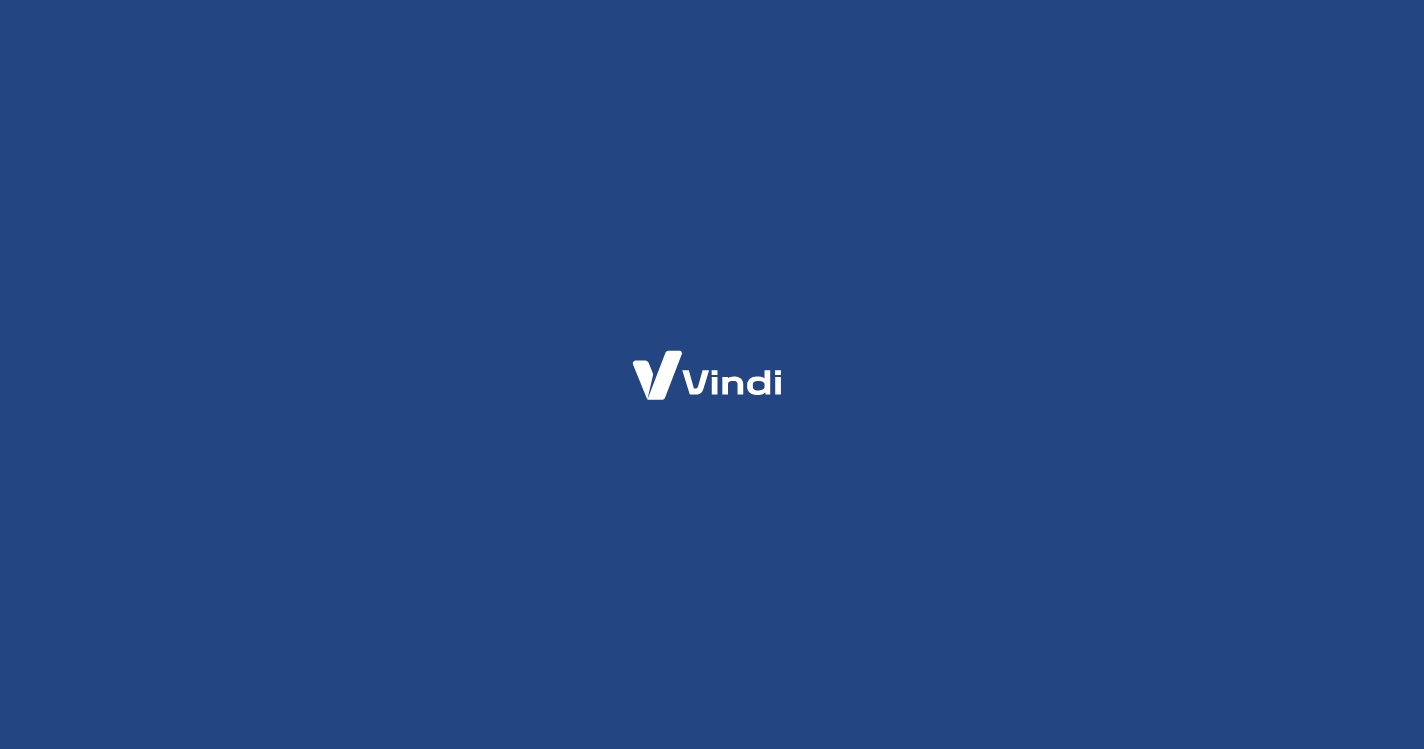 scroll, scrollTop: 0, scrollLeft: 0, axis: both 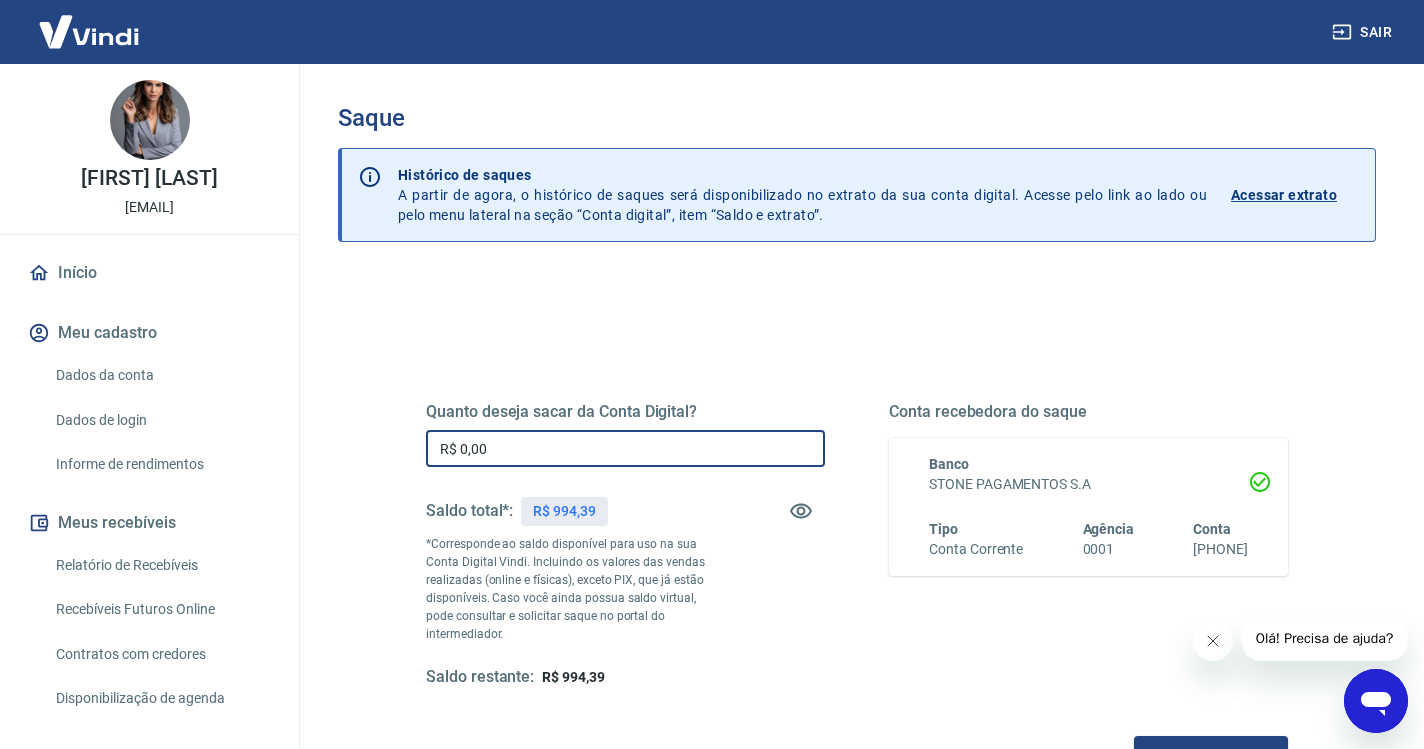 click on "R$ 0,00" at bounding box center (625, 448) 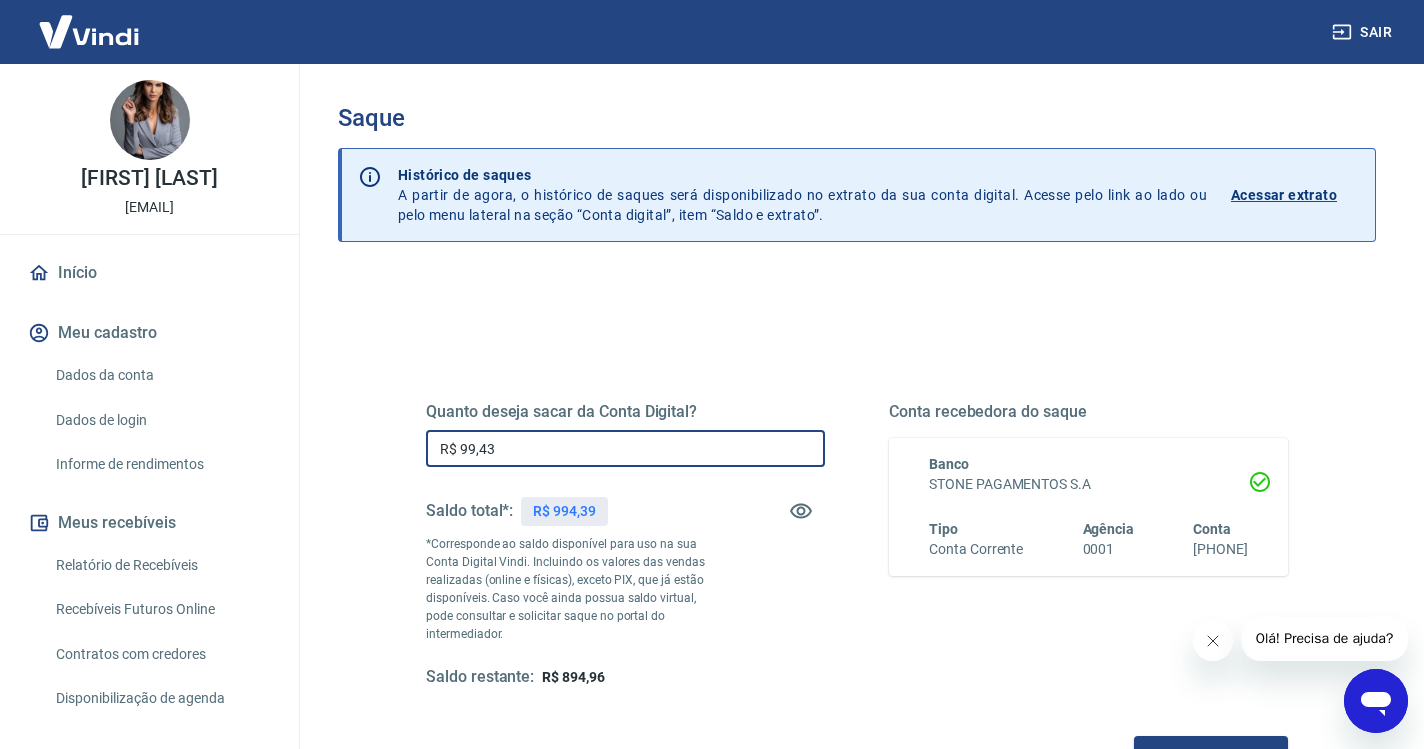 type on "R$ 994,39" 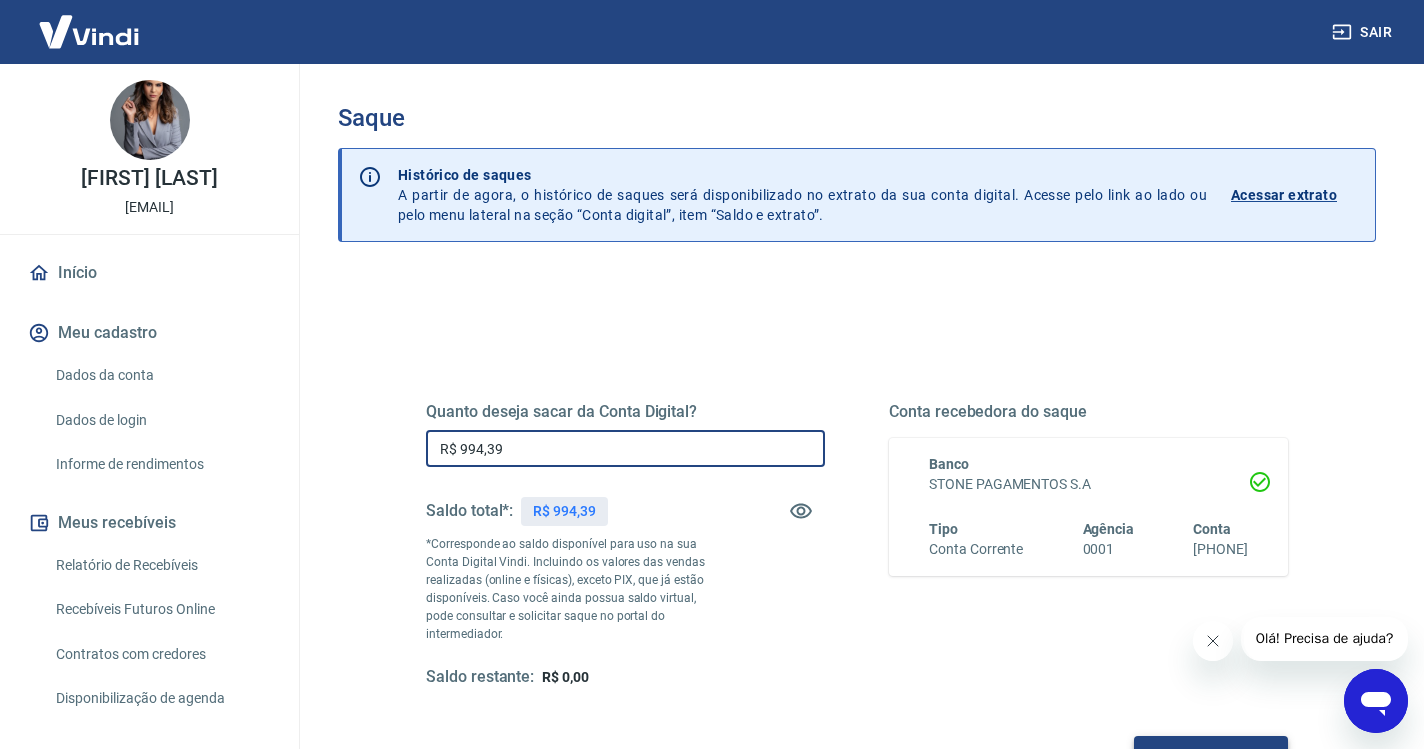 click on "Solicitar saque" at bounding box center [1211, 754] 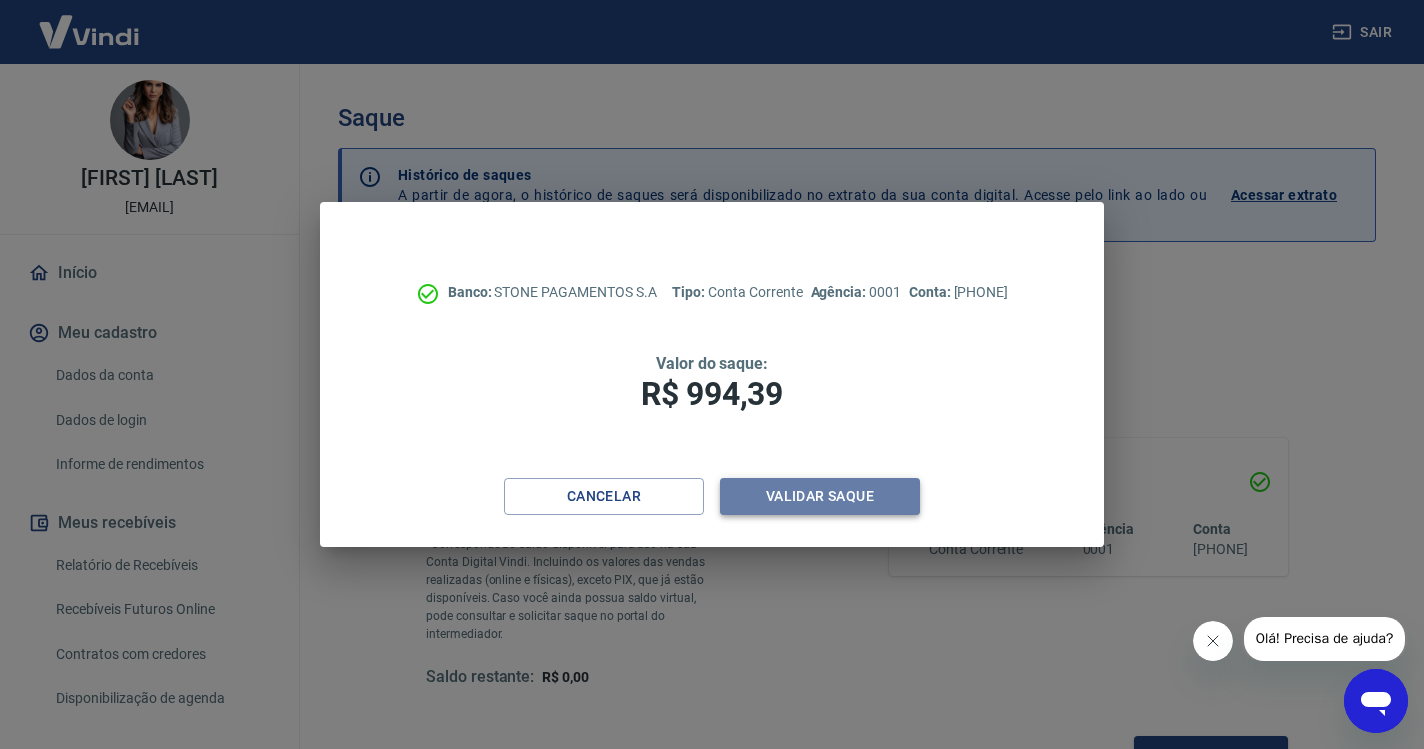 click on "Validar saque" at bounding box center [820, 496] 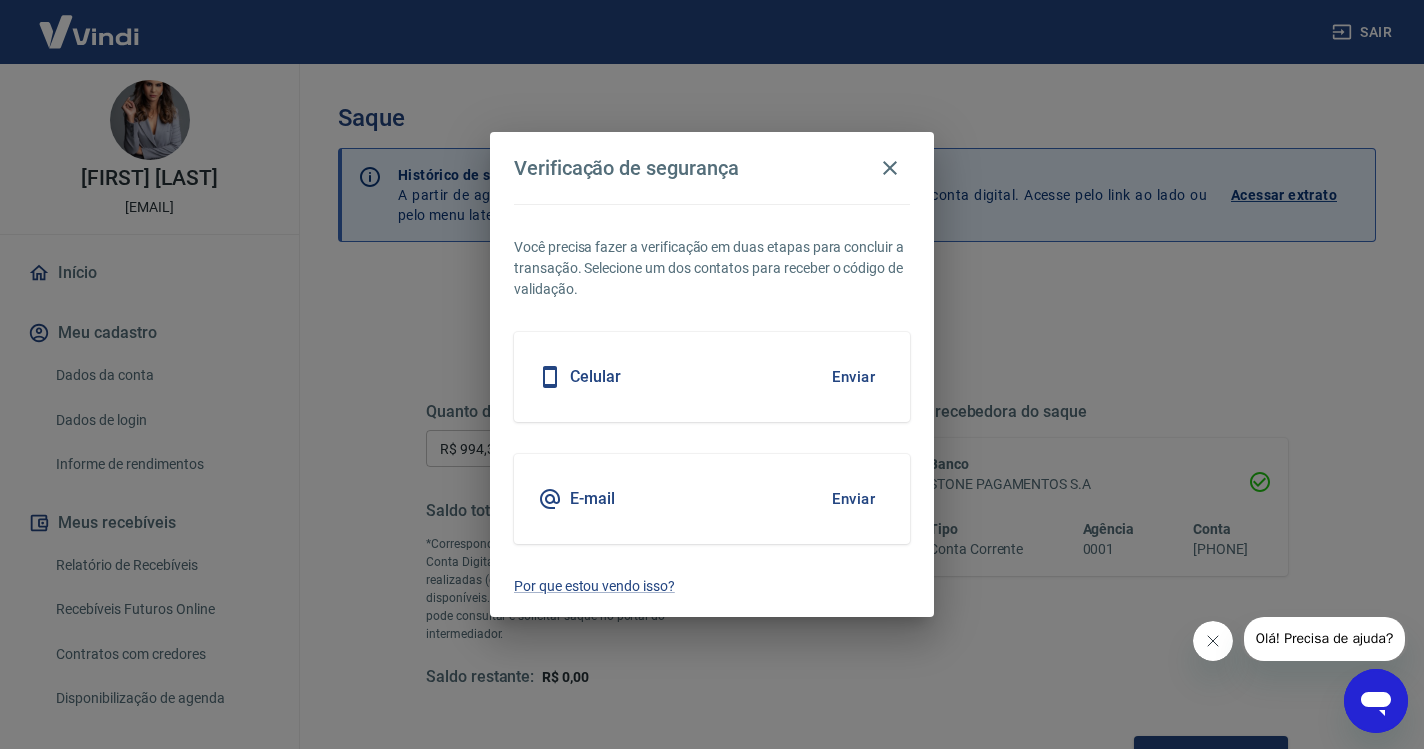 click on "Enviar" at bounding box center (853, 377) 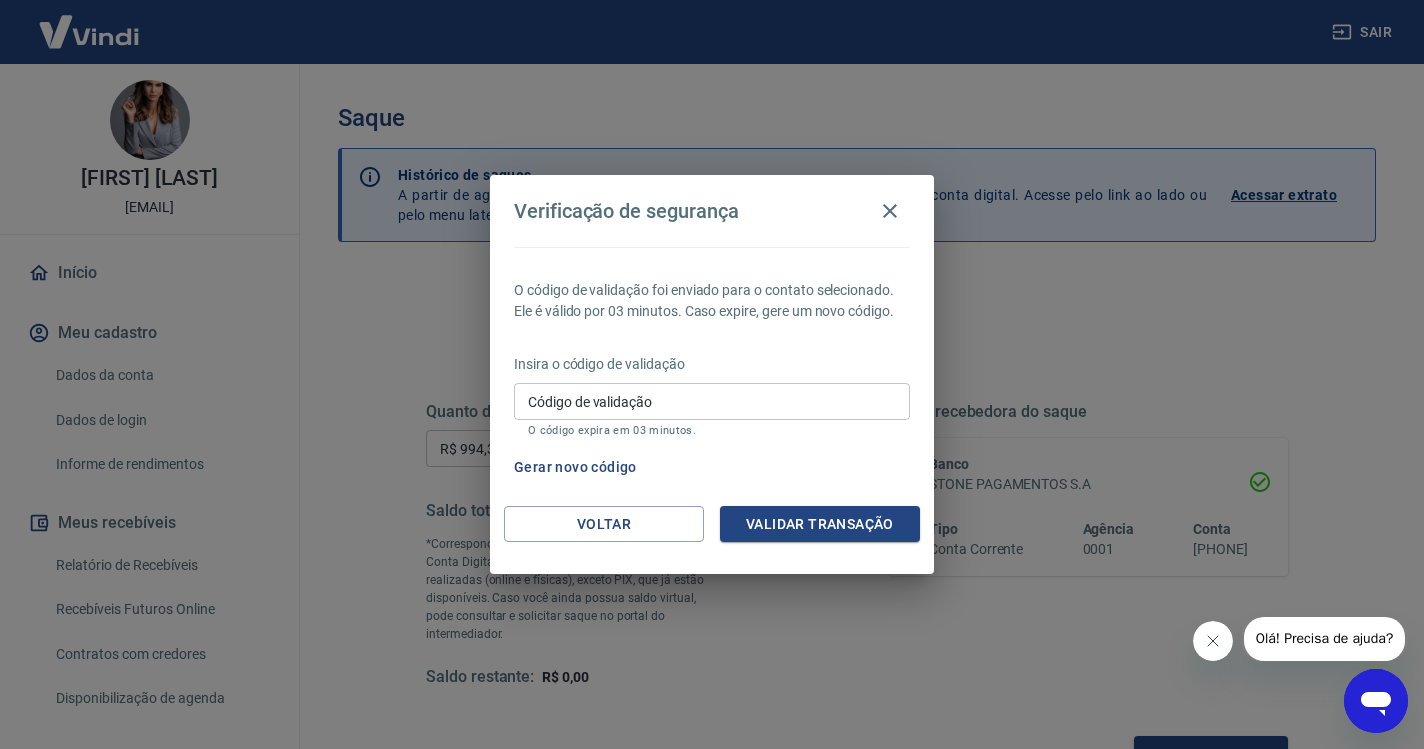 click on "Código de validação" at bounding box center [712, 401] 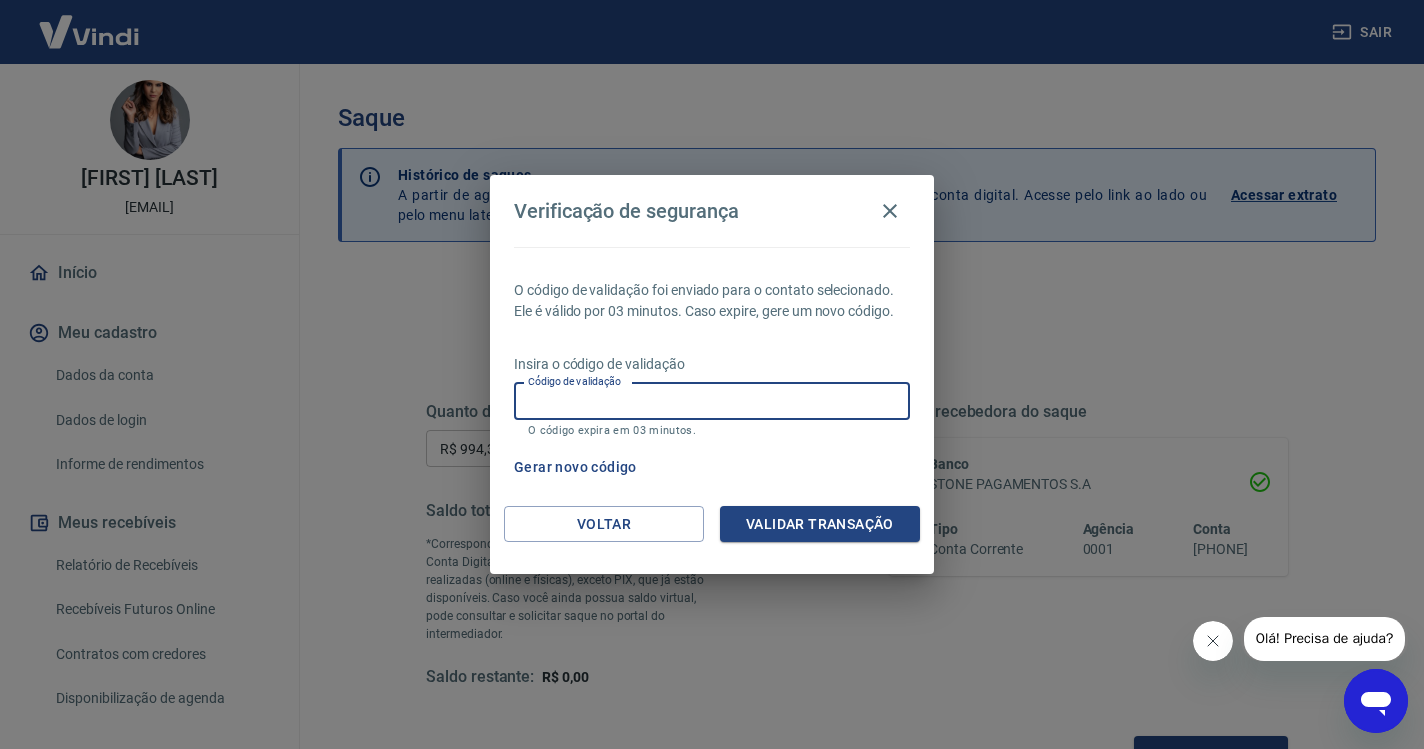 paste on "833743" 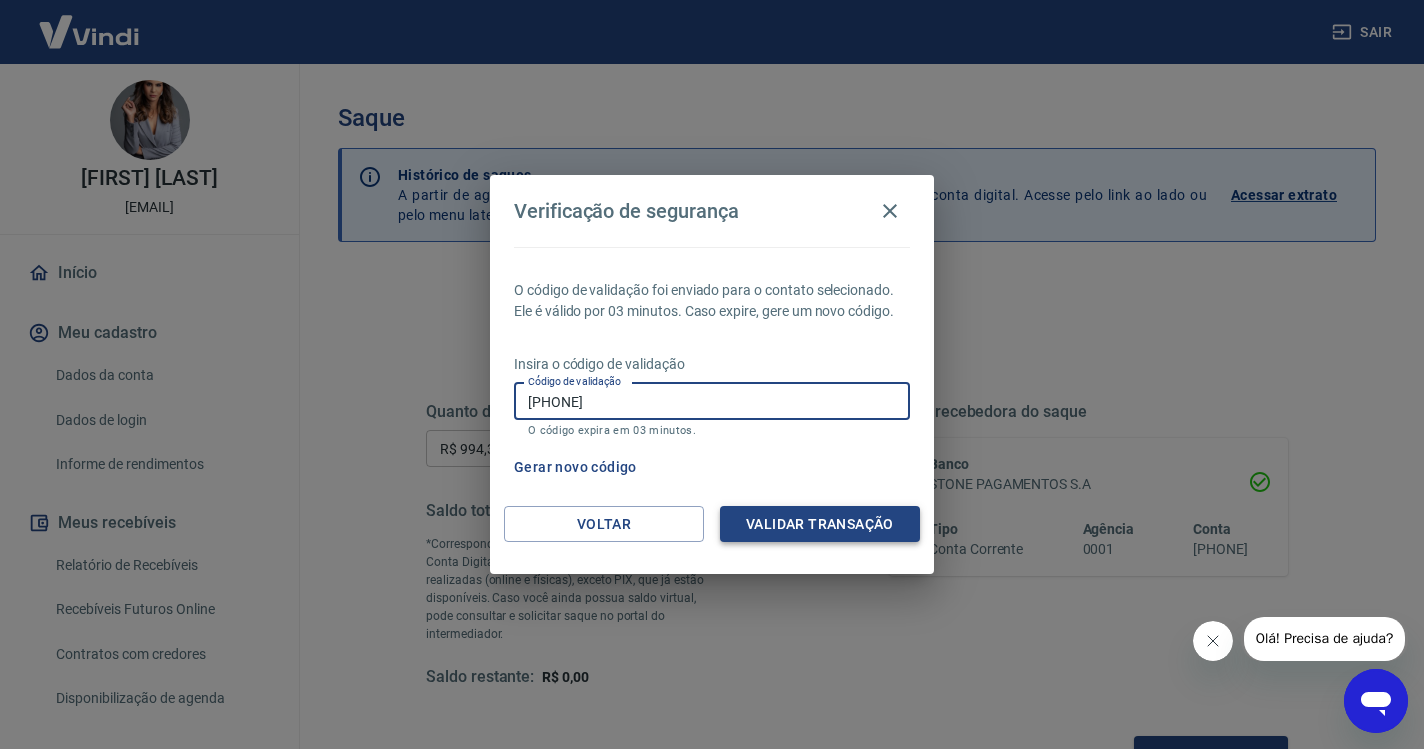 type on "833743" 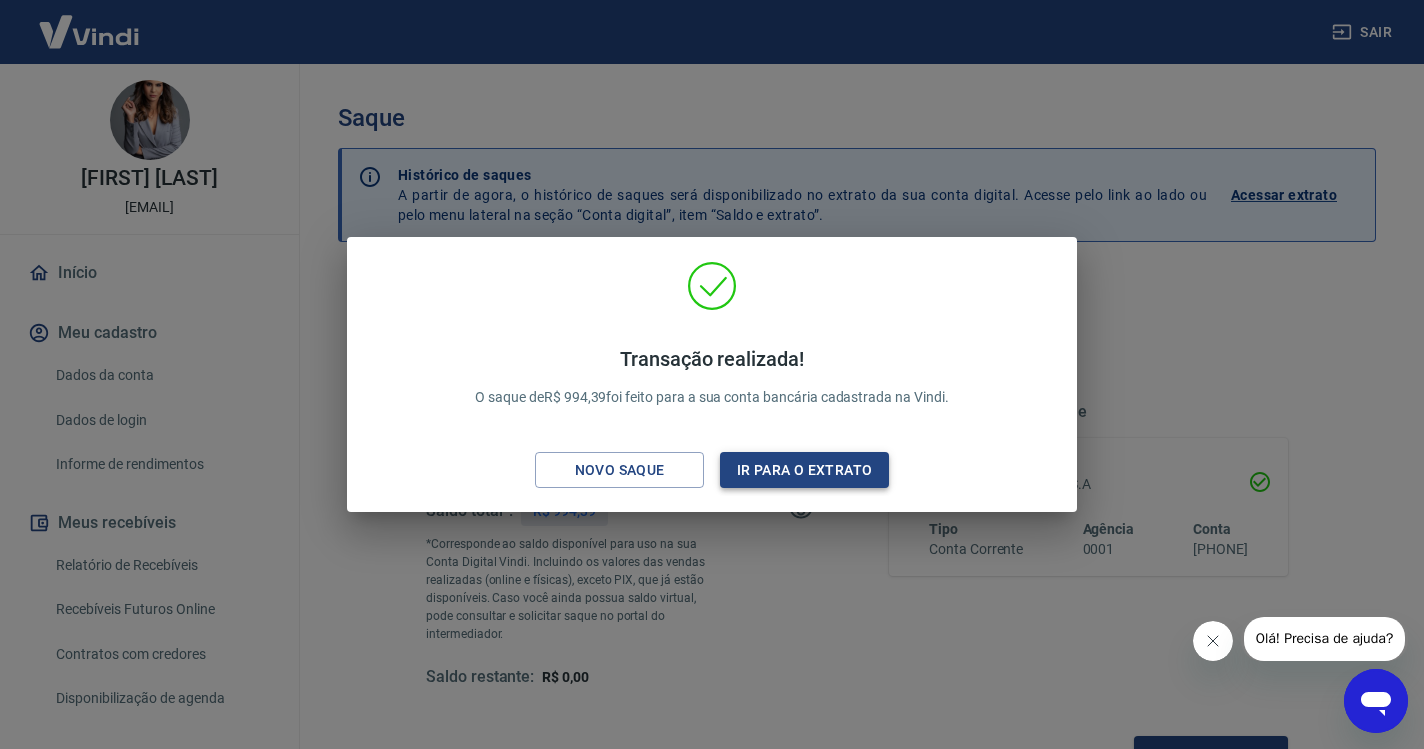 click on "Ir para o extrato" at bounding box center (804, 470) 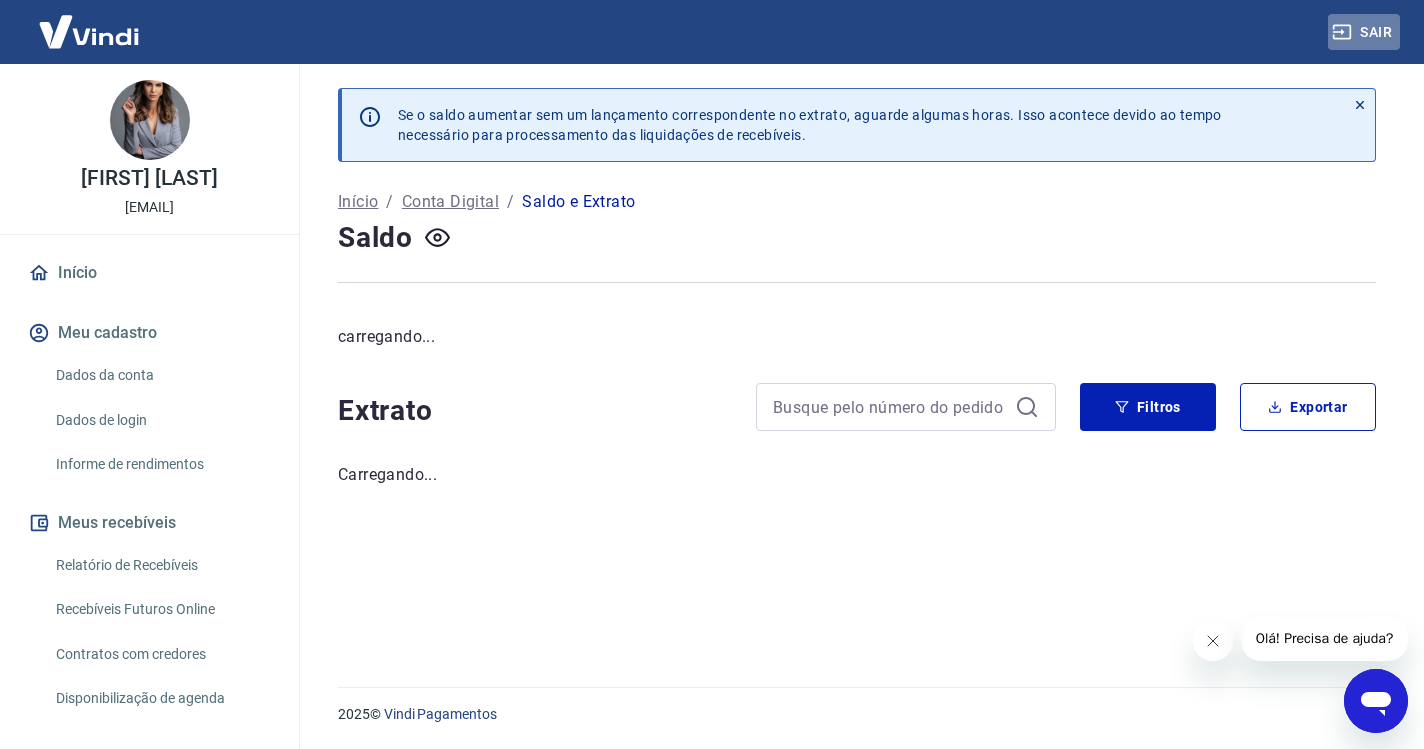 click on "Sair" at bounding box center [1364, 32] 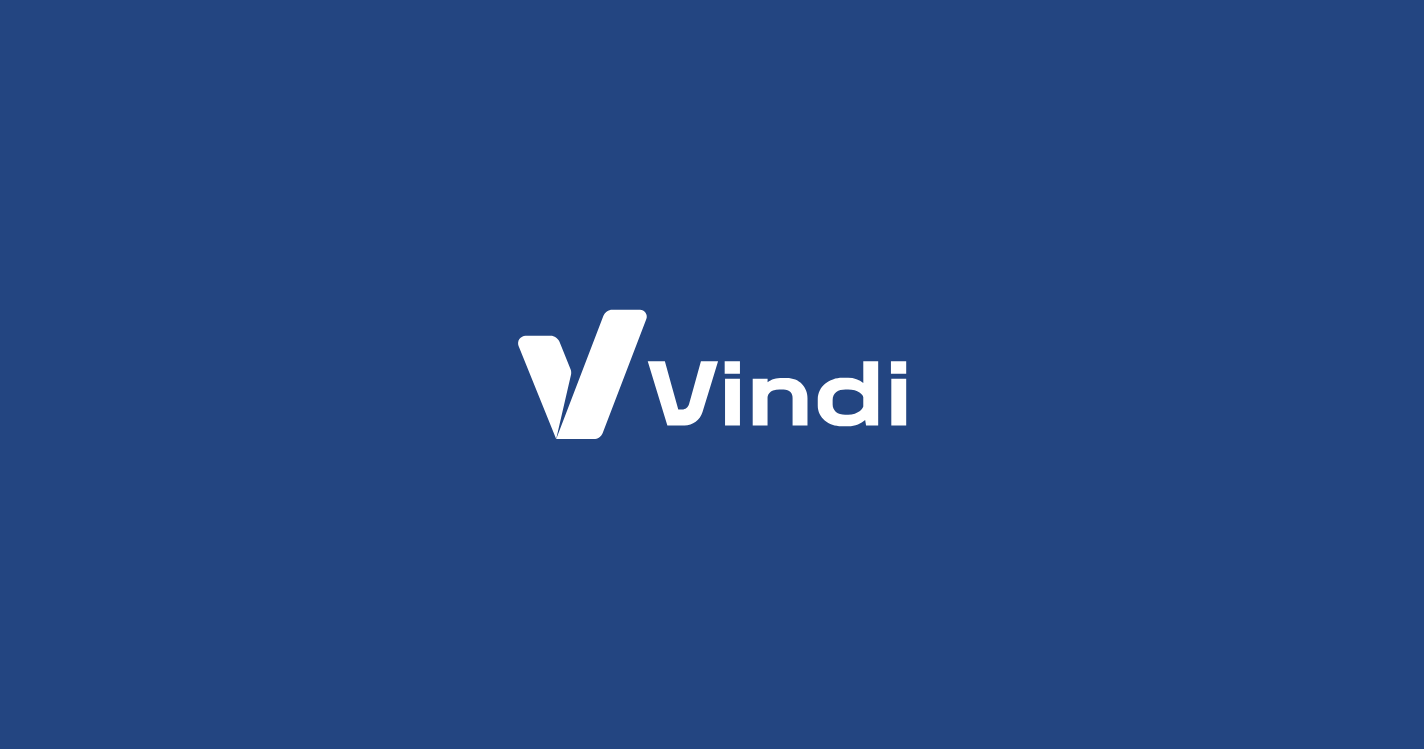 scroll, scrollTop: 0, scrollLeft: 0, axis: both 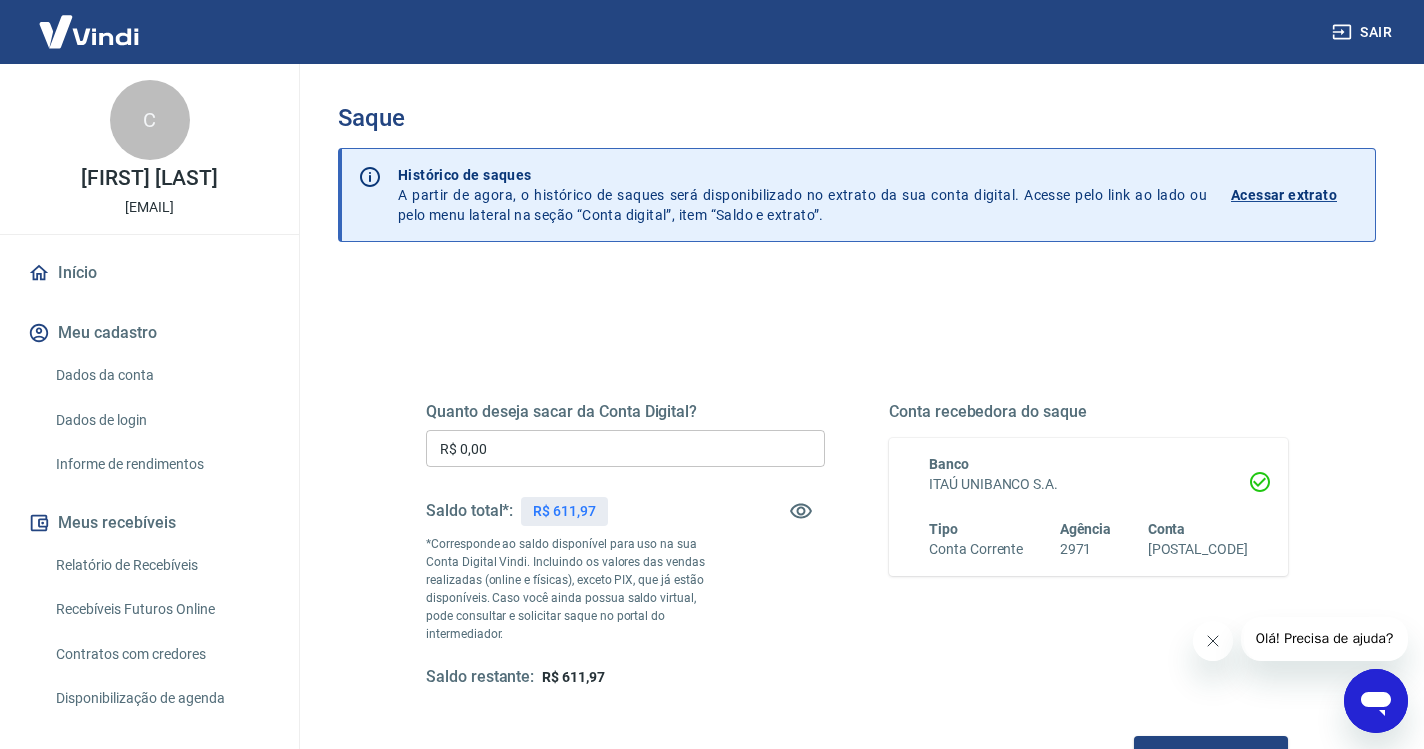 click on "R$ 0,00" at bounding box center [625, 448] 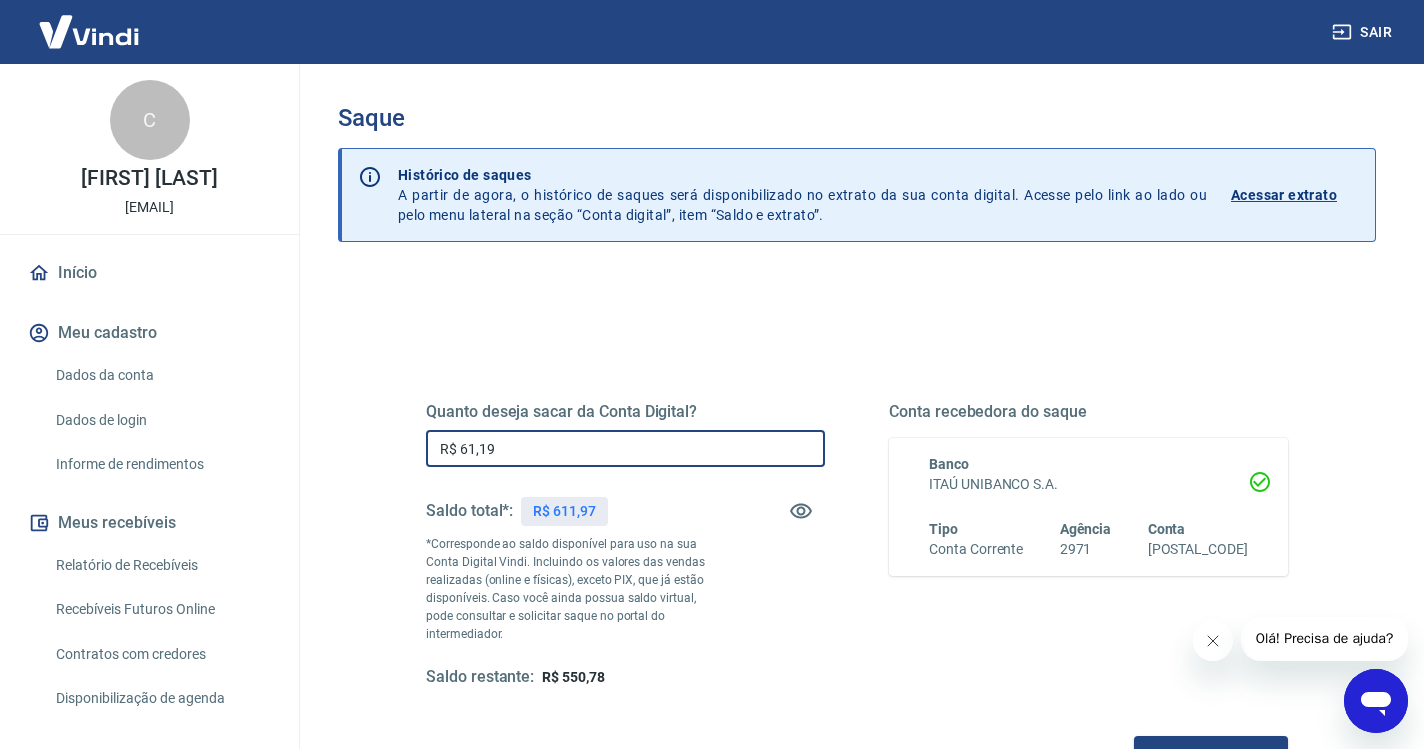 type on "R$ 611,97" 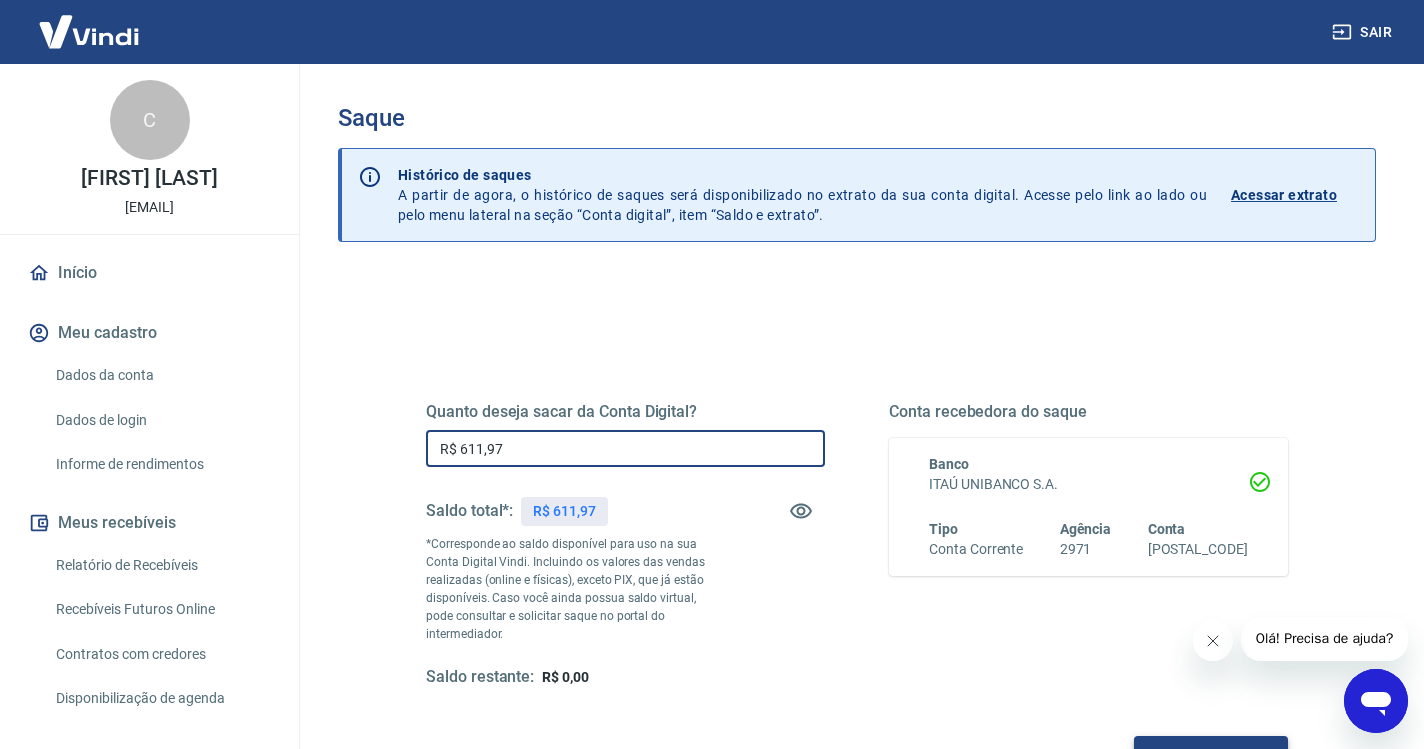 click on "Solicitar saque" at bounding box center (1211, 754) 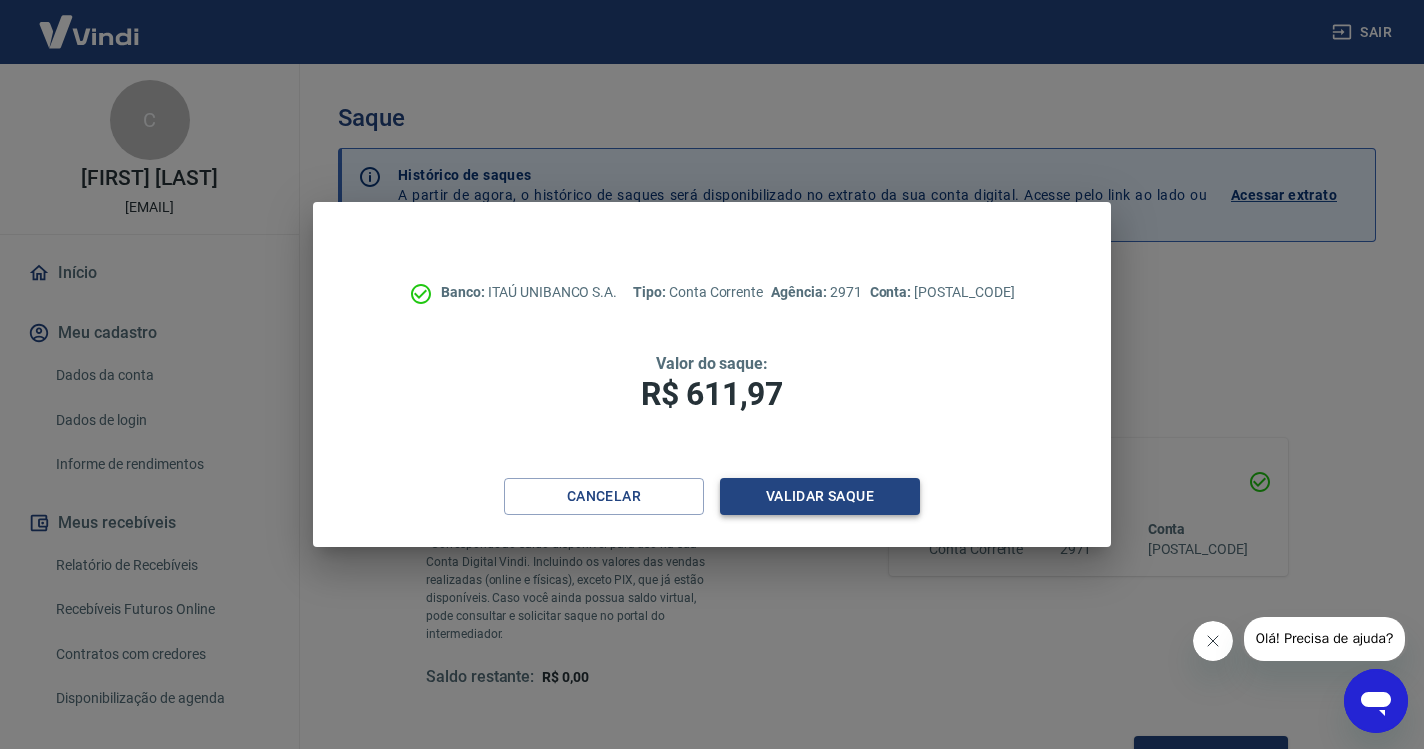 click on "Validar saque" at bounding box center [820, 496] 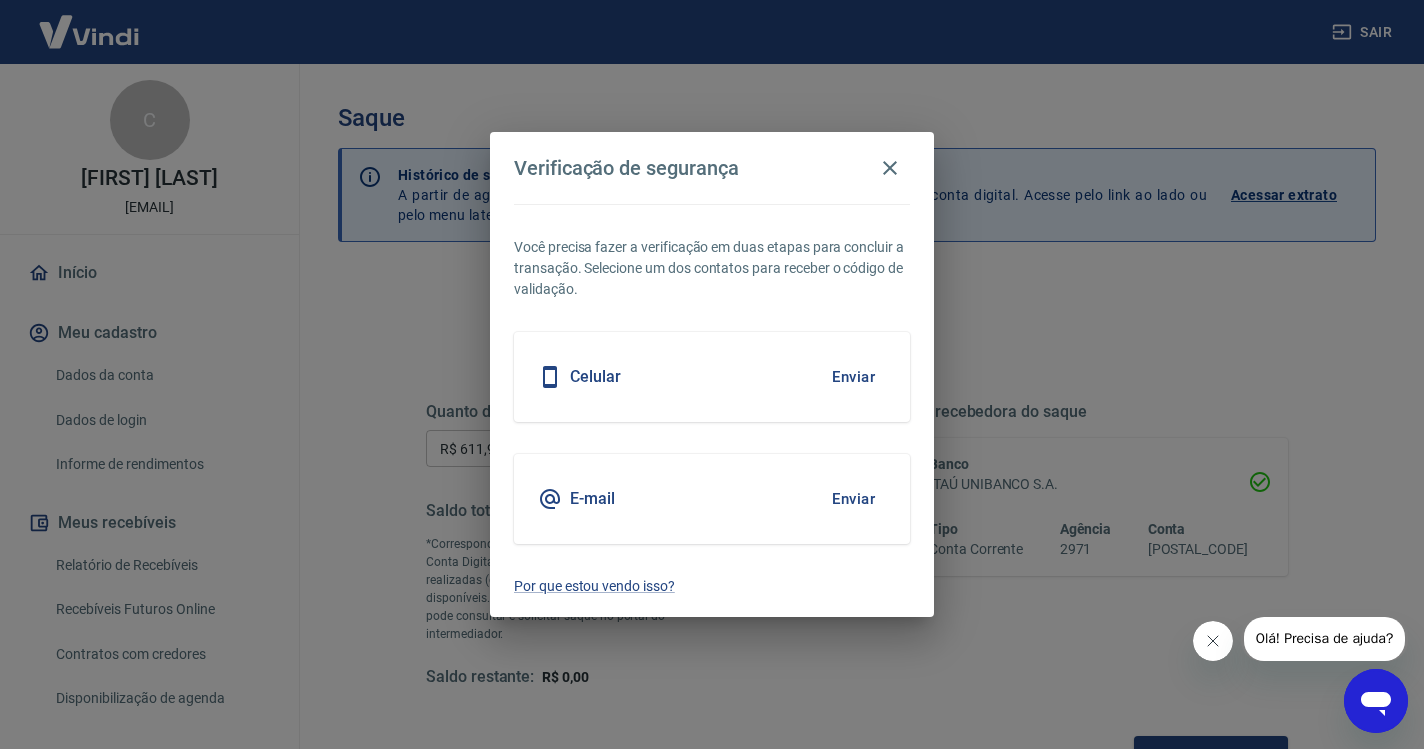 click on "Enviar" at bounding box center [853, 377] 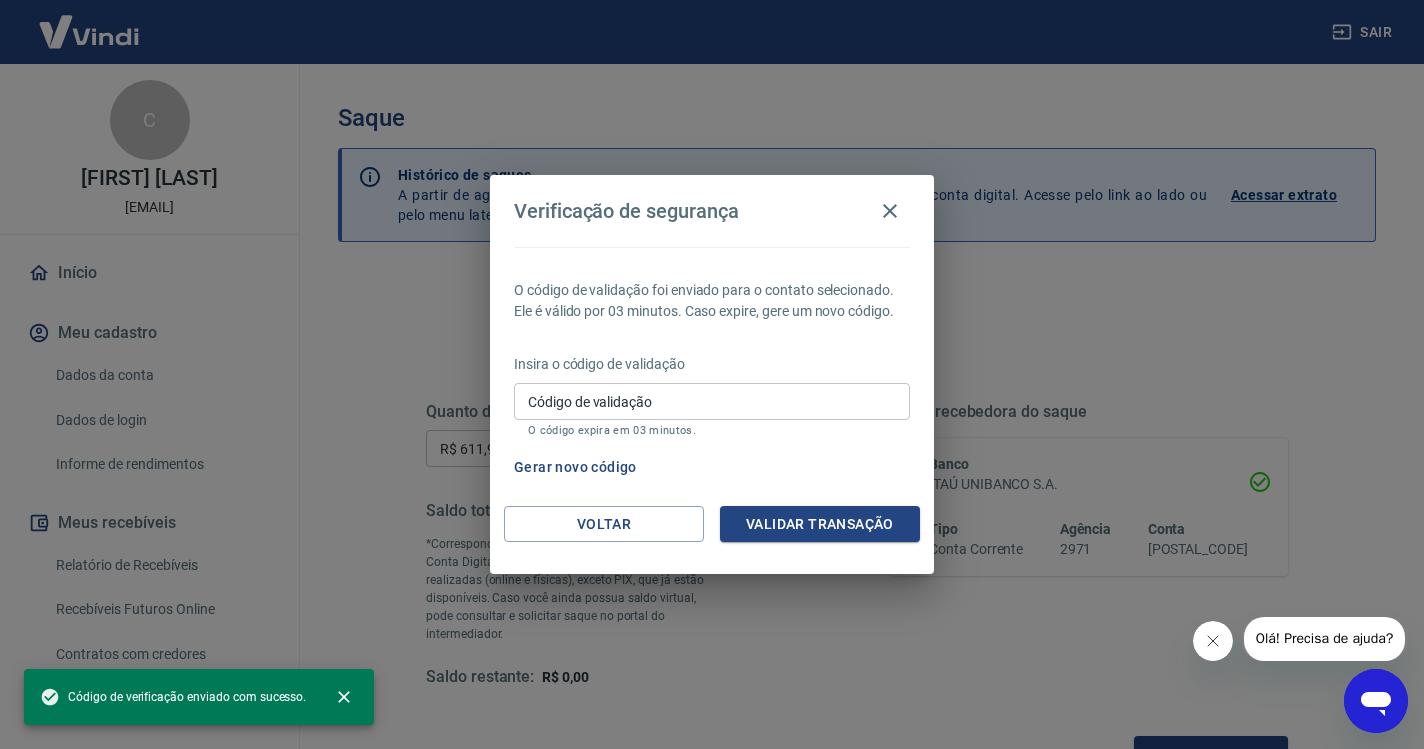 click on "Código de validação" at bounding box center (712, 401) 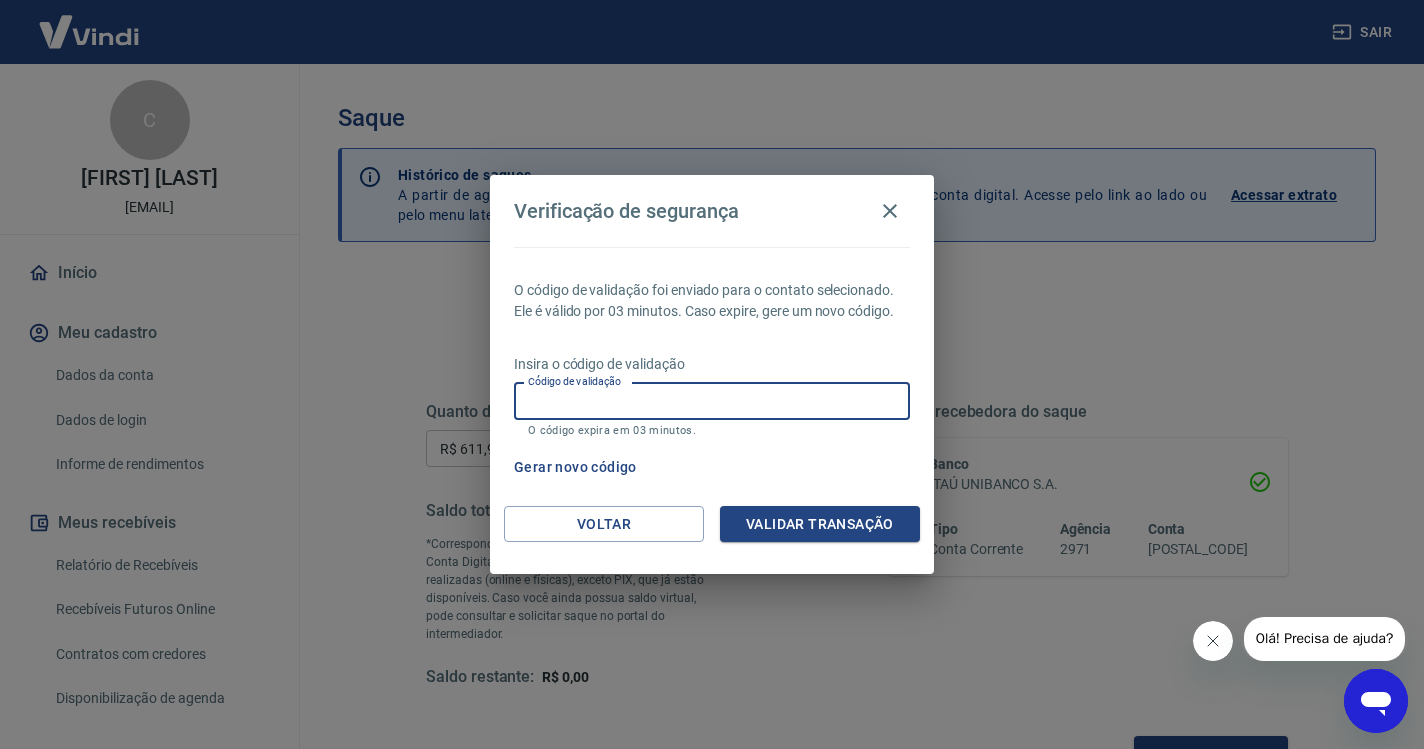 paste on "569523" 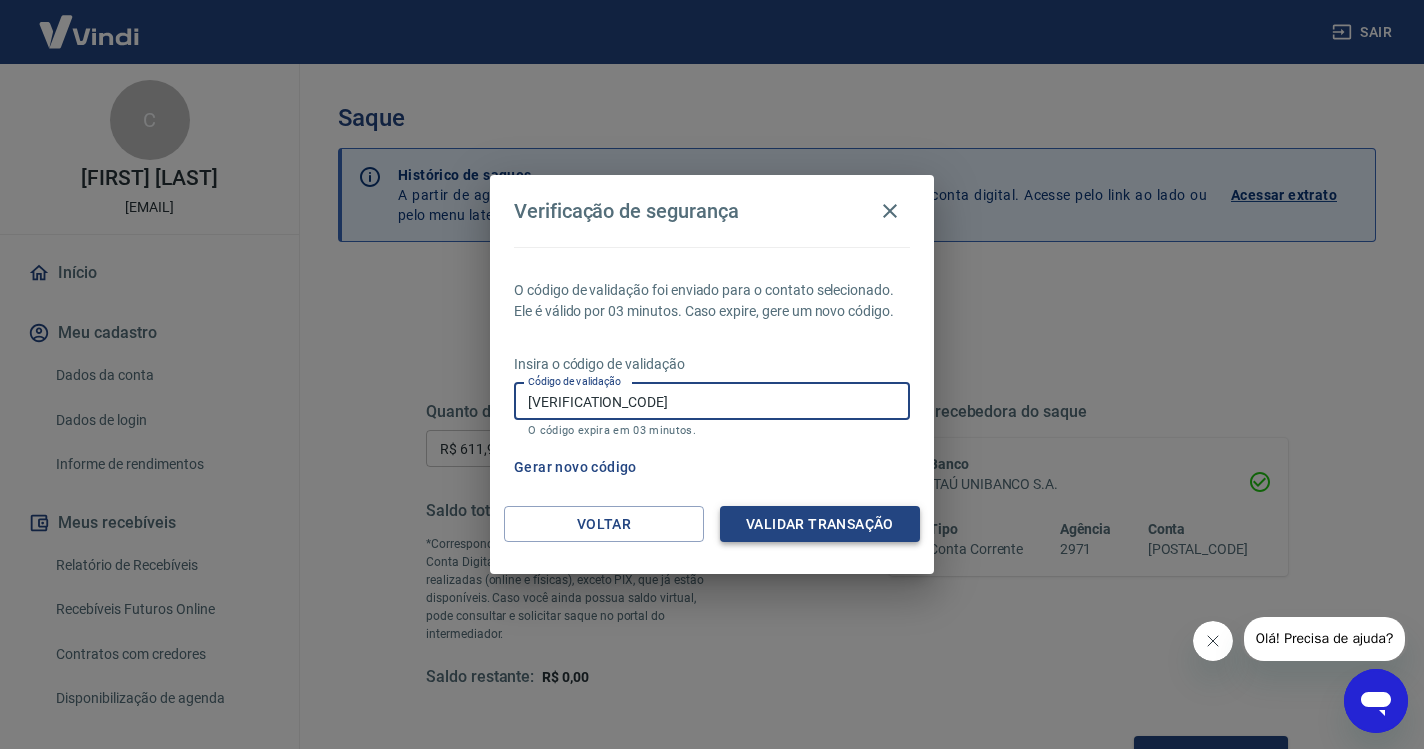 type on "569523" 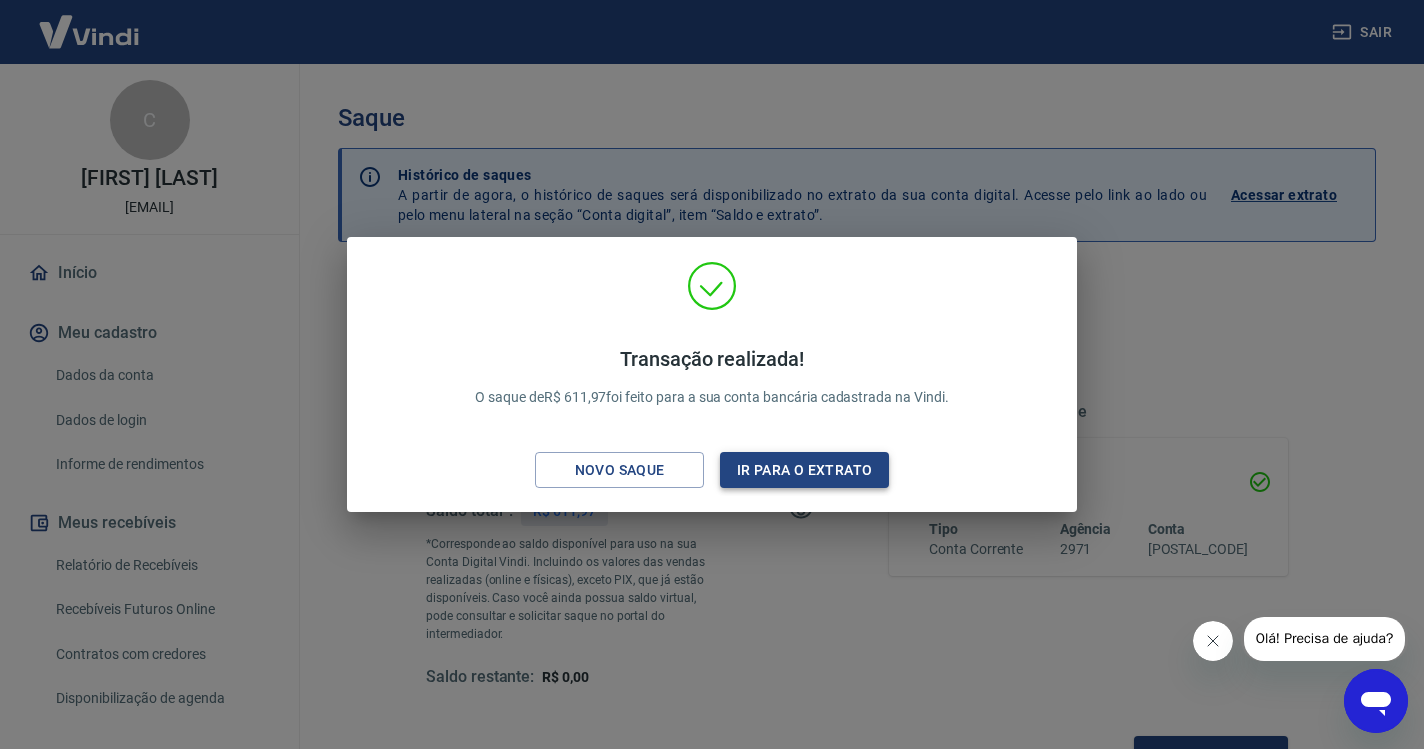 click on "Ir para o extrato" at bounding box center (804, 470) 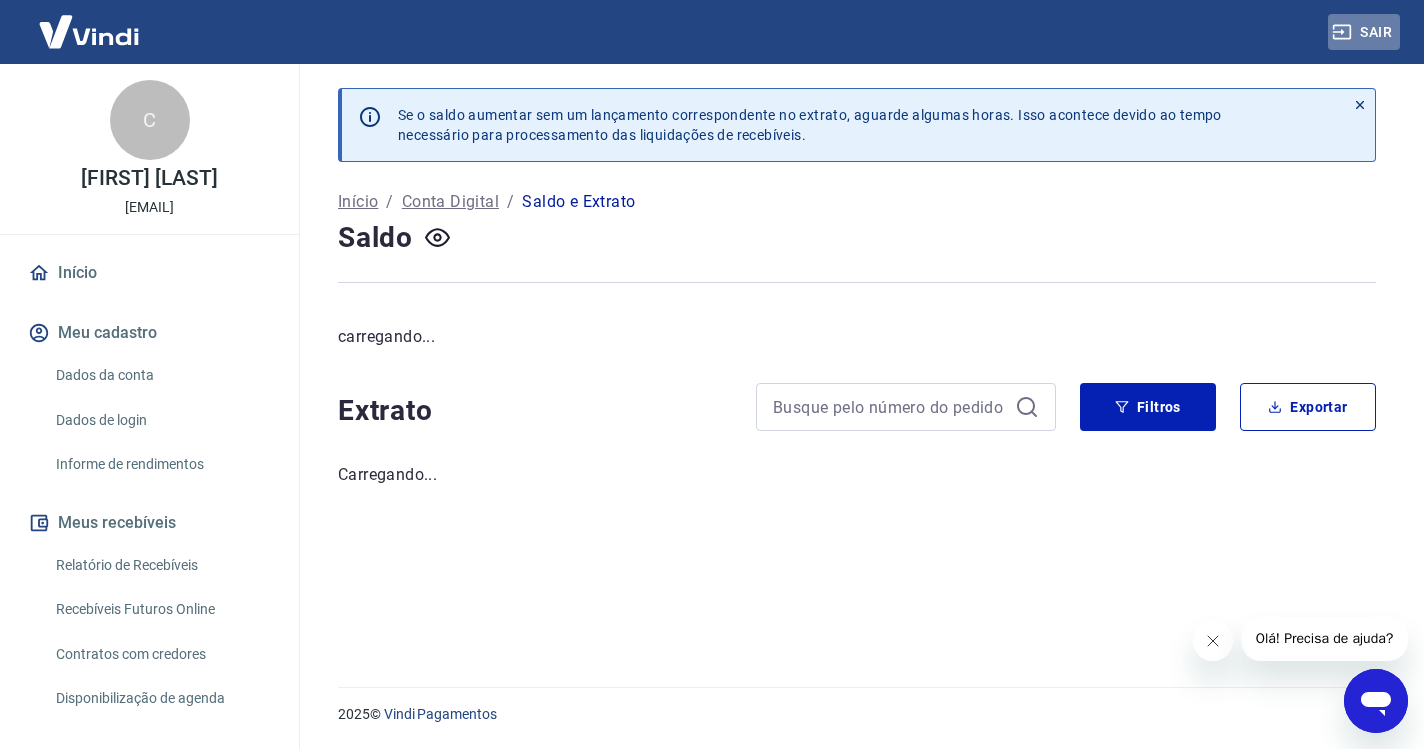 click on "Sair" at bounding box center [1364, 32] 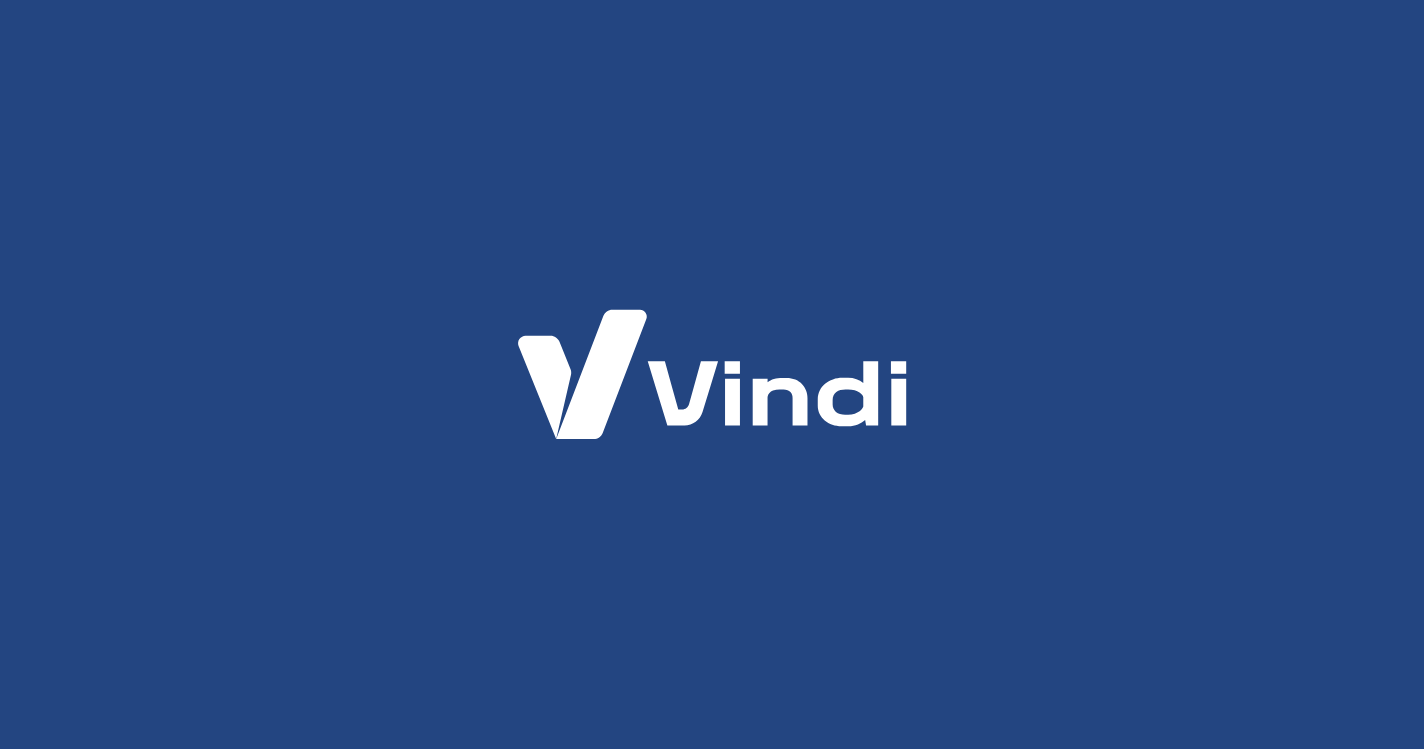 scroll, scrollTop: 0, scrollLeft: 0, axis: both 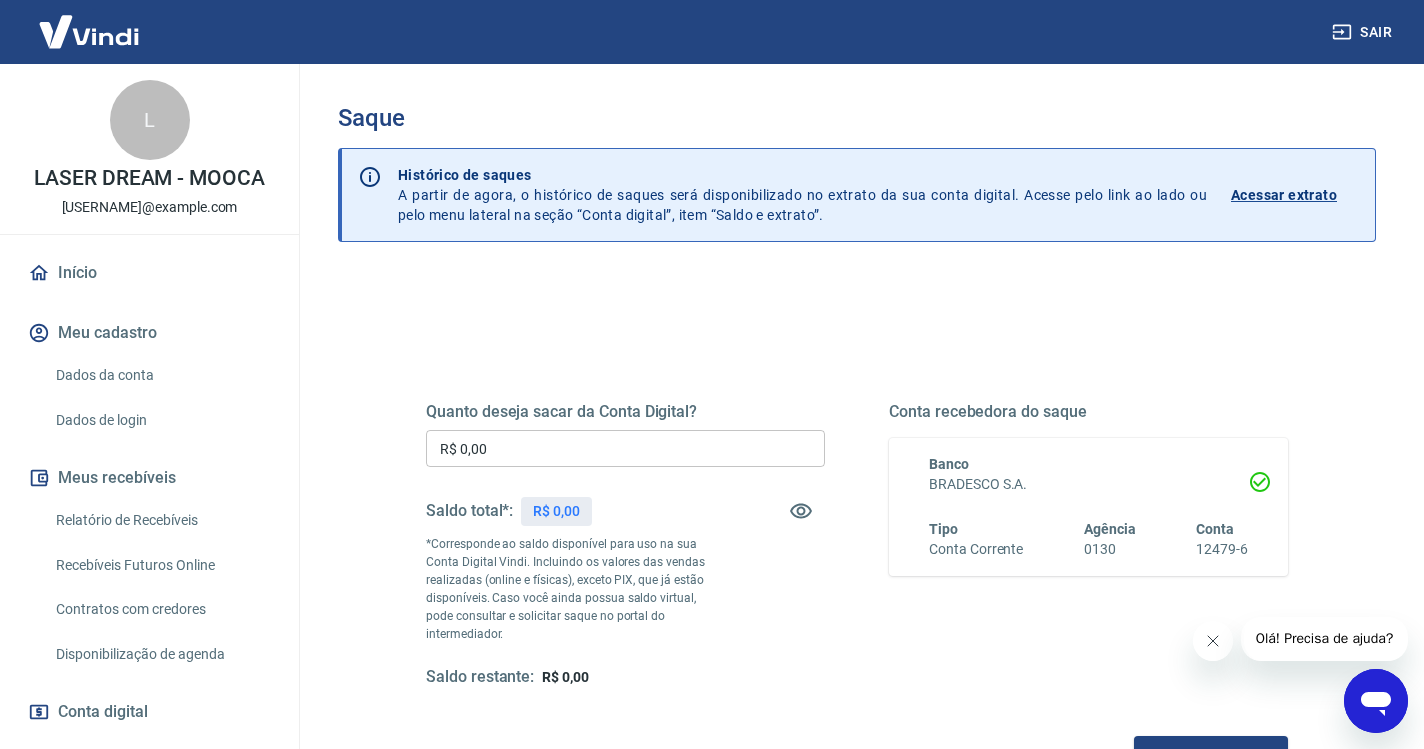 click on "Início" at bounding box center (149, 273) 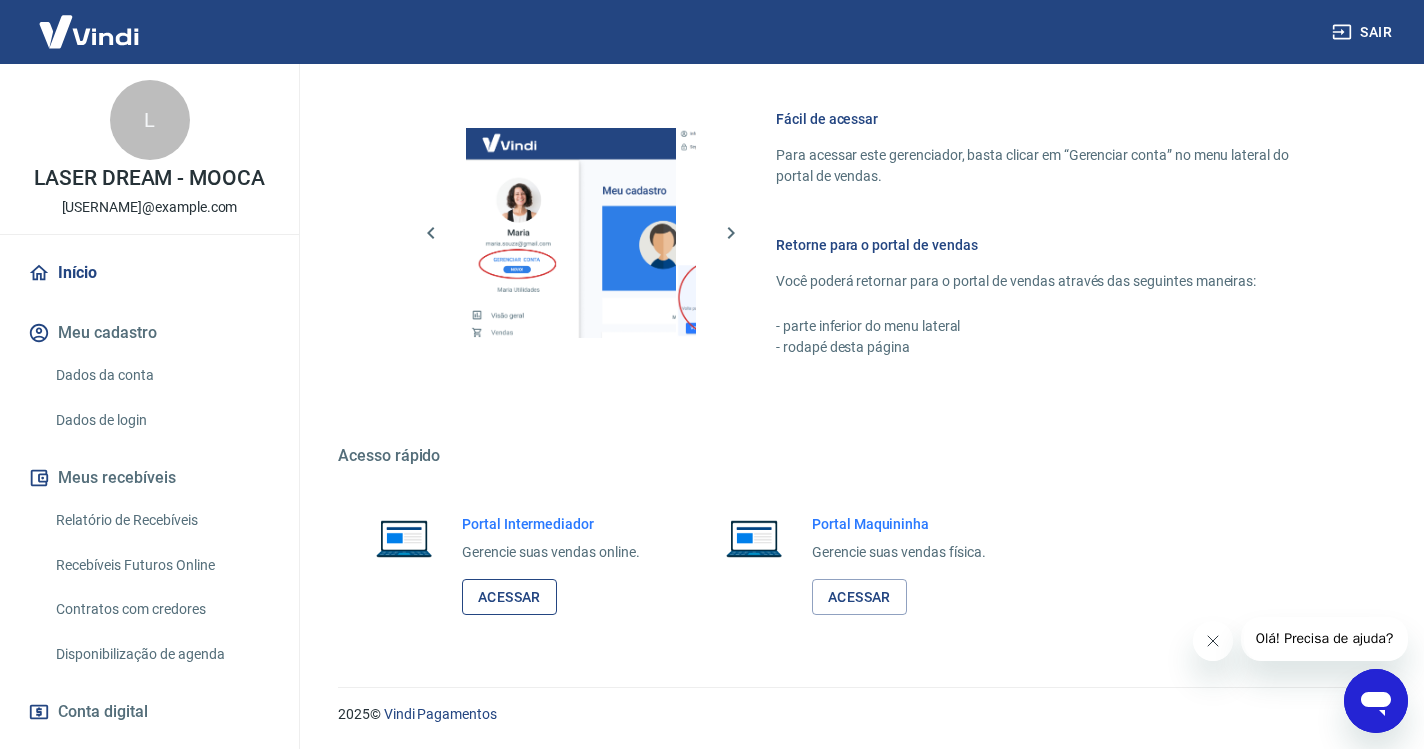 scroll, scrollTop: 1057, scrollLeft: 0, axis: vertical 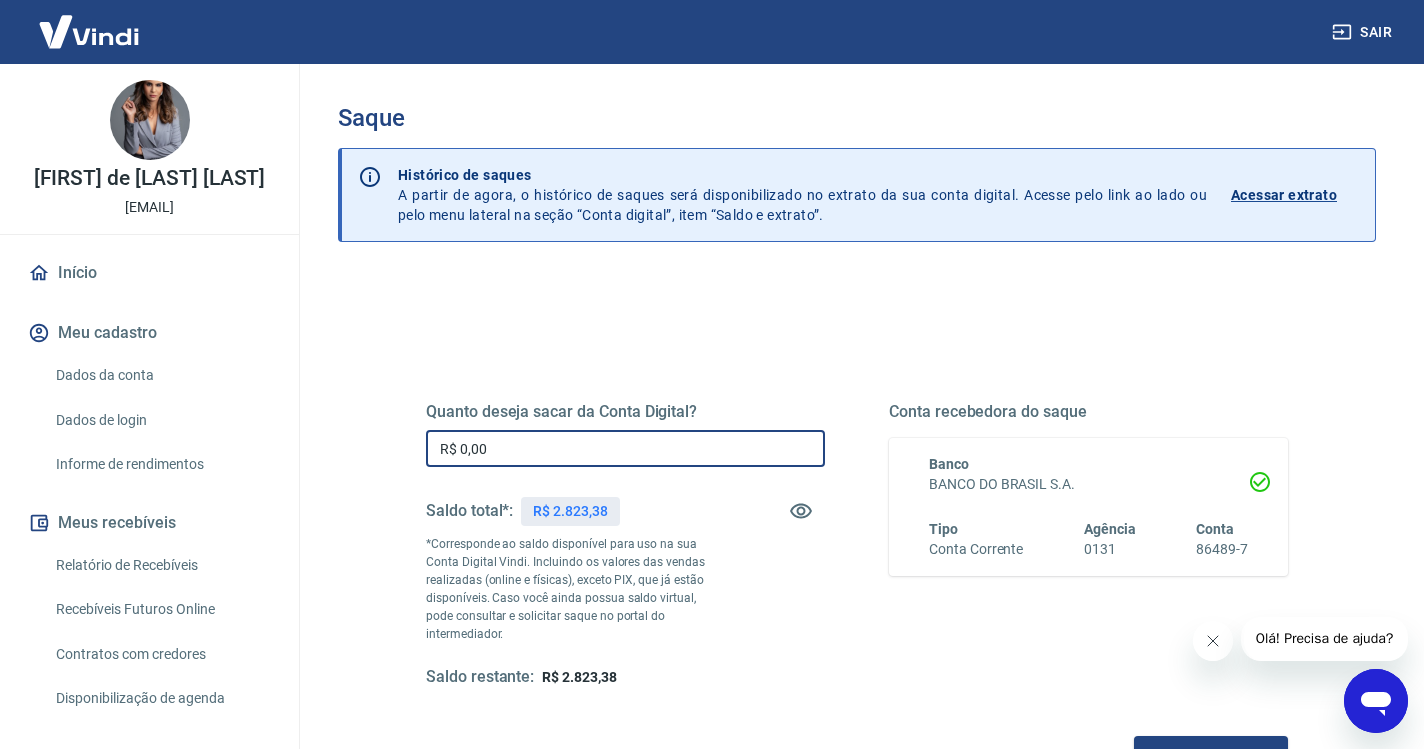 click on "R$ 0,00" at bounding box center (625, 448) 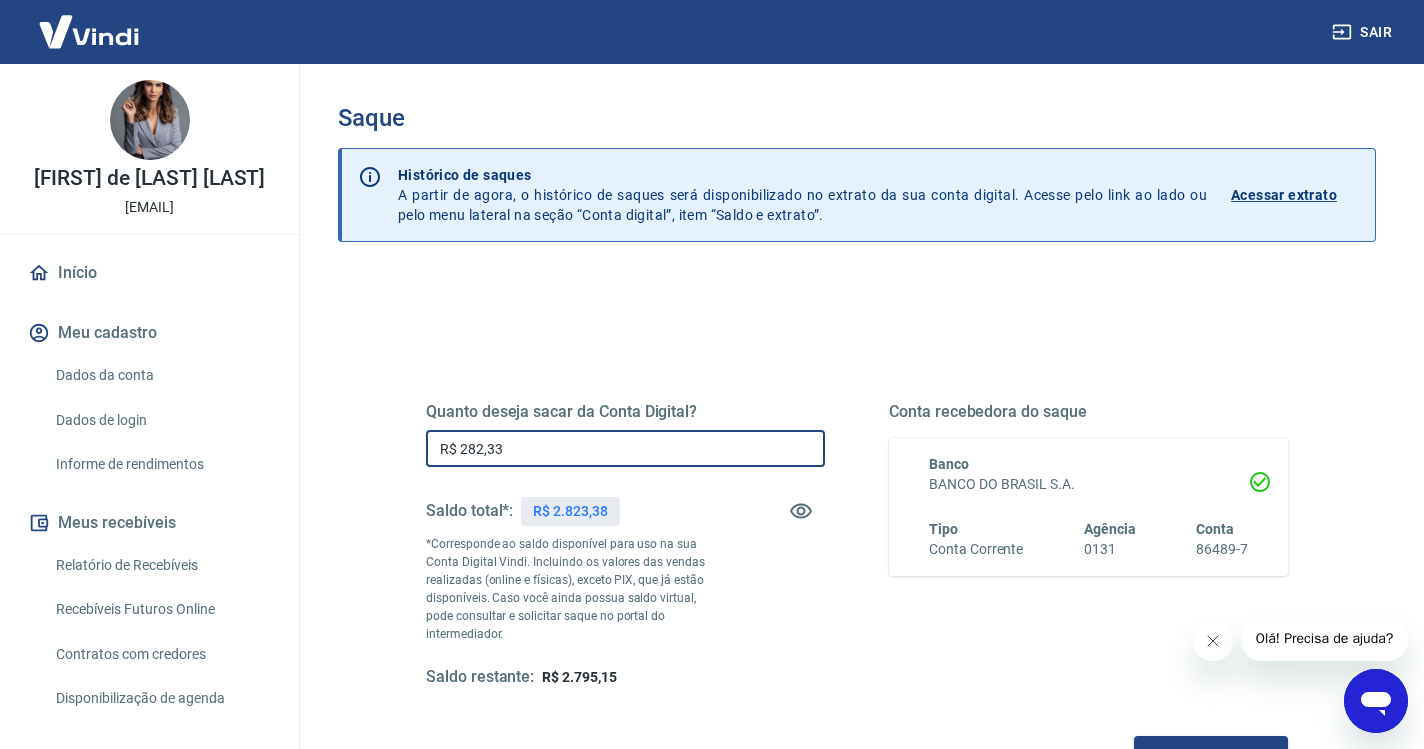 type on "R$ 2.823,38" 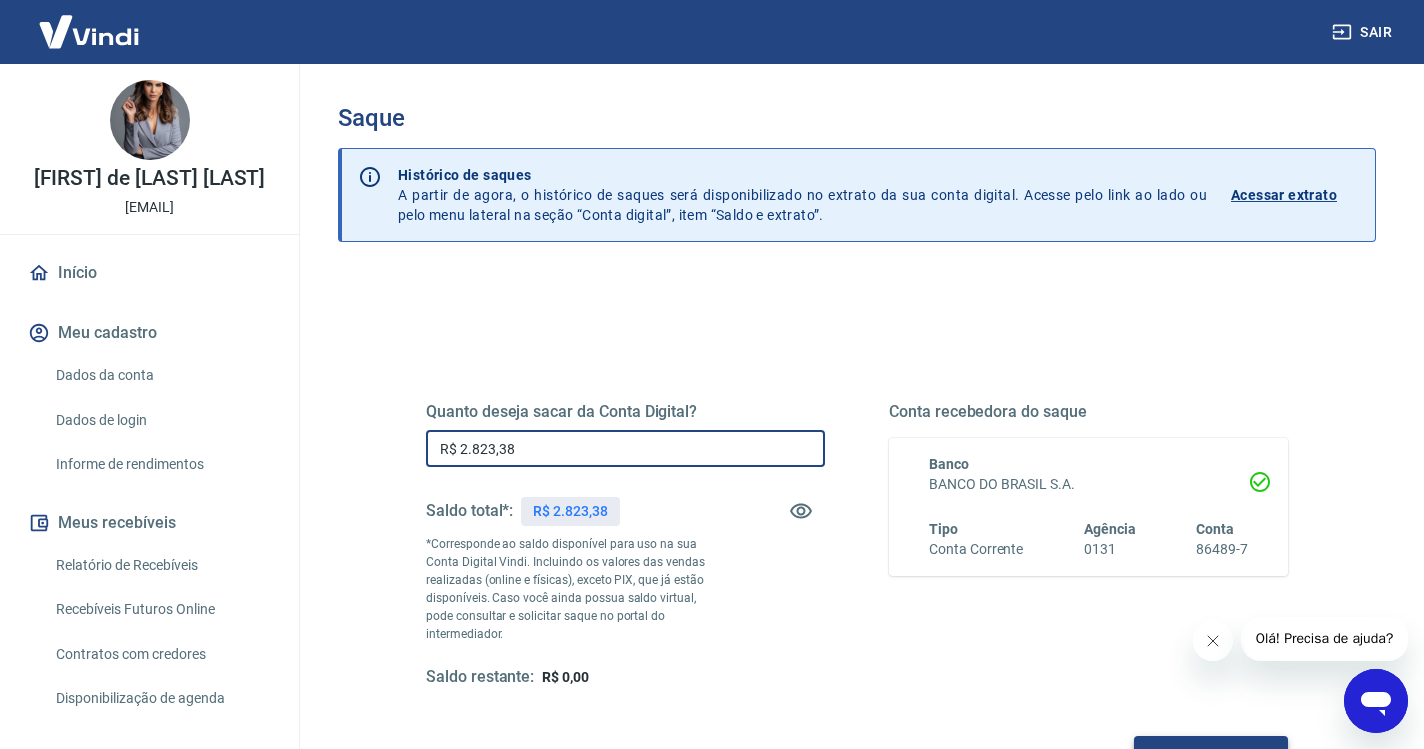 click on "Solicitar saque" at bounding box center [1211, 754] 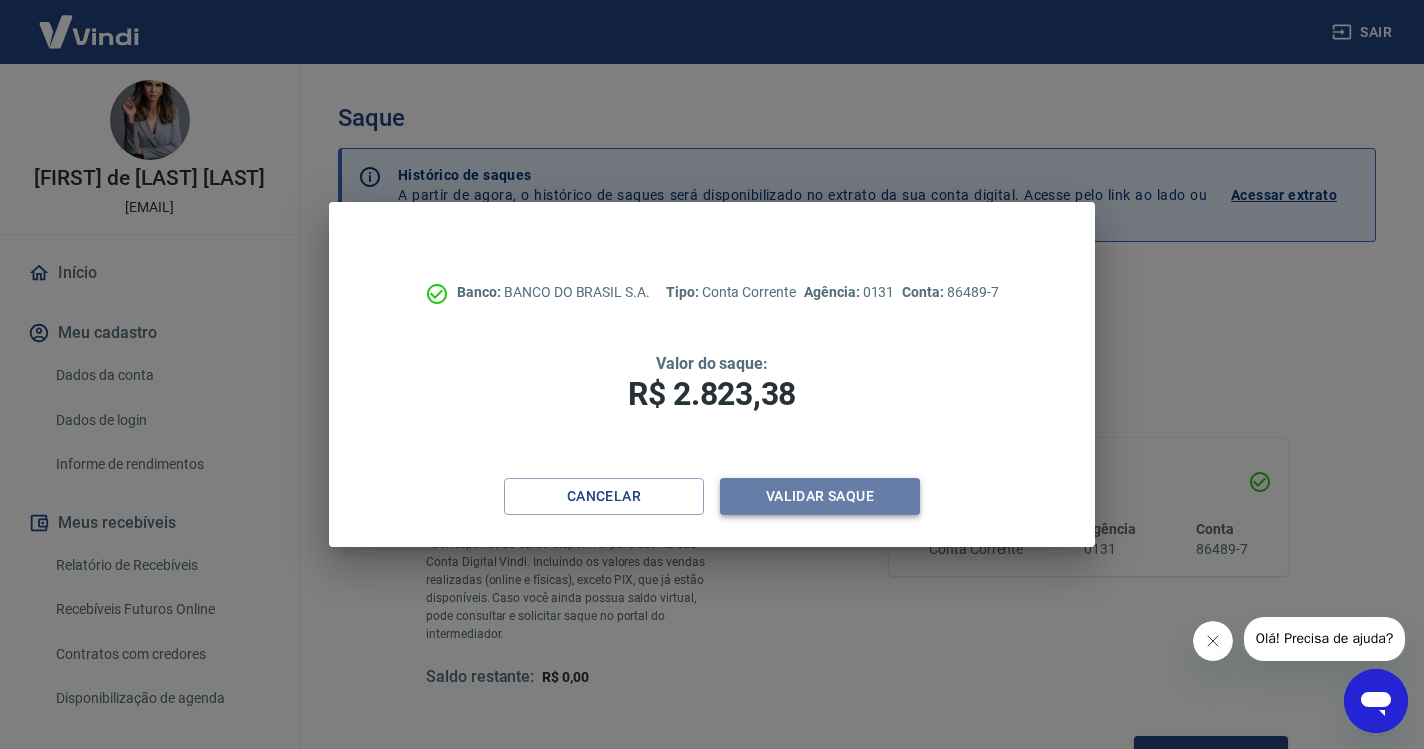 click on "Validar saque" at bounding box center [820, 496] 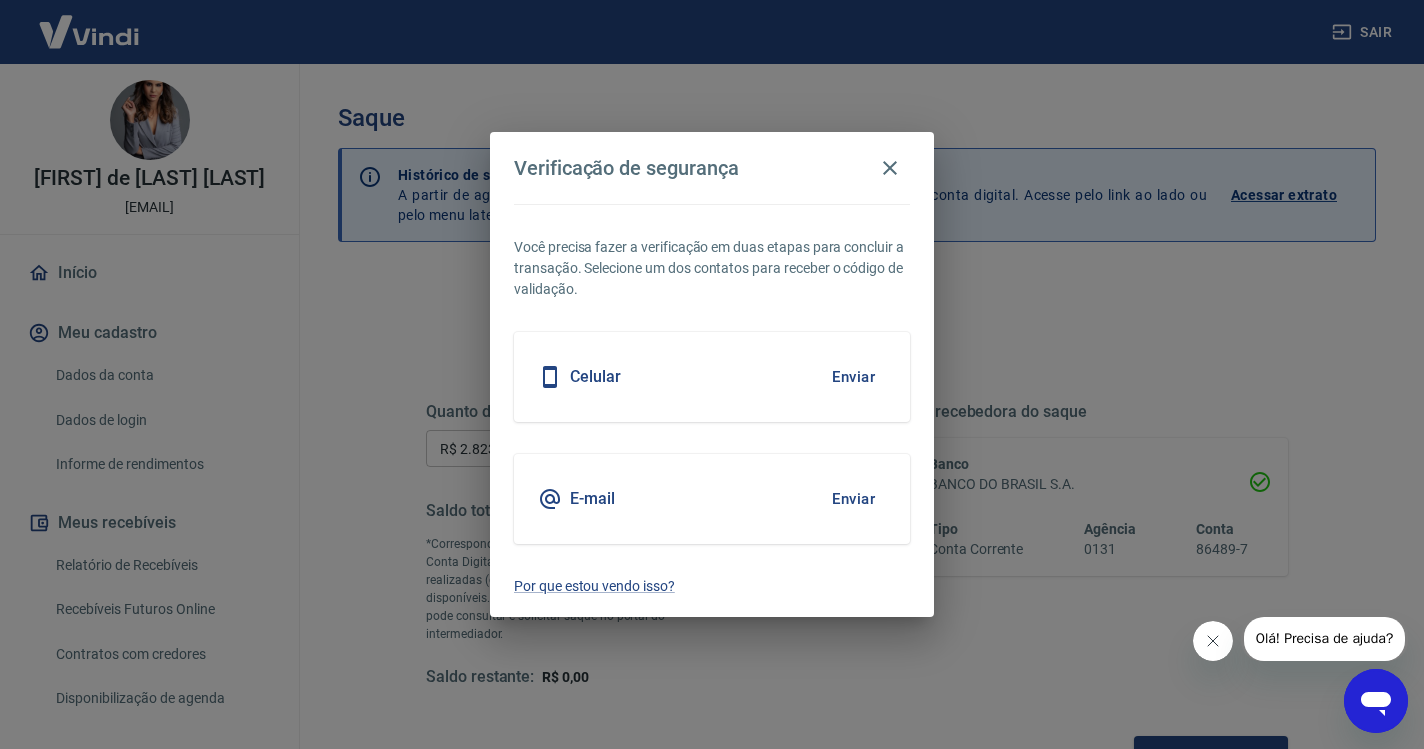 click on "Enviar" at bounding box center [853, 377] 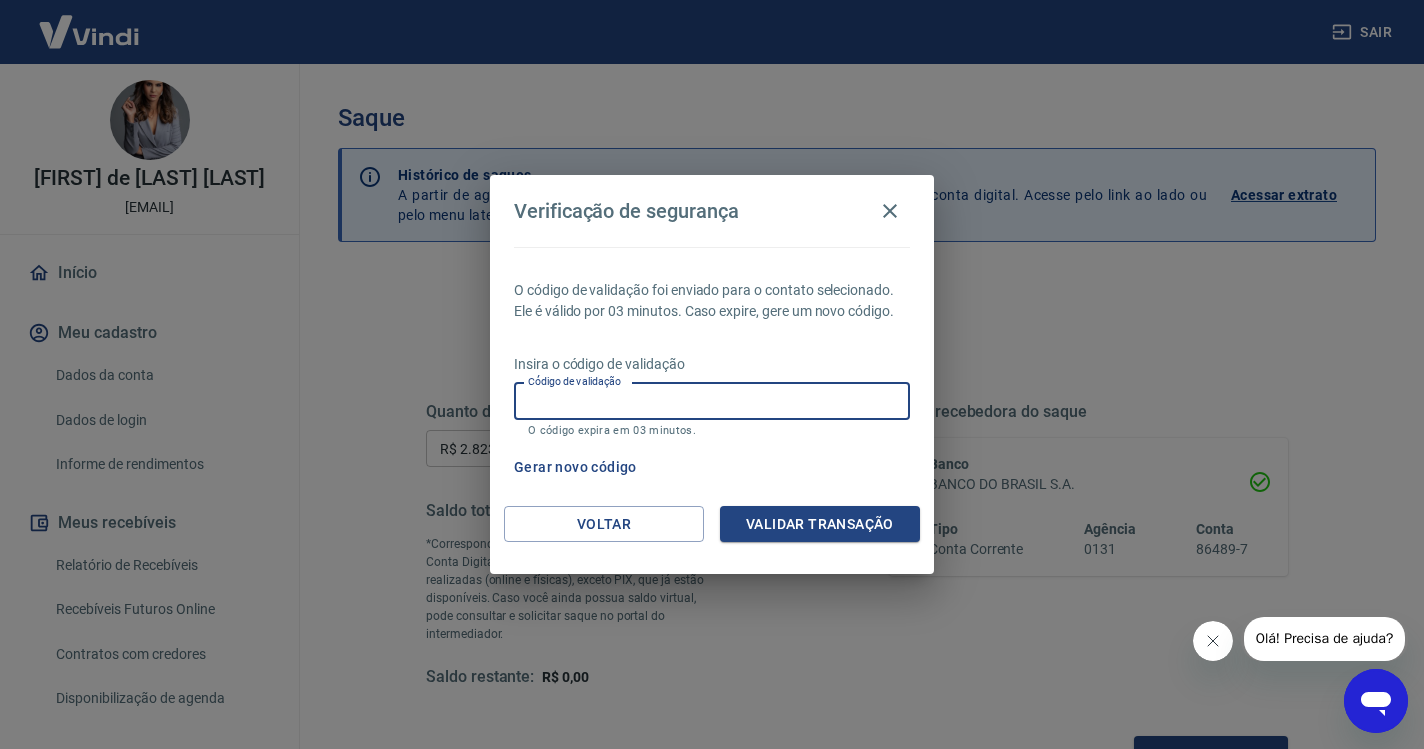 click on "Código de validação" at bounding box center (712, 401) 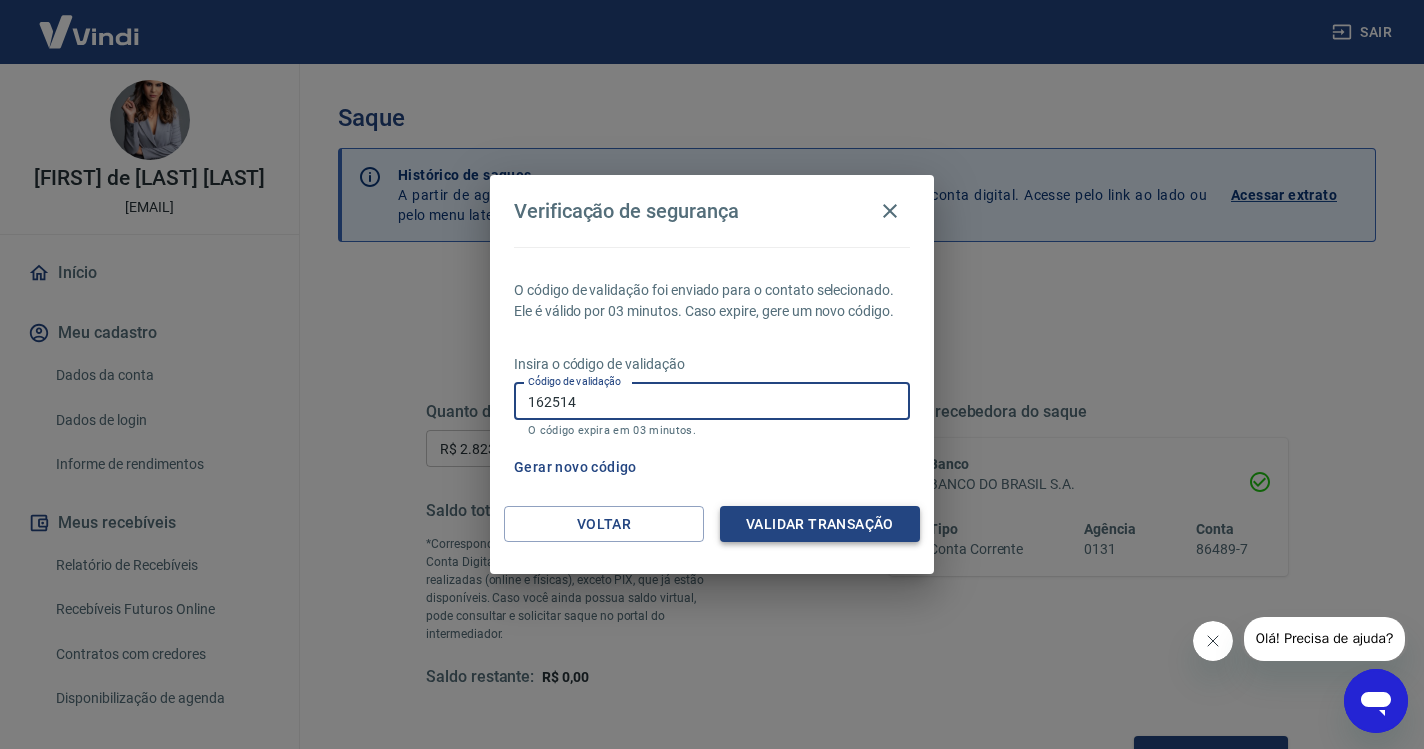 type on "162514" 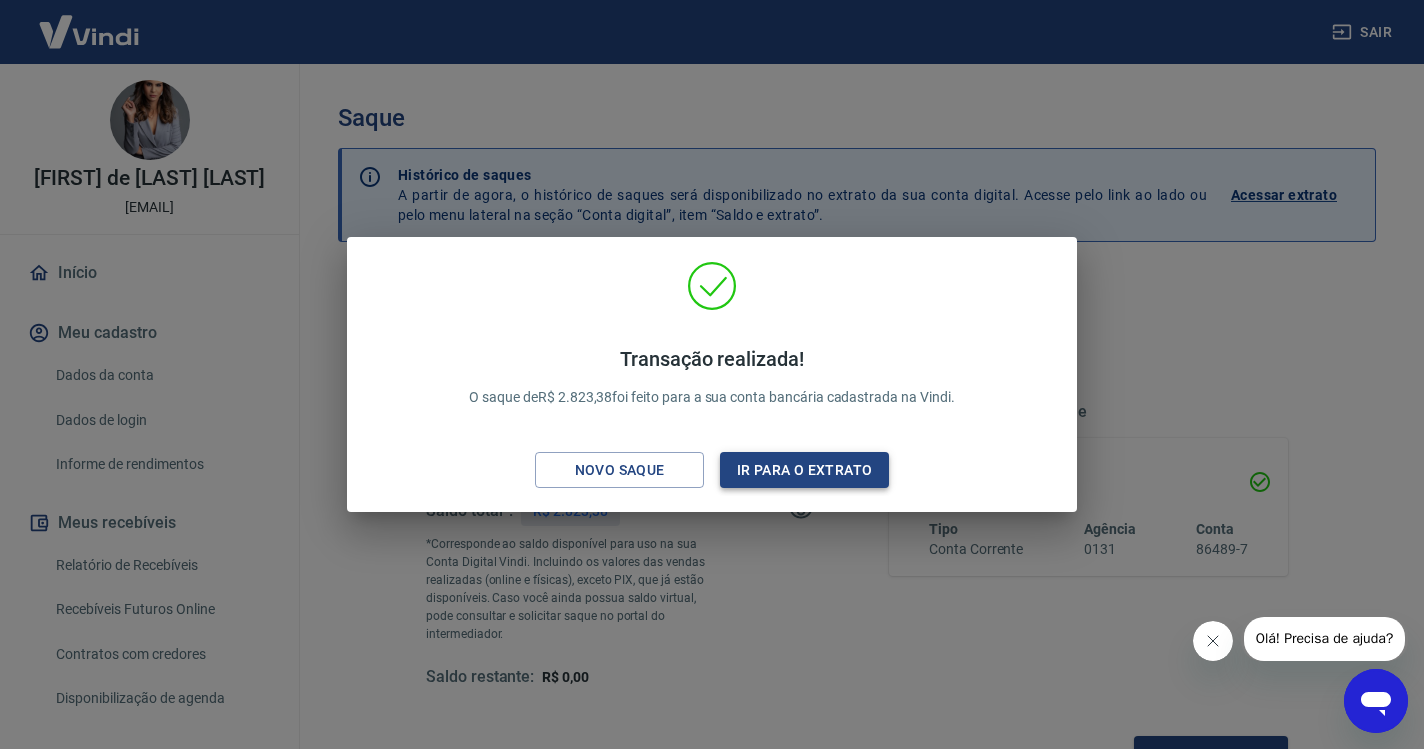 click on "Ir para o extrato" at bounding box center (804, 470) 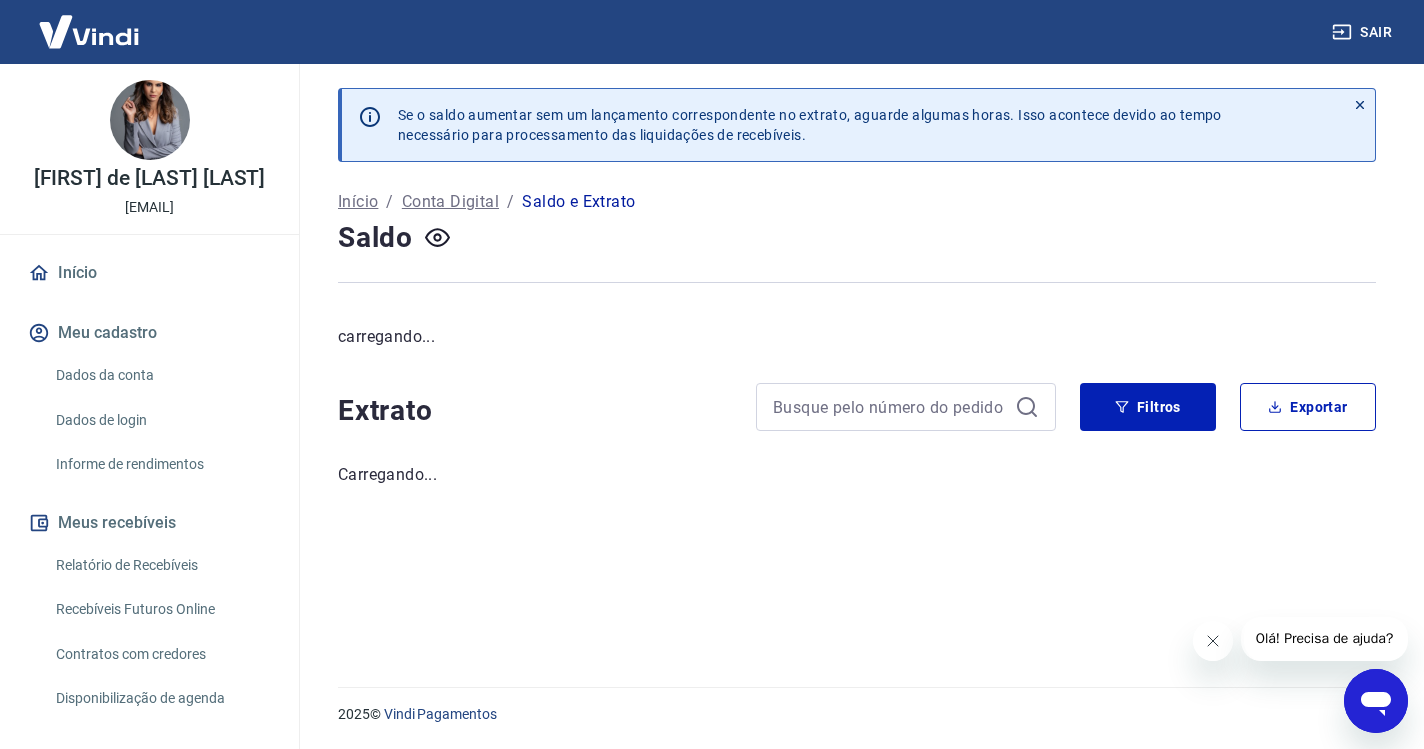 click 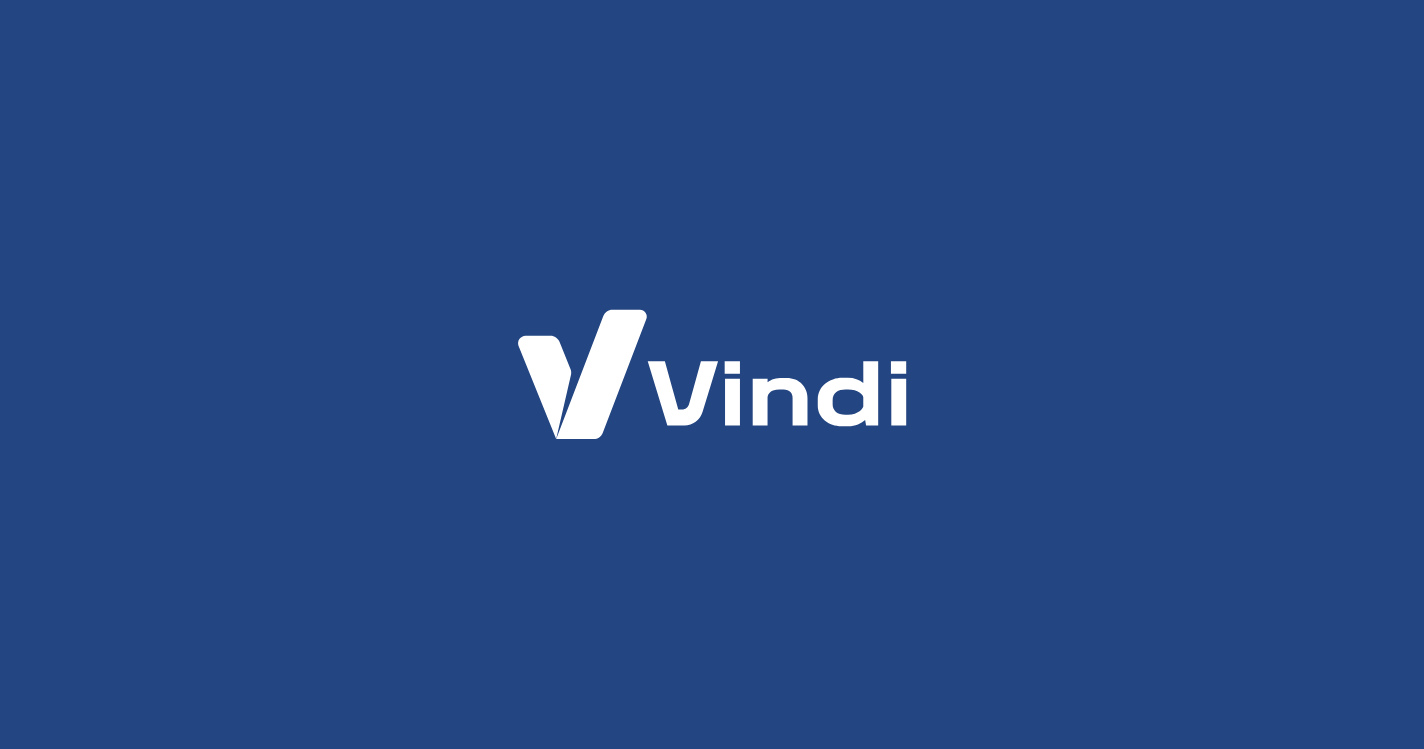 scroll, scrollTop: 0, scrollLeft: 0, axis: both 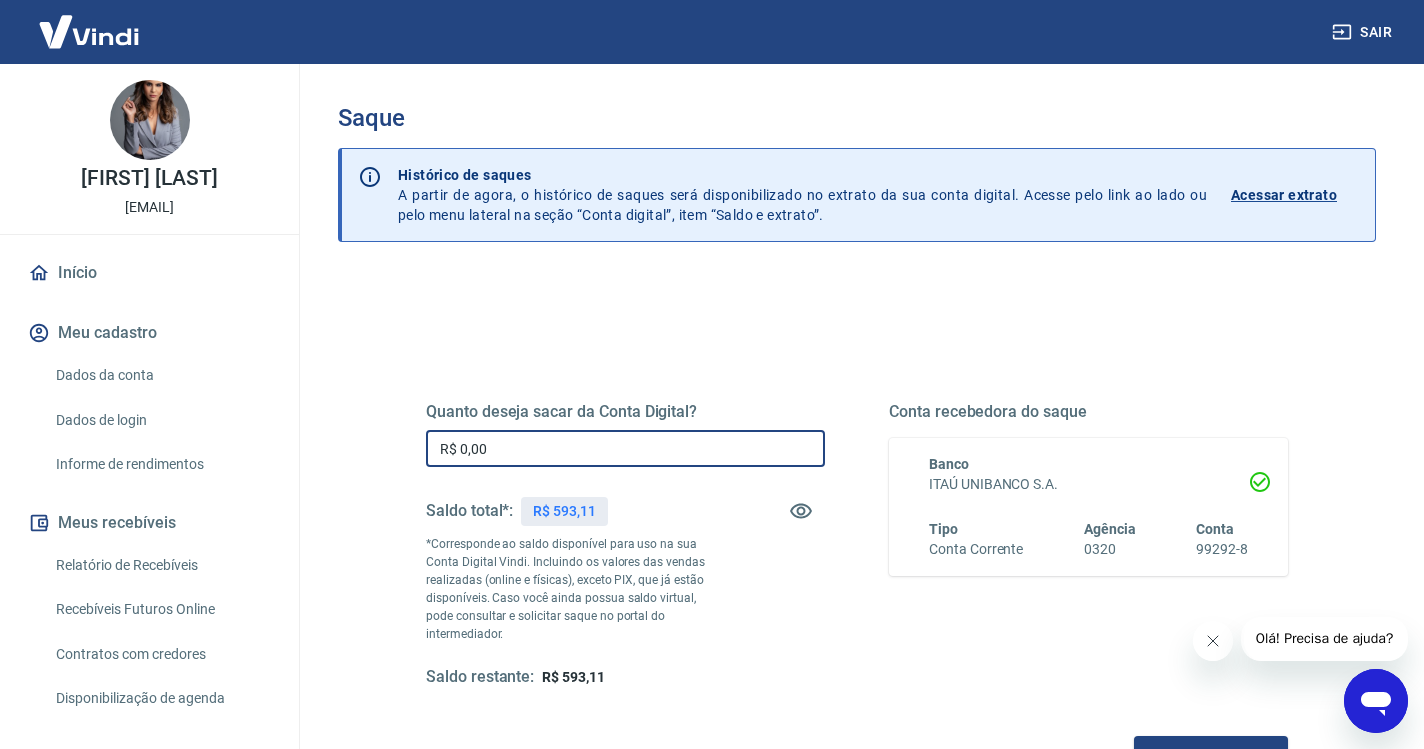 click on "R$ 0,00" at bounding box center (625, 448) 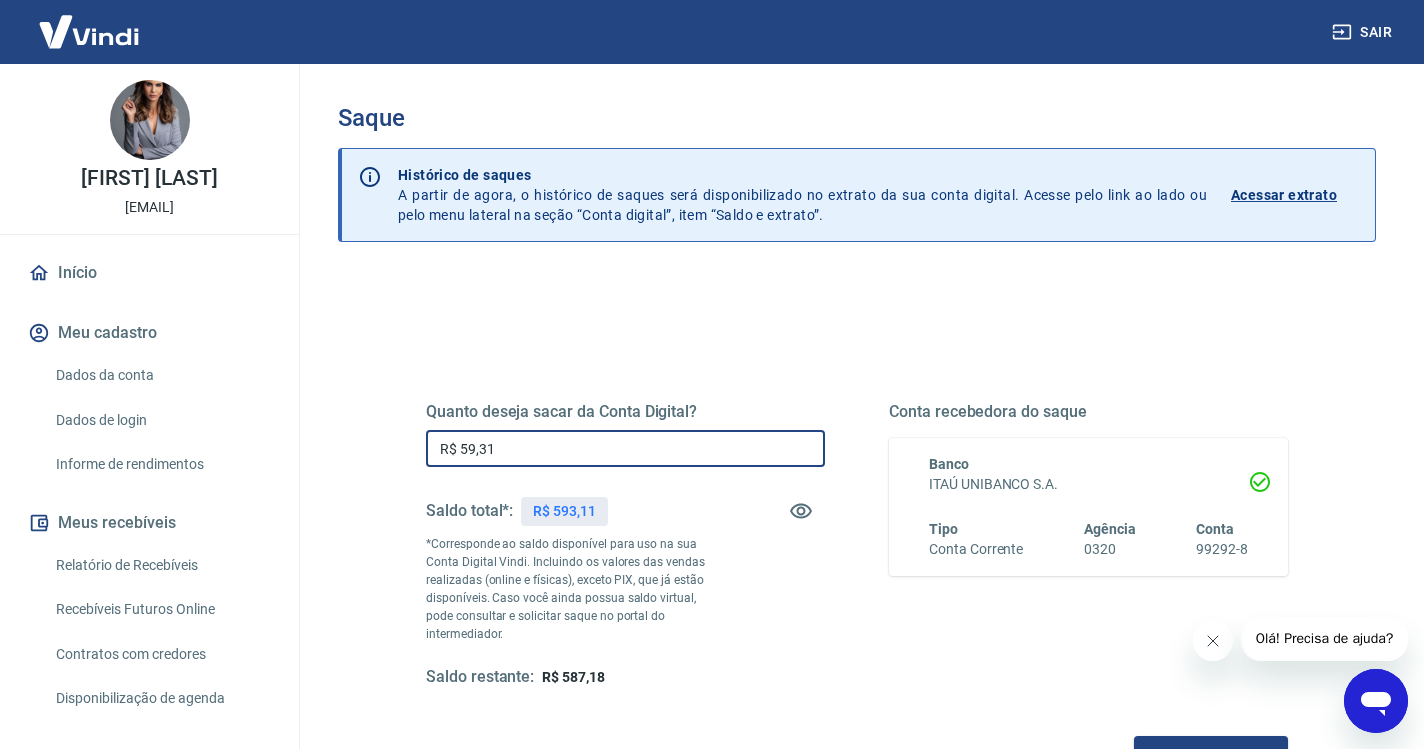 type on "R$ 593,11" 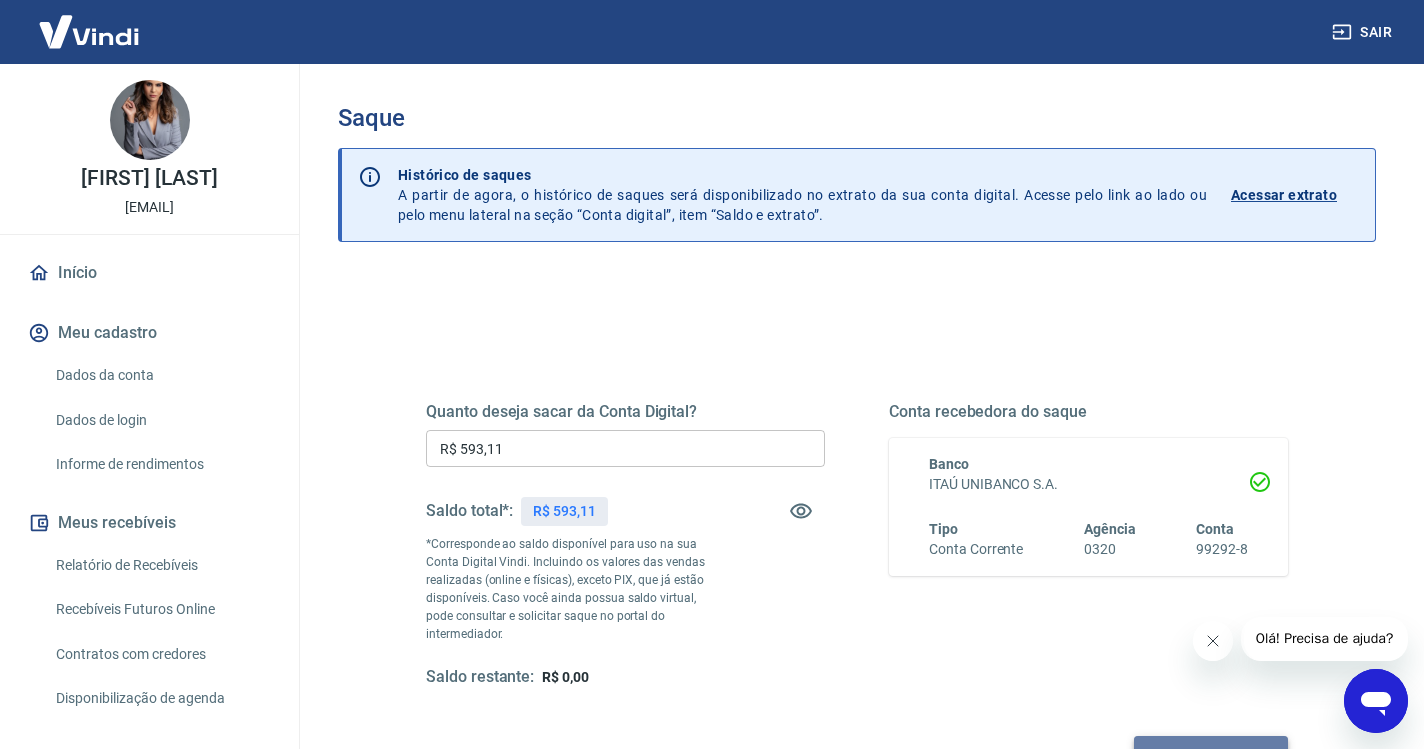 click on "Solicitar saque" at bounding box center (1211, 754) 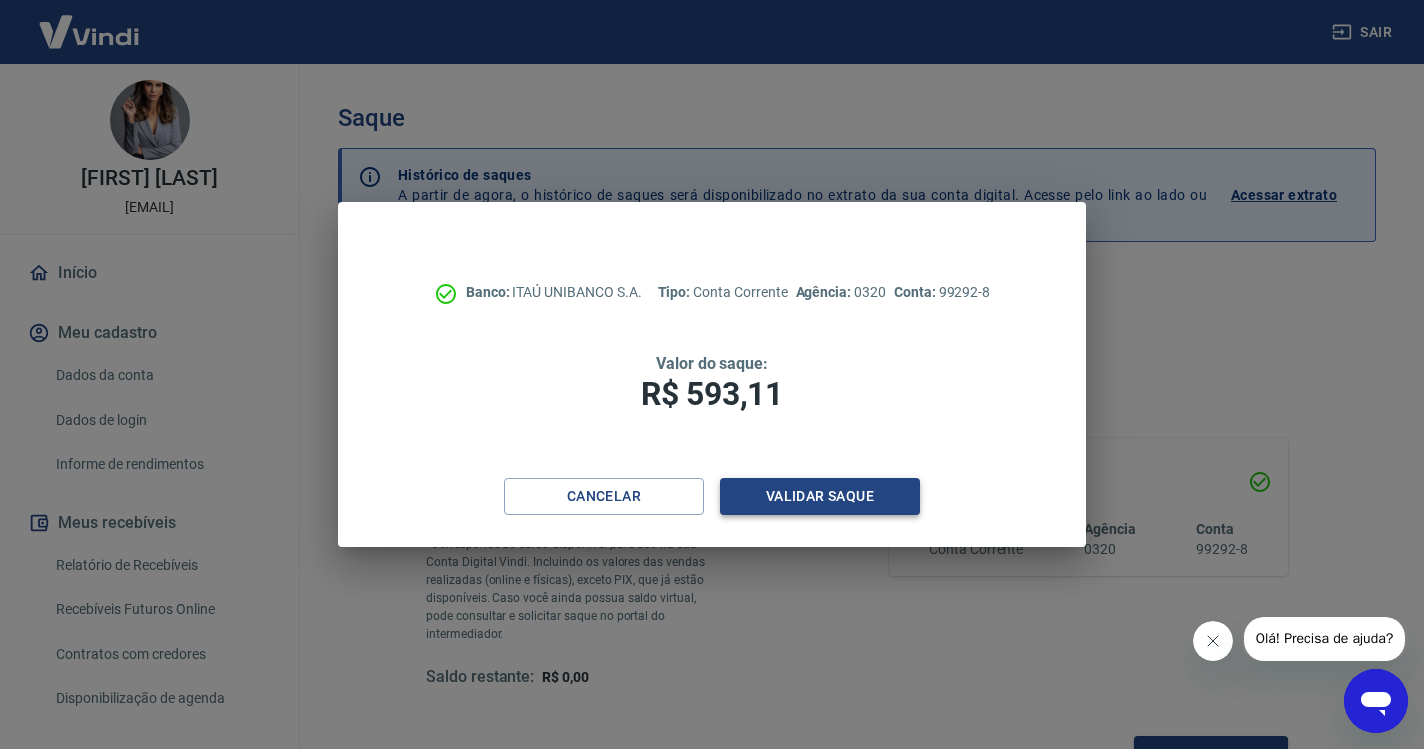 click on "Validar saque" at bounding box center [820, 496] 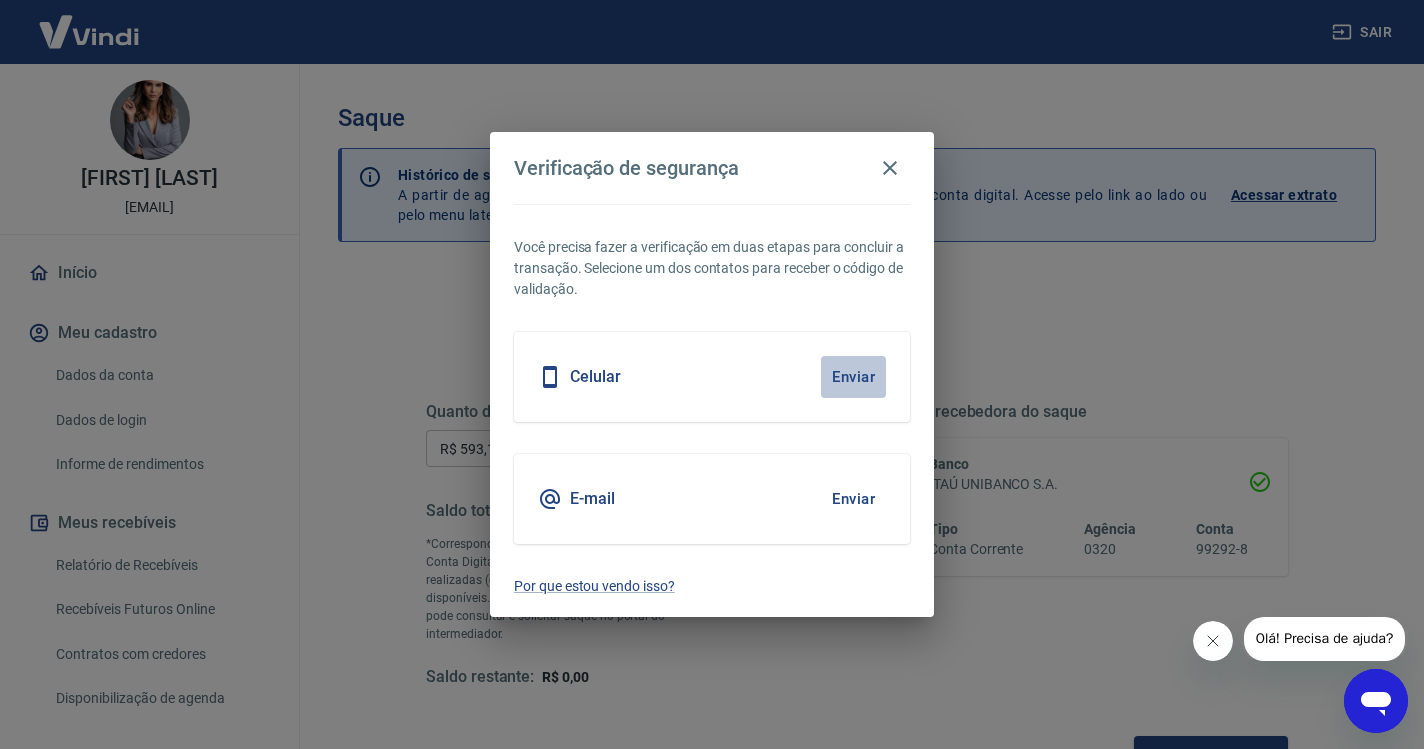 click on "Enviar" at bounding box center (853, 377) 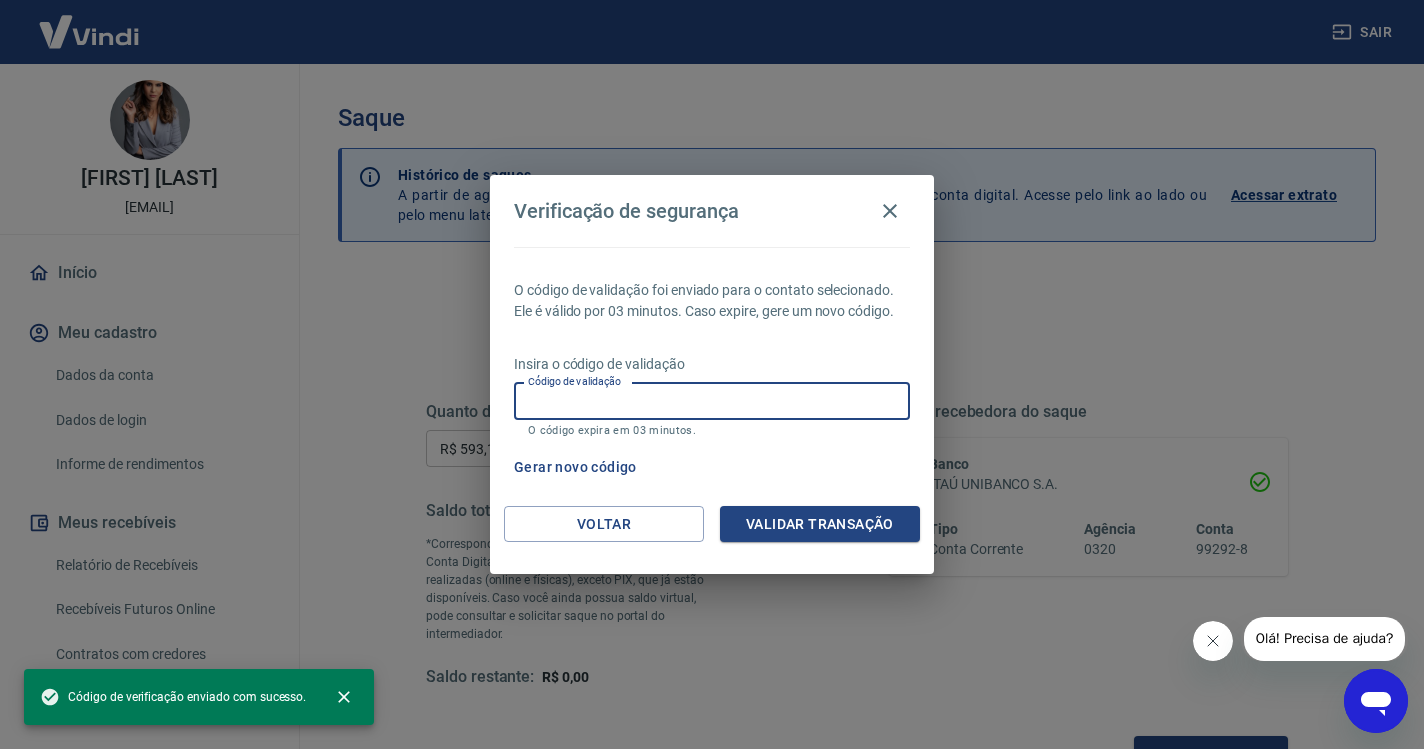 click on "Código de validação Código de validação O código expira em 03 minutos." at bounding box center (712, 410) 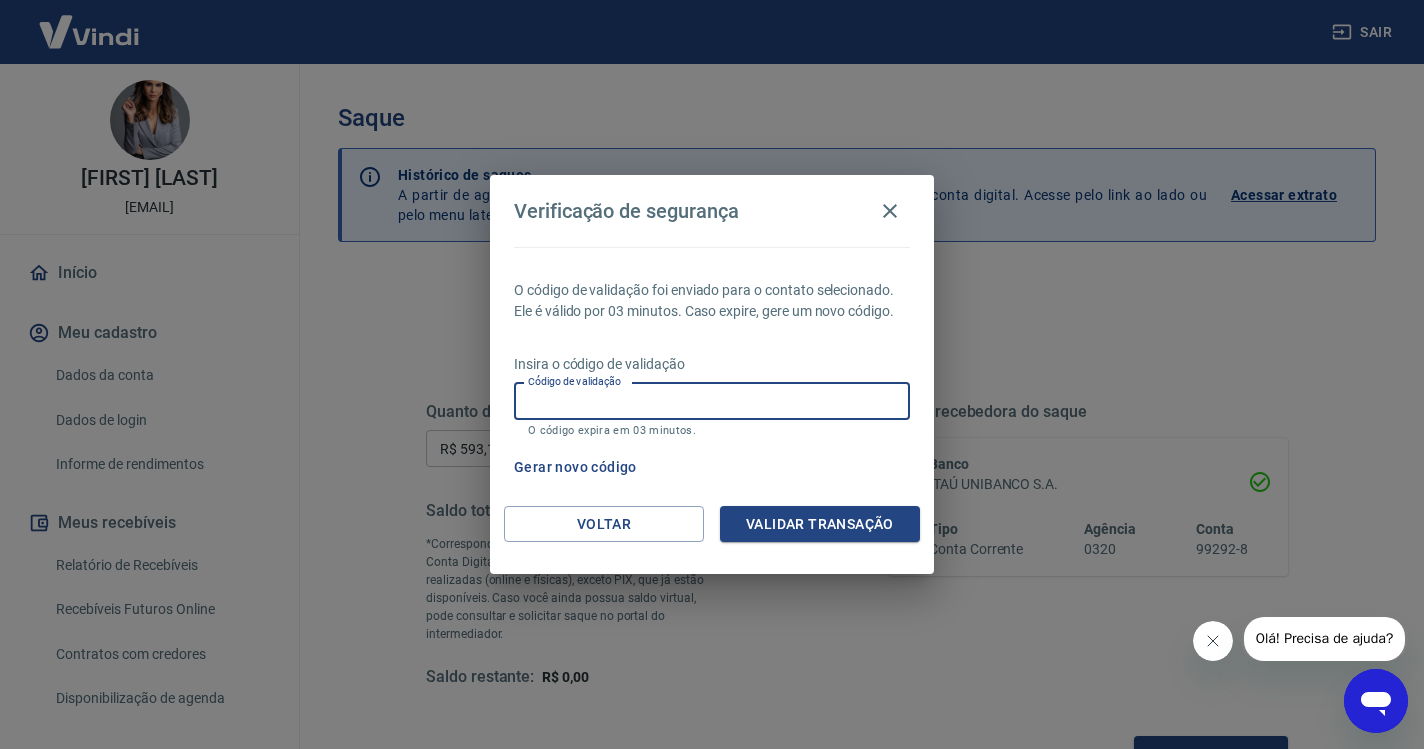paste on "968985" 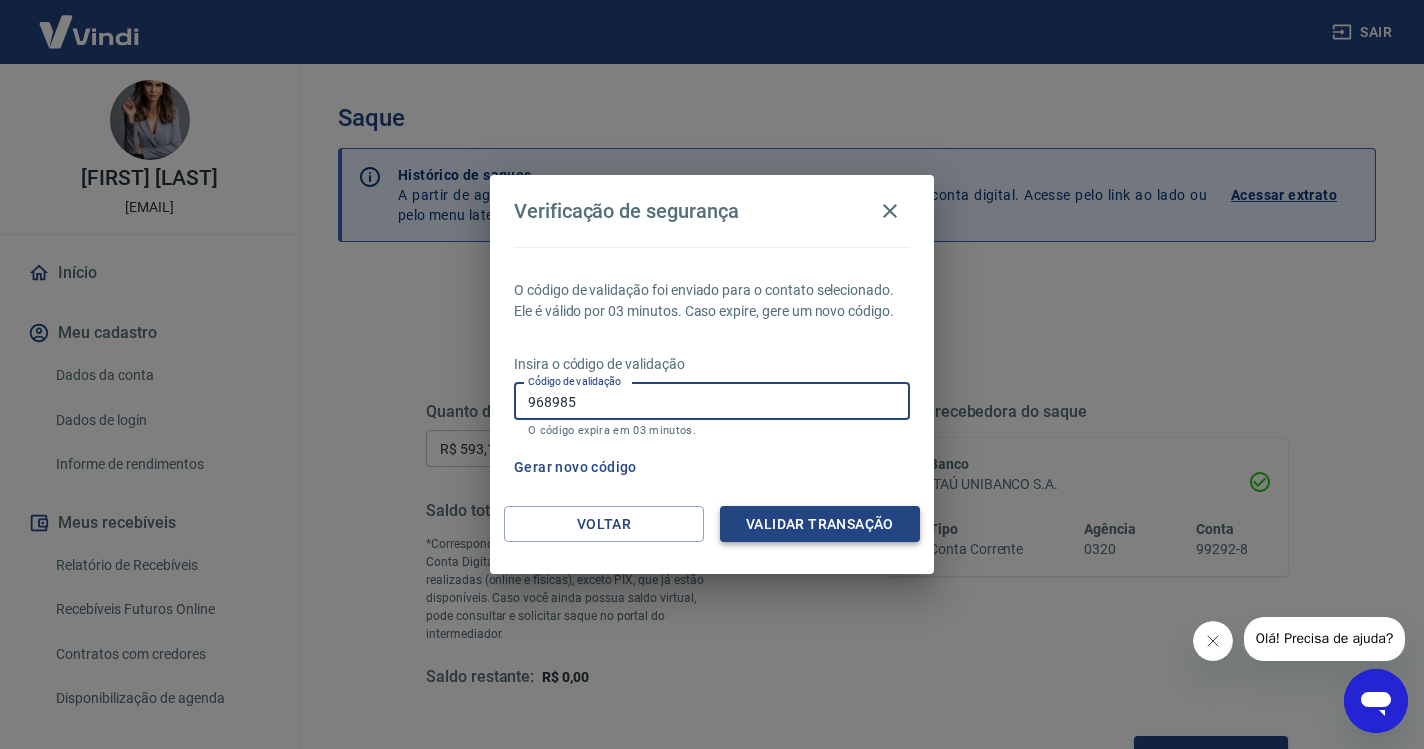 type on "968985" 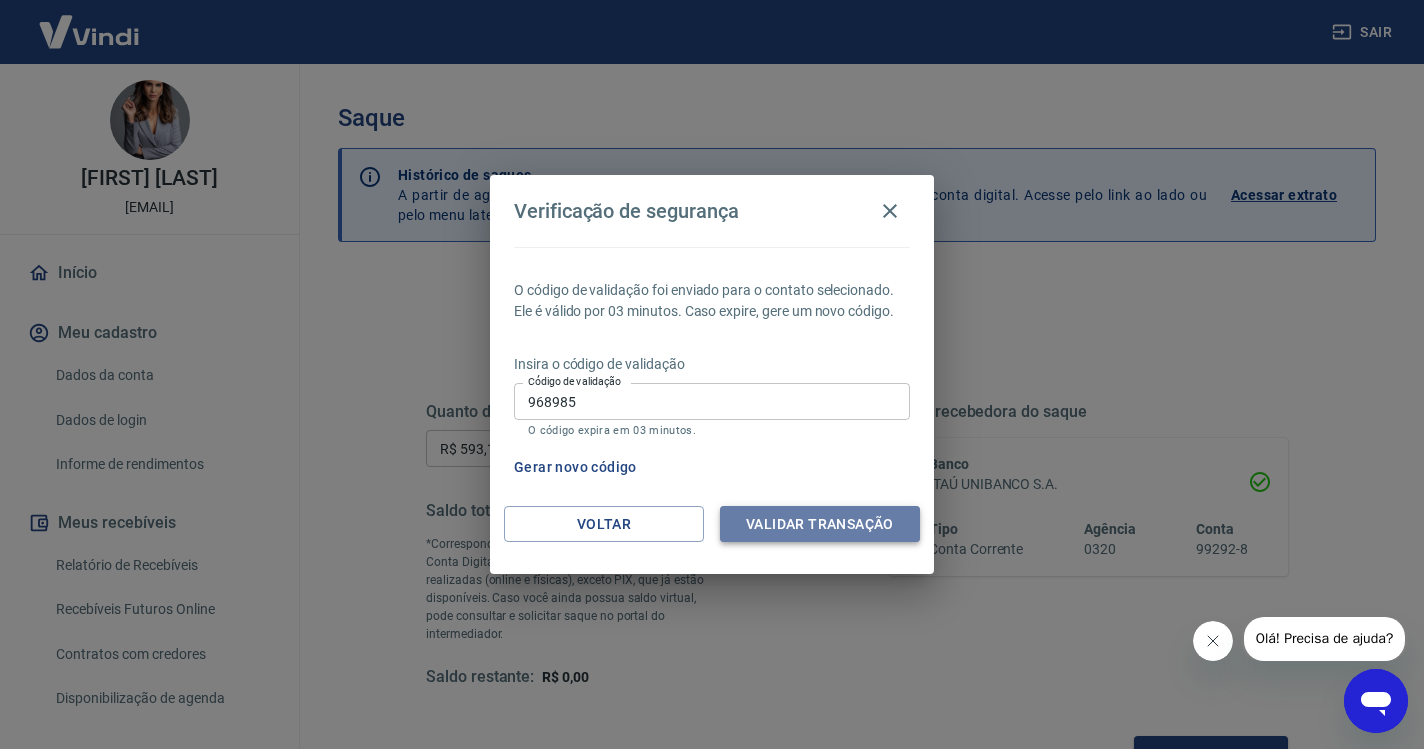 click on "Validar transação" at bounding box center (820, 524) 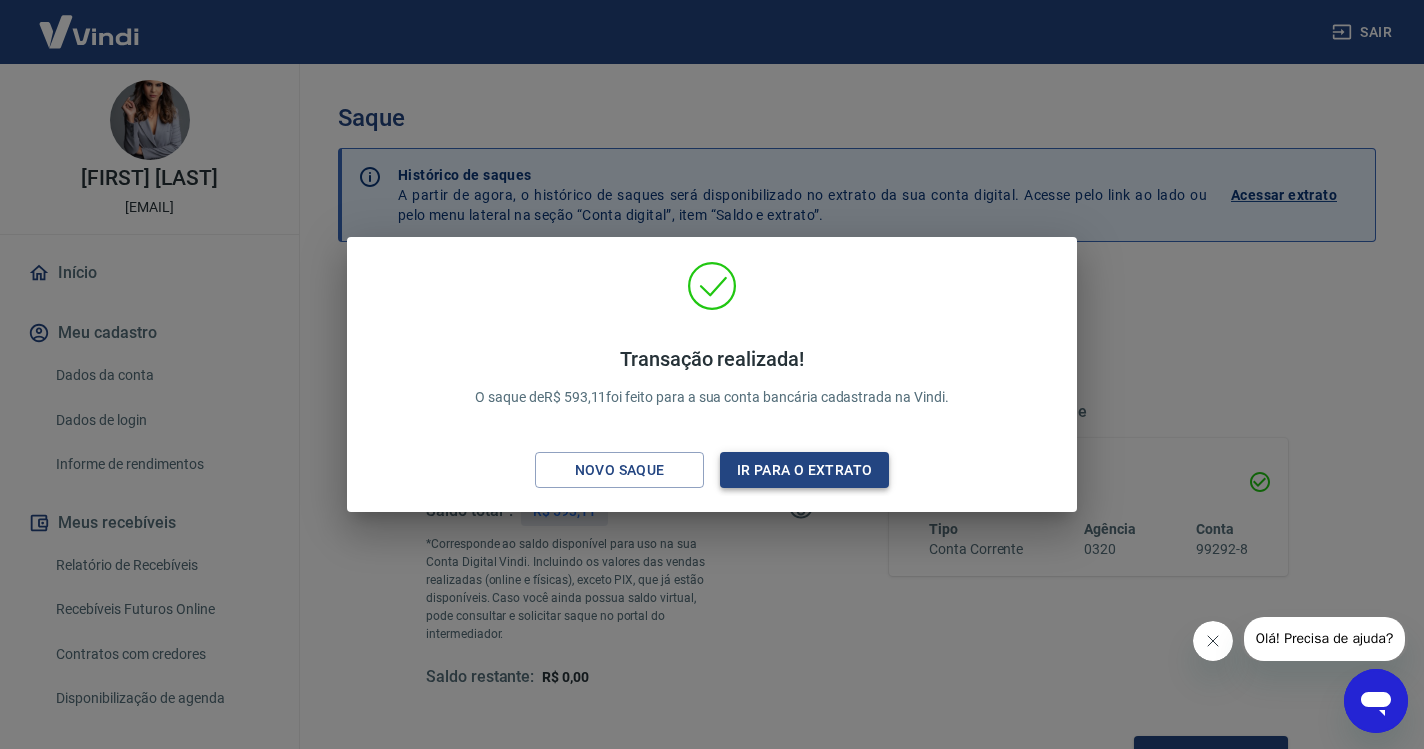 click on "Ir para o extrato" at bounding box center [804, 470] 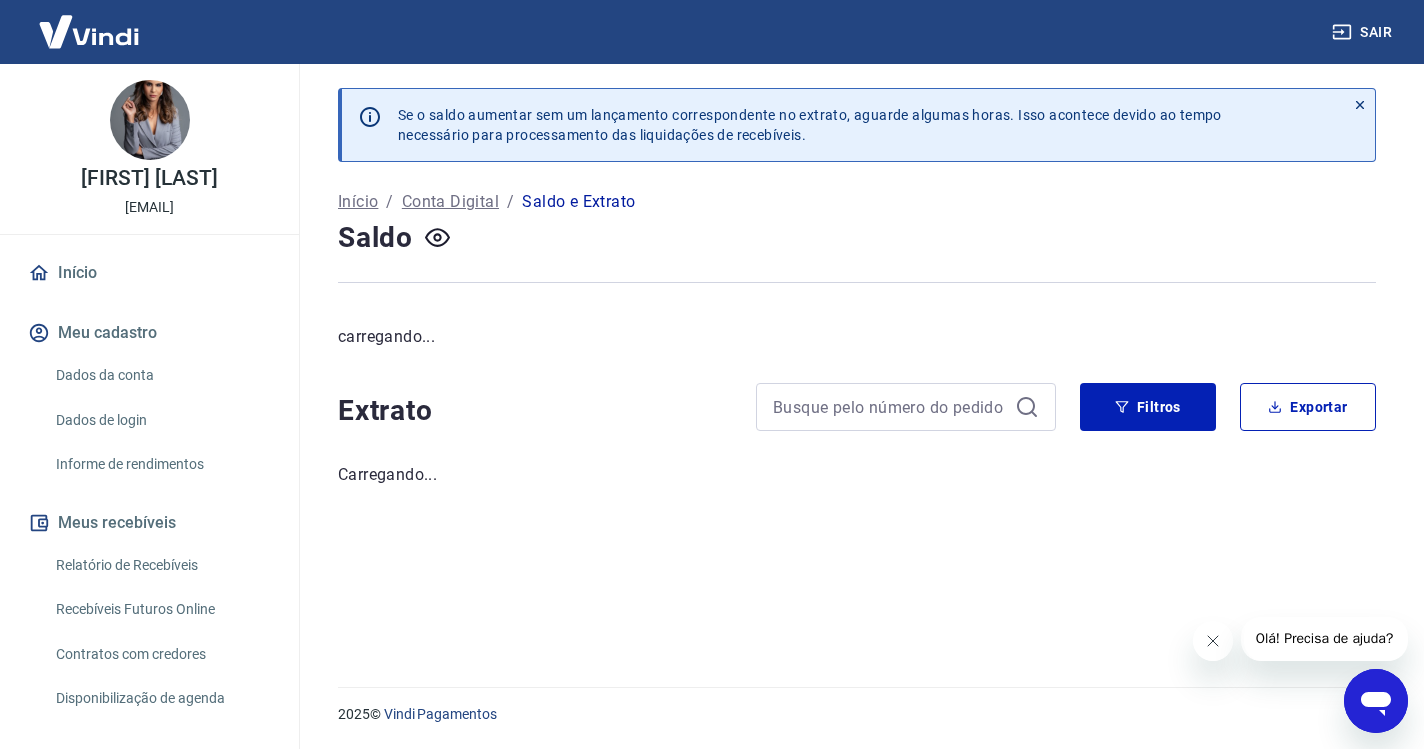 click on "Início" at bounding box center [149, 273] 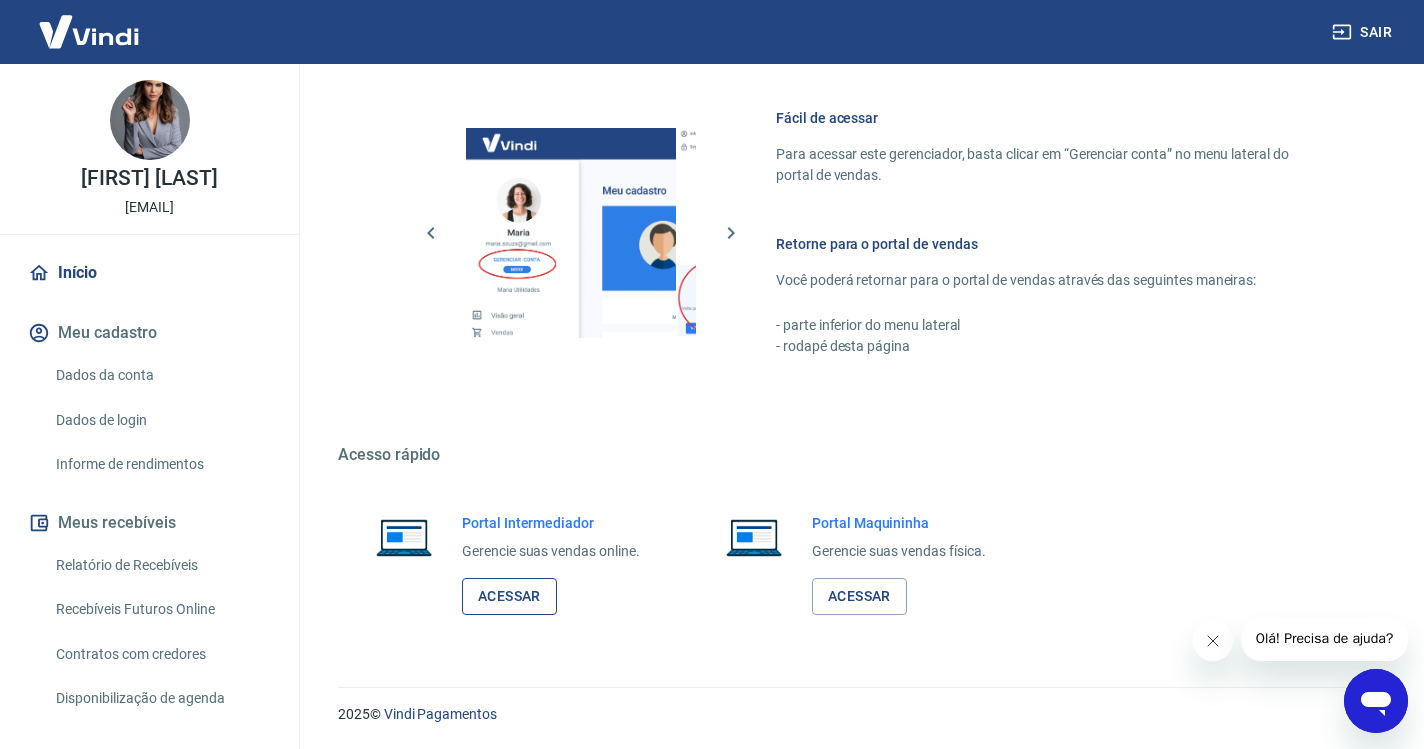 scroll, scrollTop: 849, scrollLeft: 0, axis: vertical 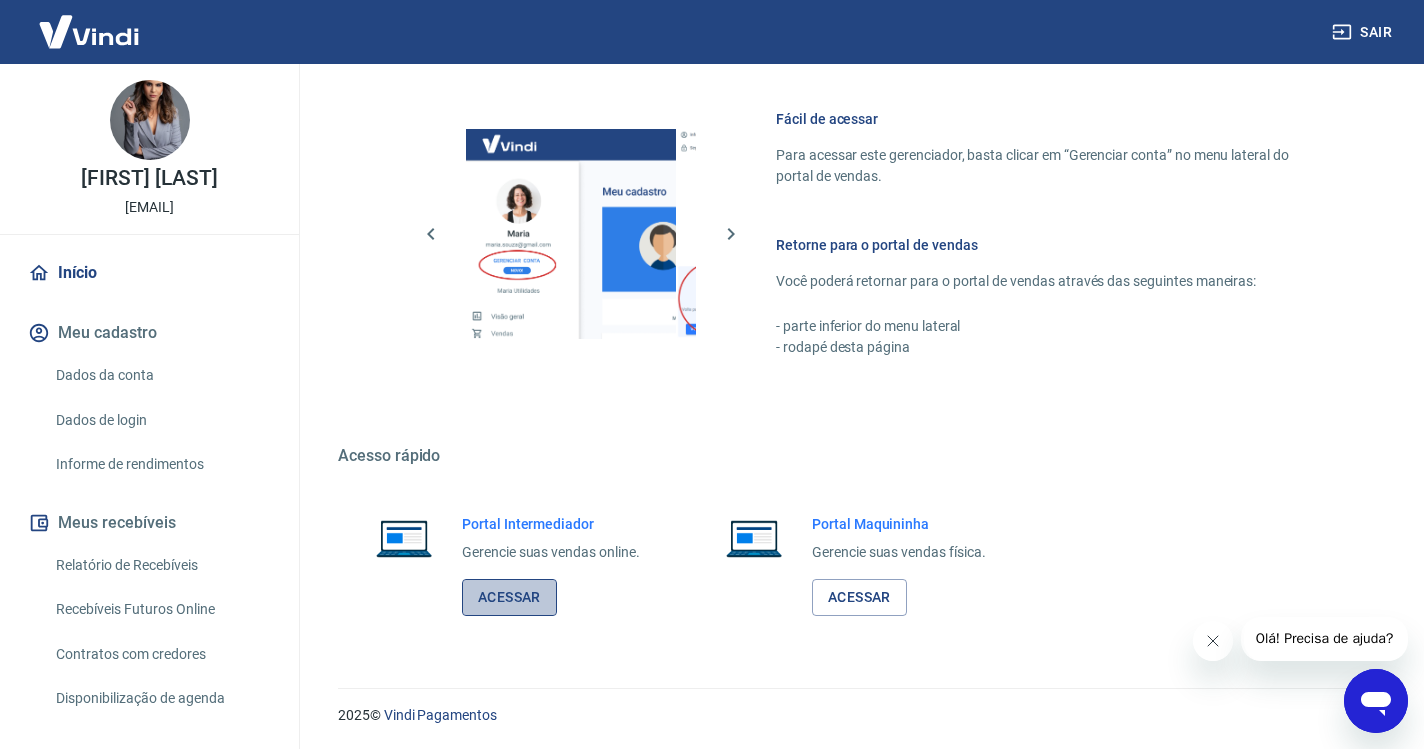 click on "Acessar" at bounding box center [509, 597] 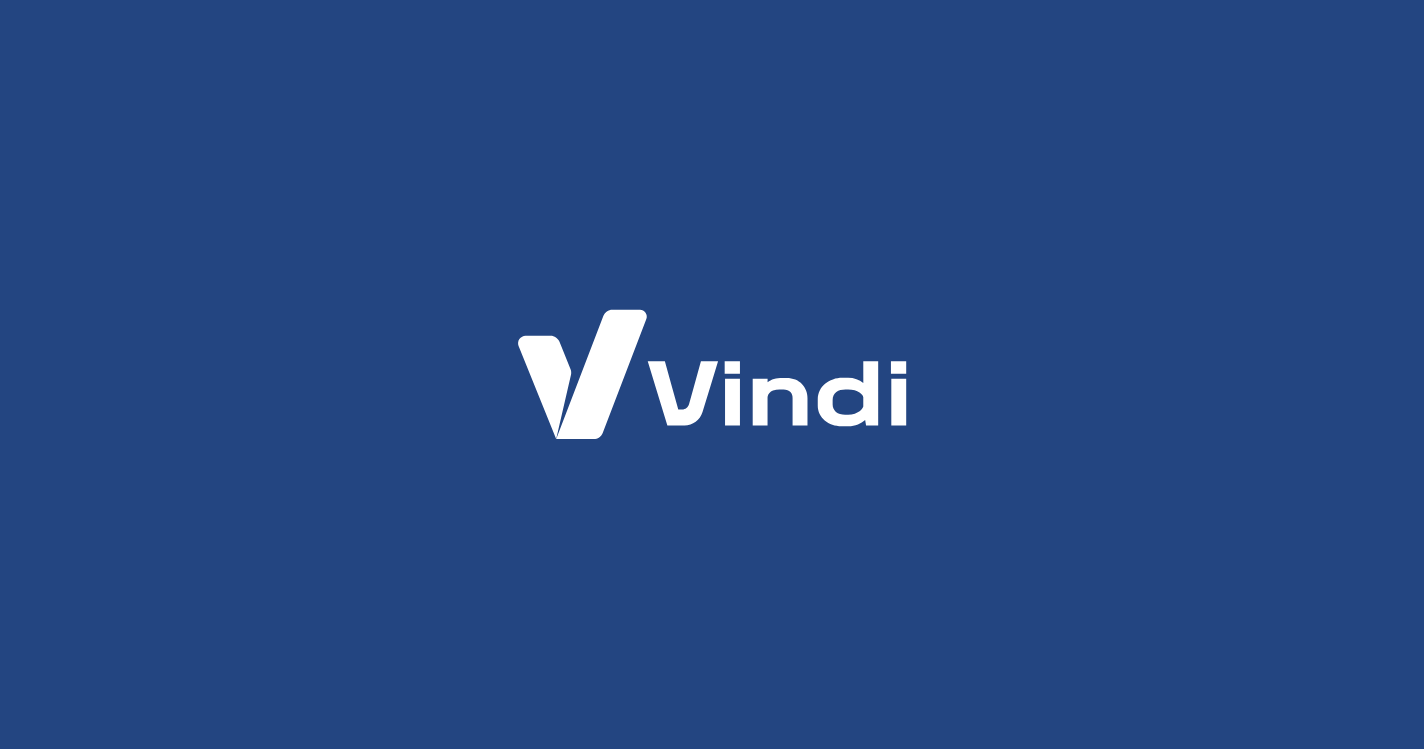 scroll, scrollTop: 0, scrollLeft: 0, axis: both 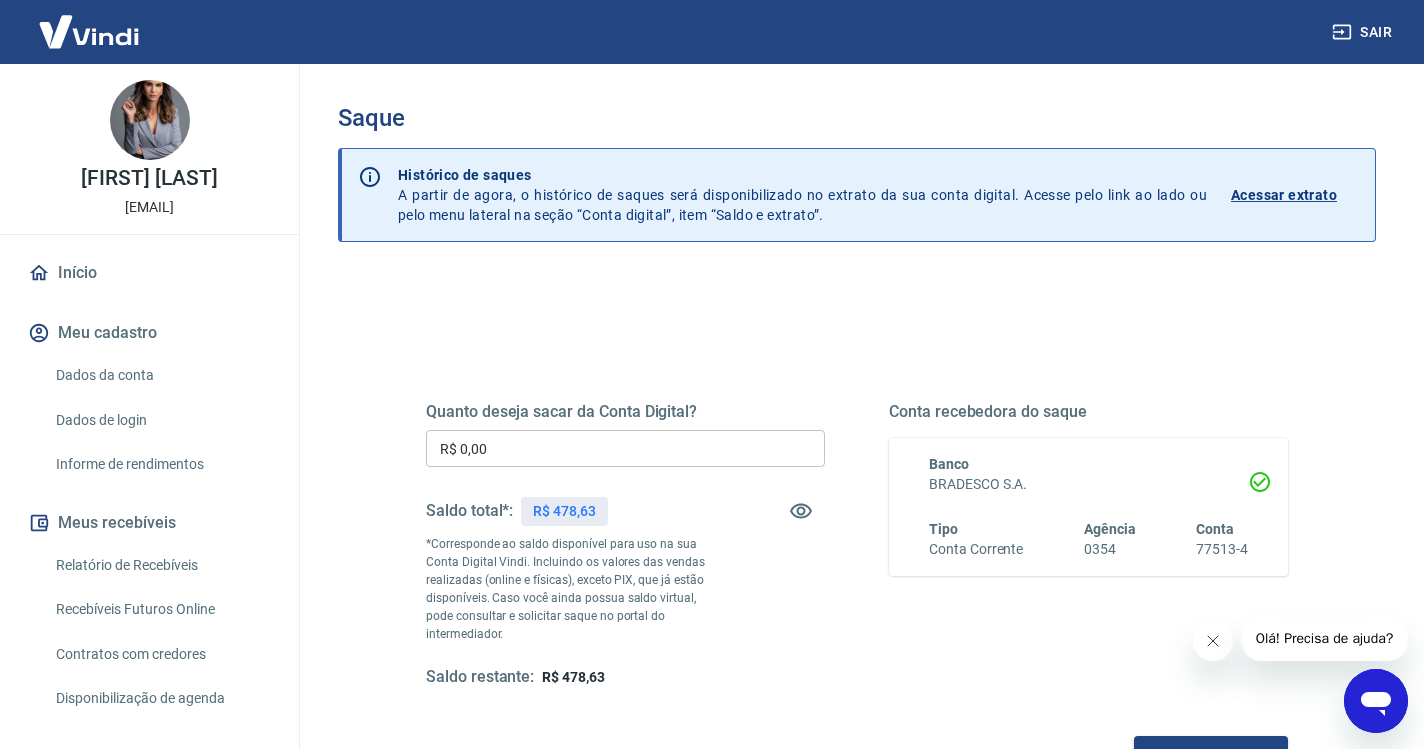 click on "R$ 0,00" at bounding box center (625, 448) 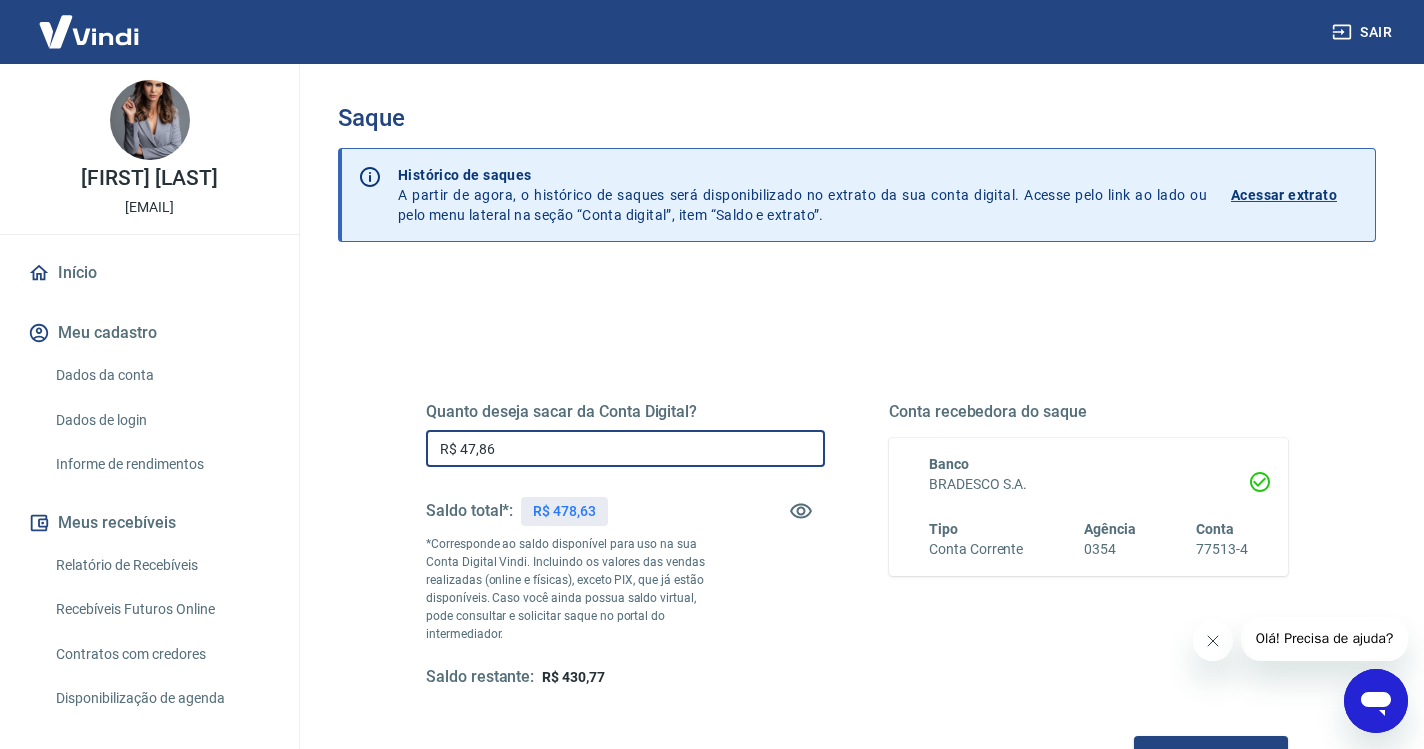 type on "R$ 478,63" 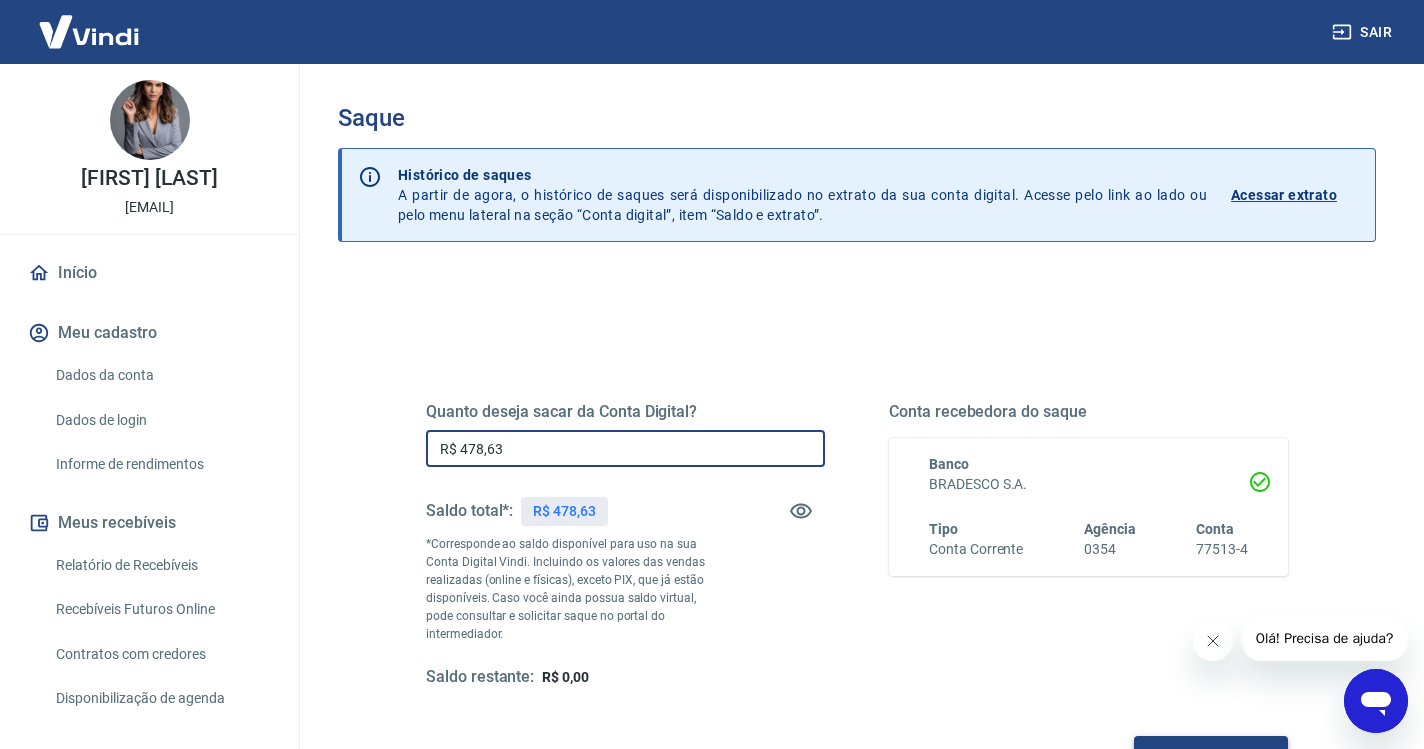 click on "Solicitar saque" at bounding box center (1211, 754) 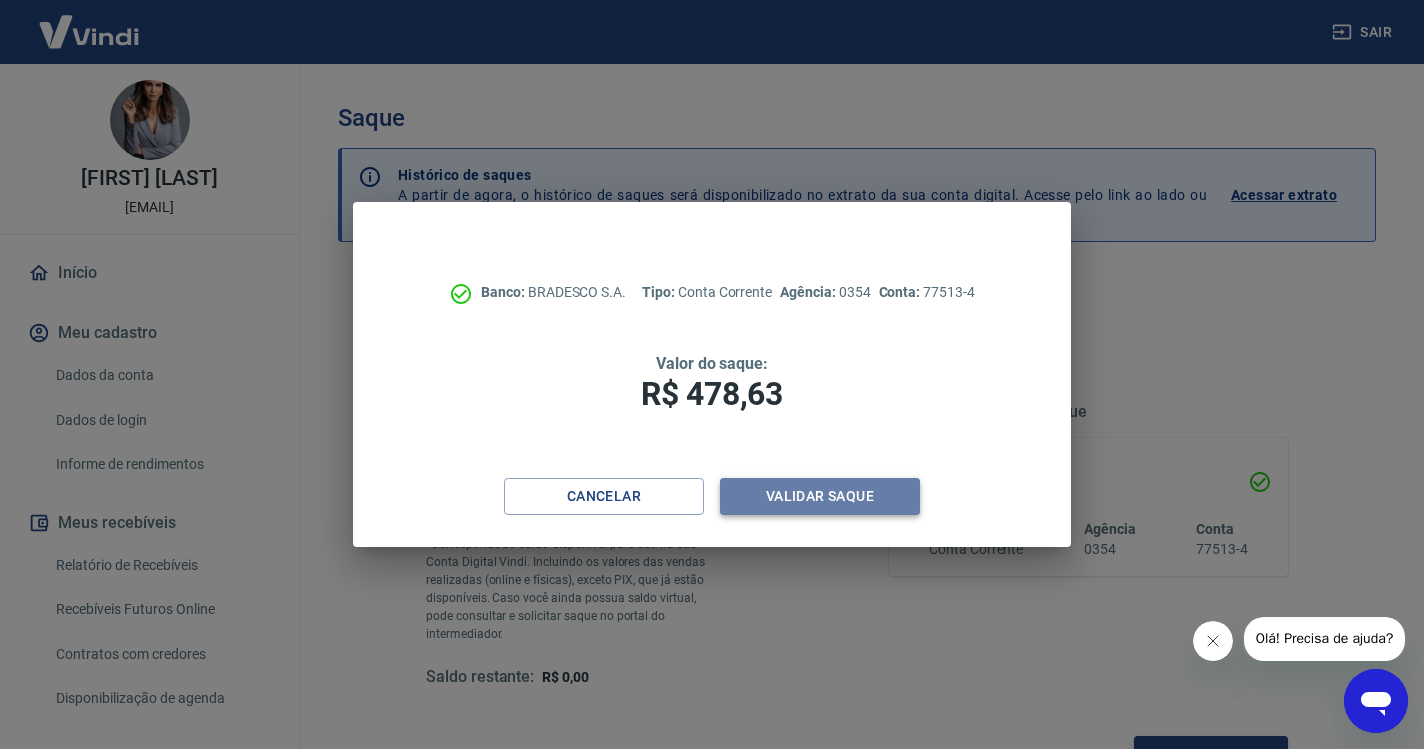 click on "Validar saque" at bounding box center [820, 496] 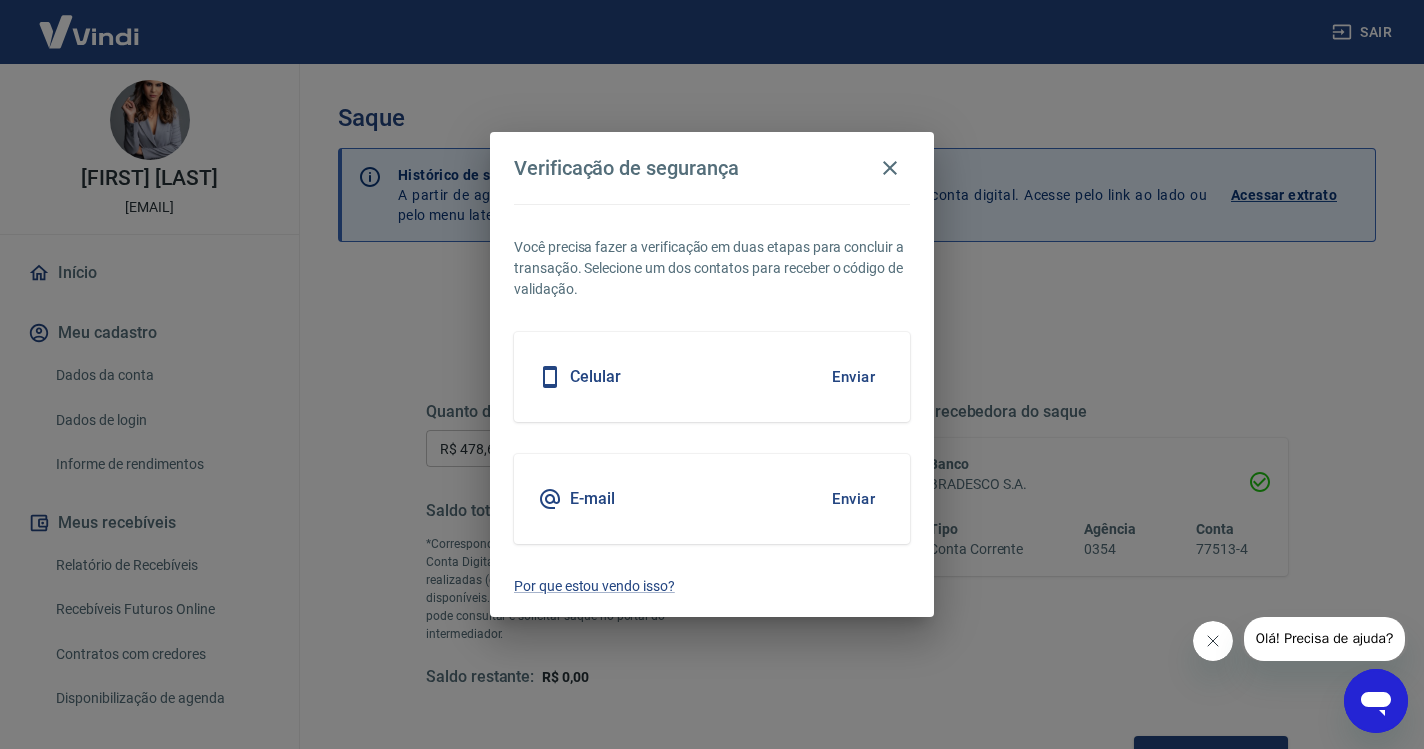 click on "Enviar" at bounding box center (853, 377) 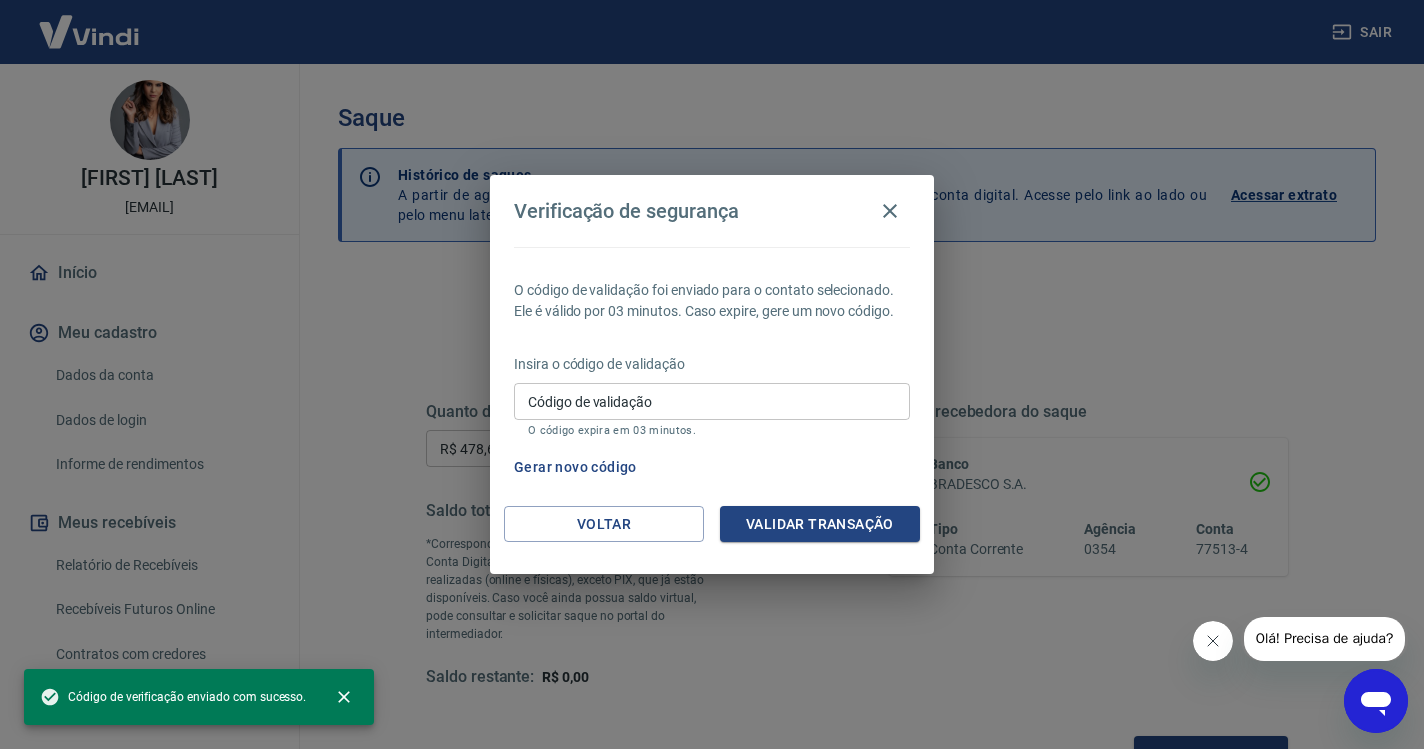 click on "Código de validação" at bounding box center [712, 401] 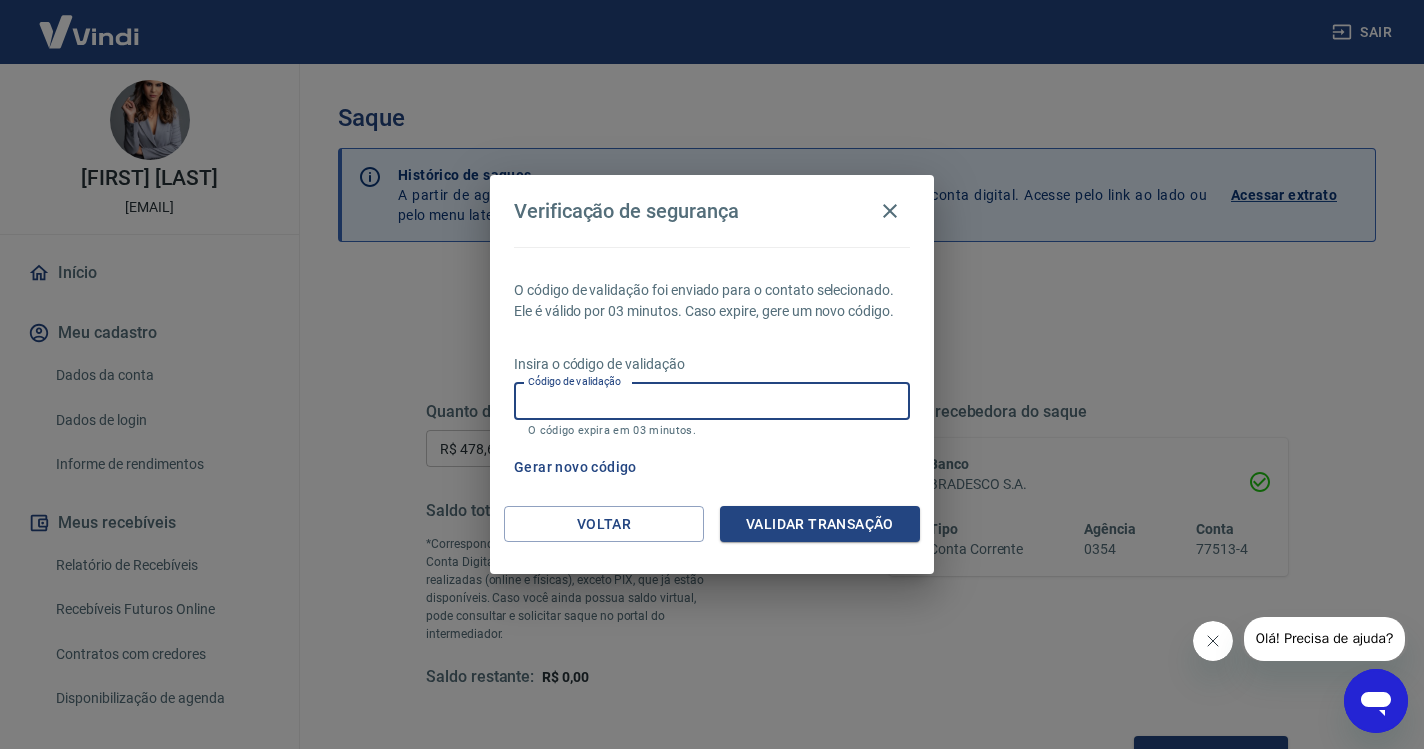 paste on "751543" 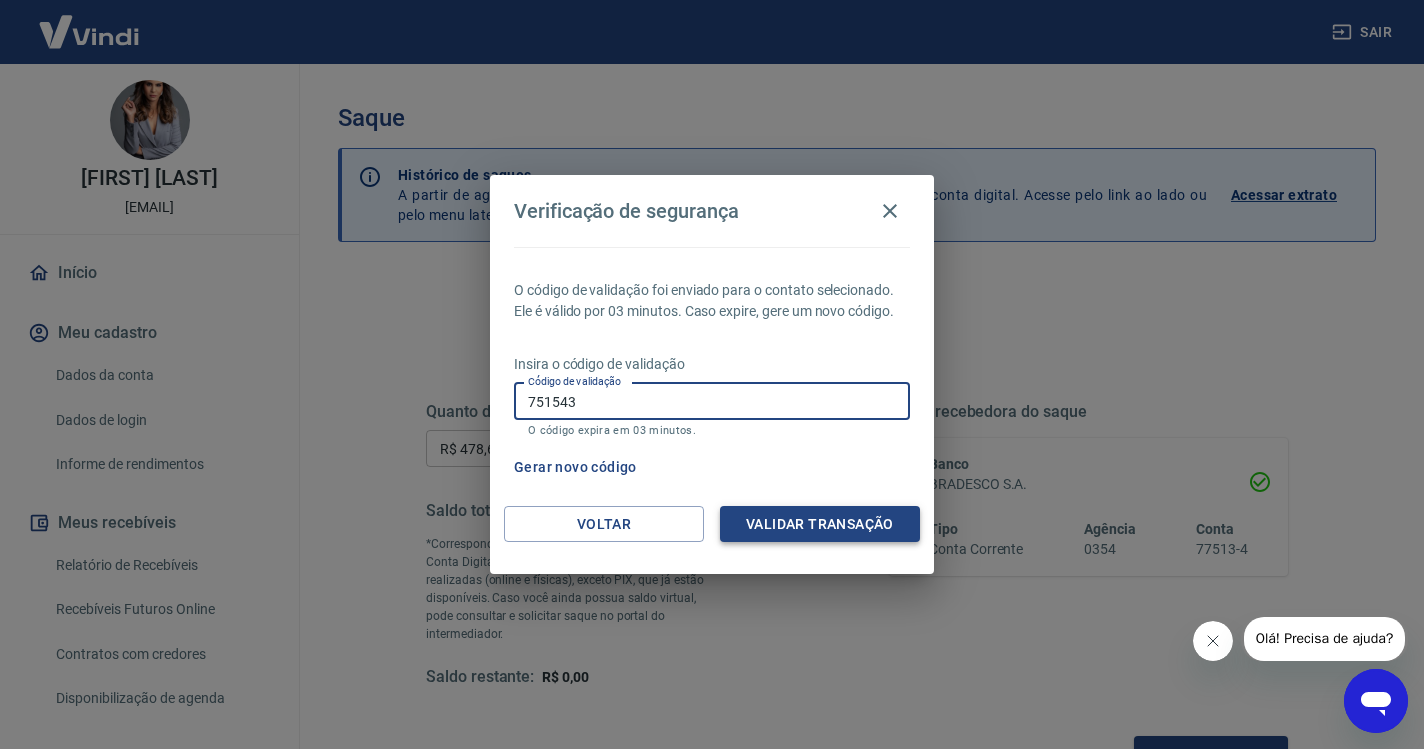 type on "751543" 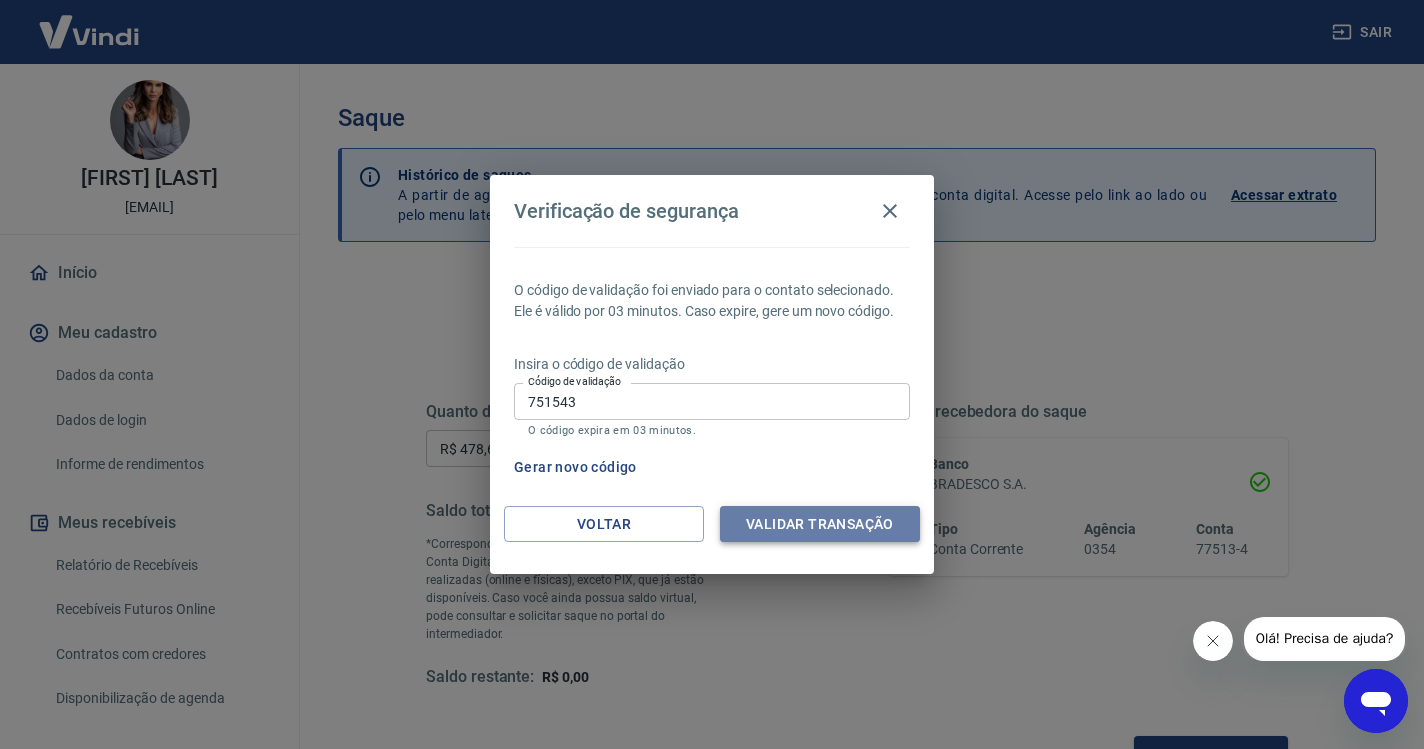 click on "Validar transação" at bounding box center (820, 524) 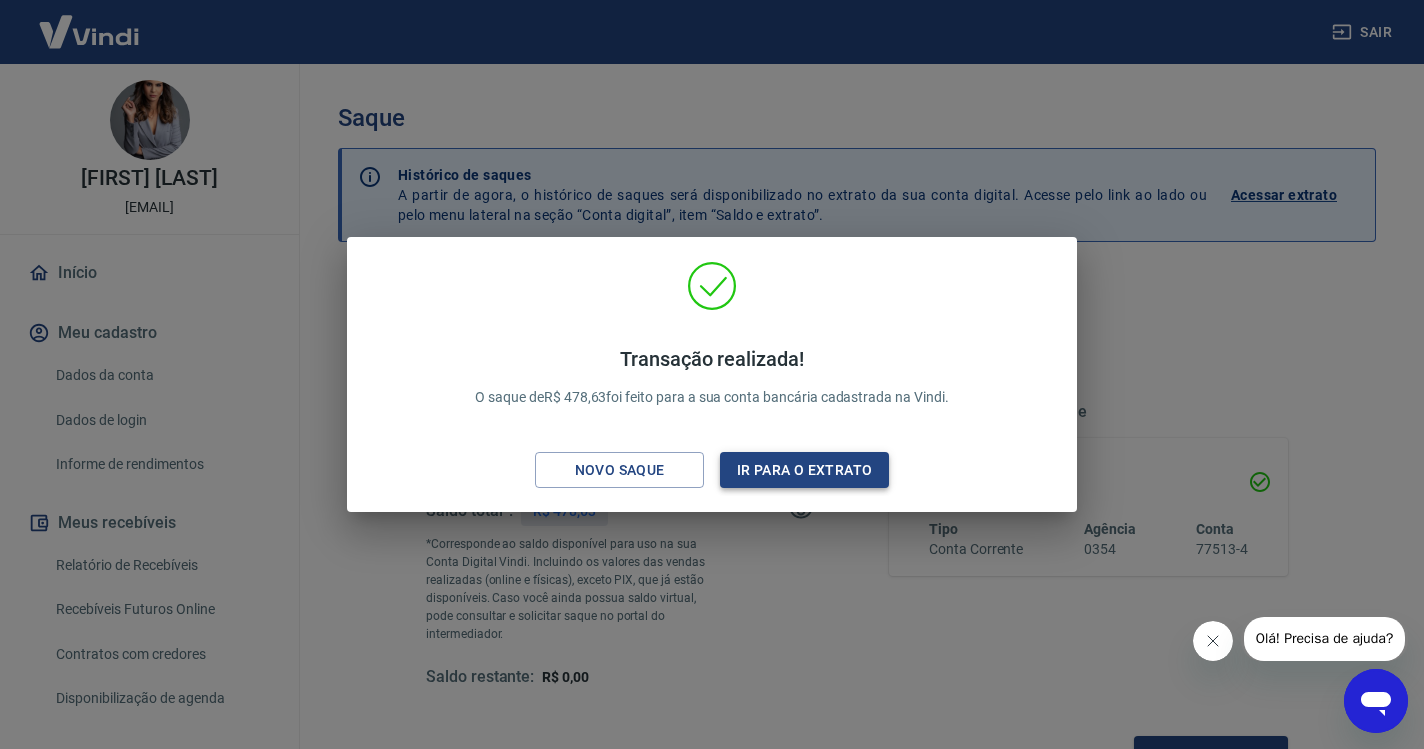 click on "Ir para o extrato" at bounding box center (804, 470) 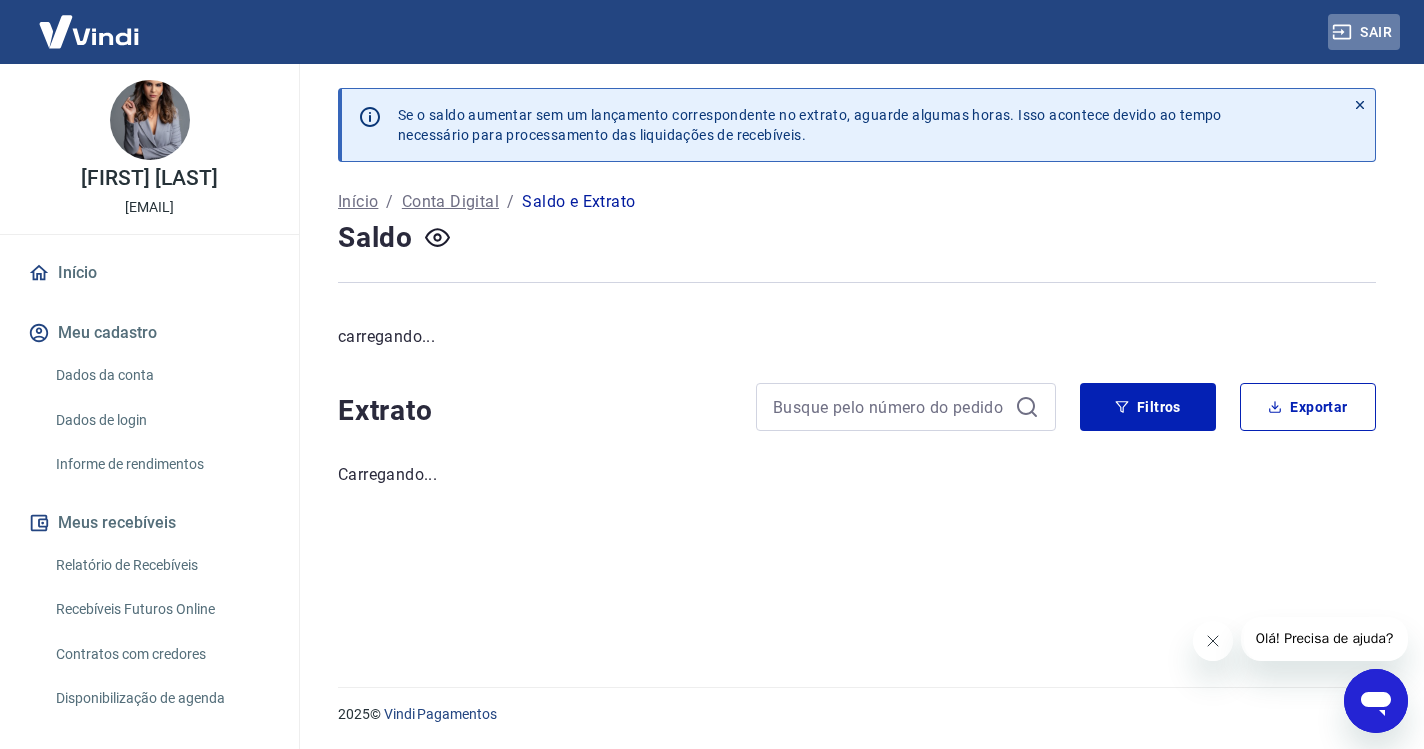 click on "Sair" at bounding box center [1364, 32] 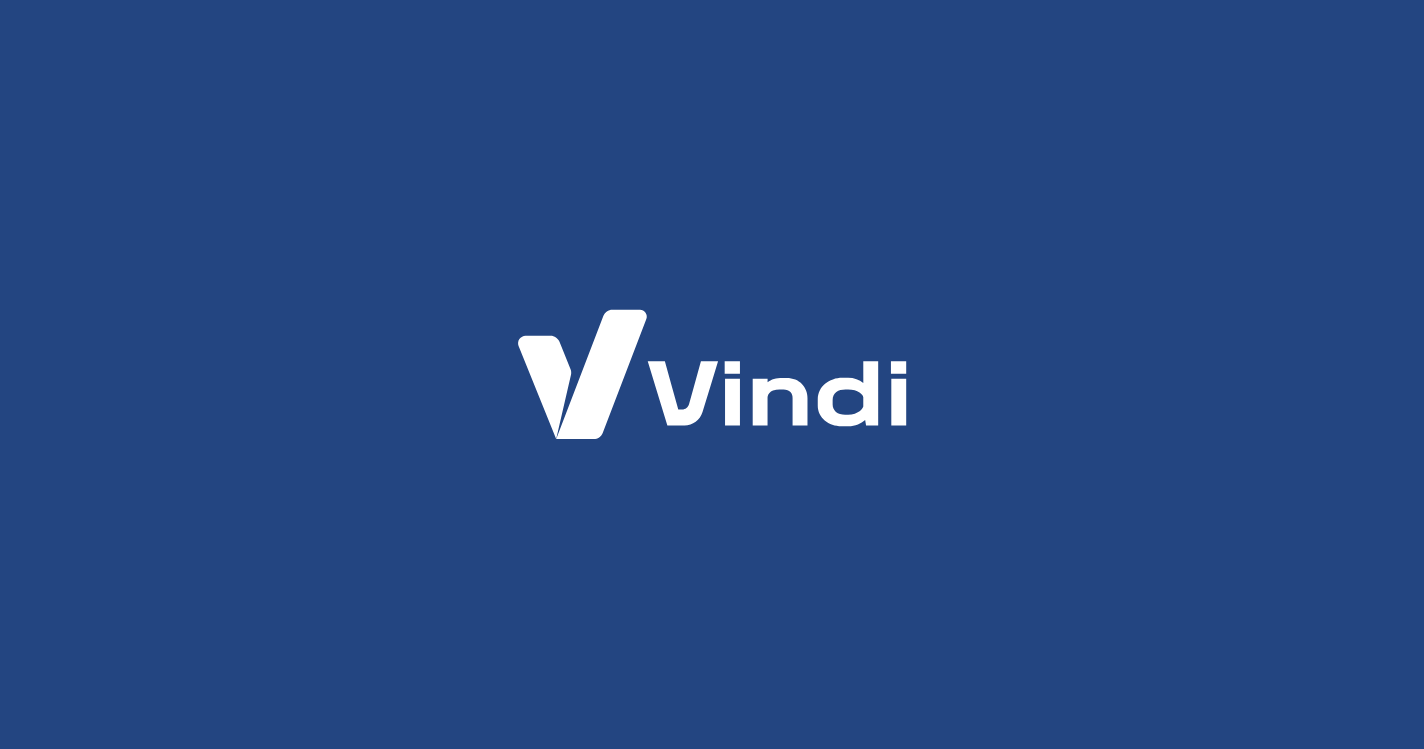 scroll, scrollTop: 0, scrollLeft: 0, axis: both 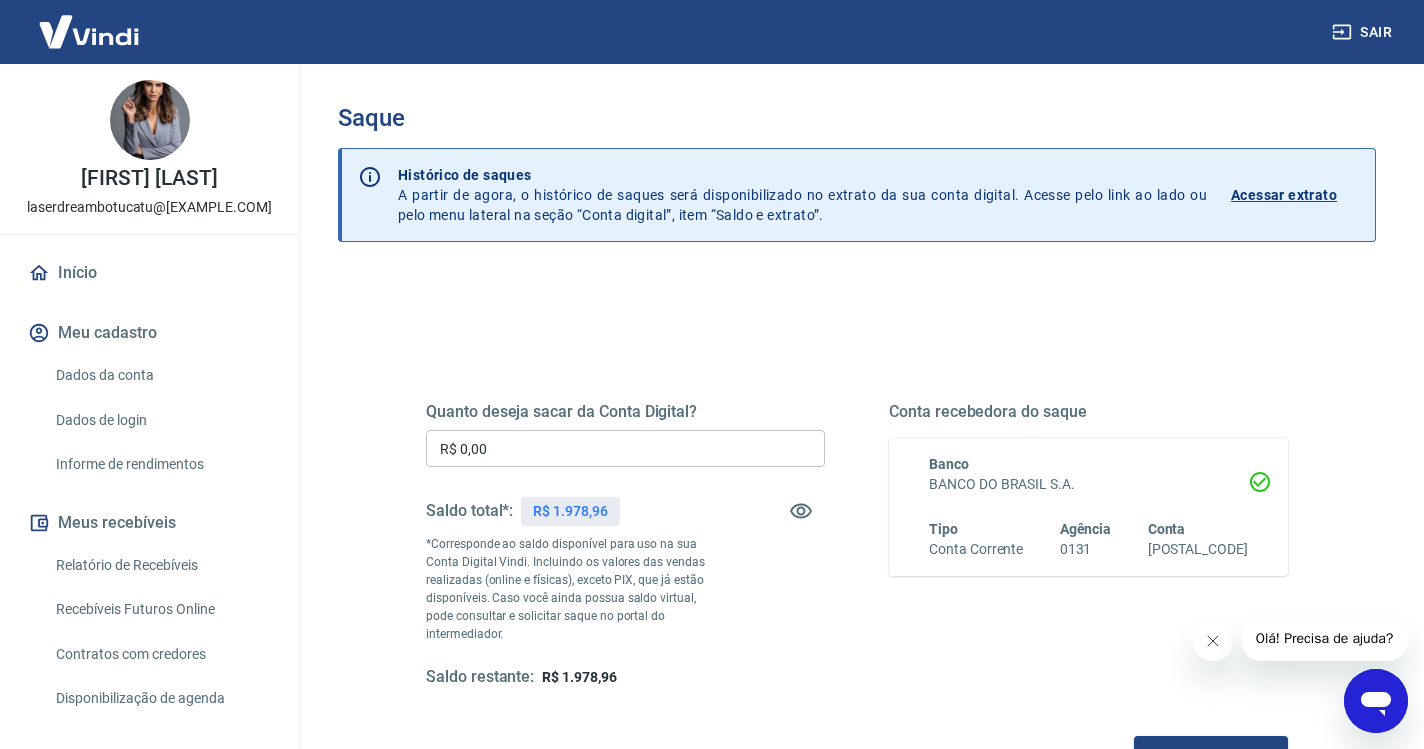 click on "R$ 0,00" at bounding box center (625, 448) 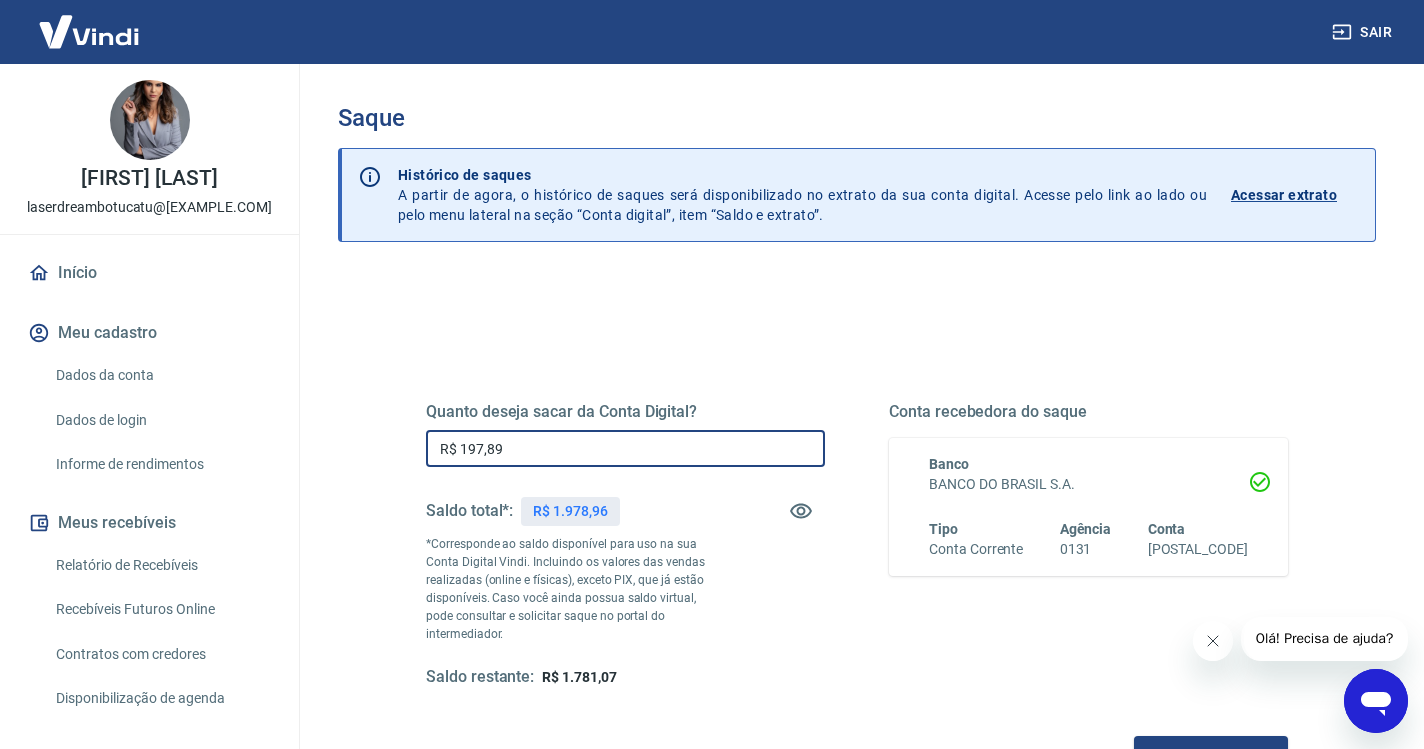 type on "R$ 1.978,96" 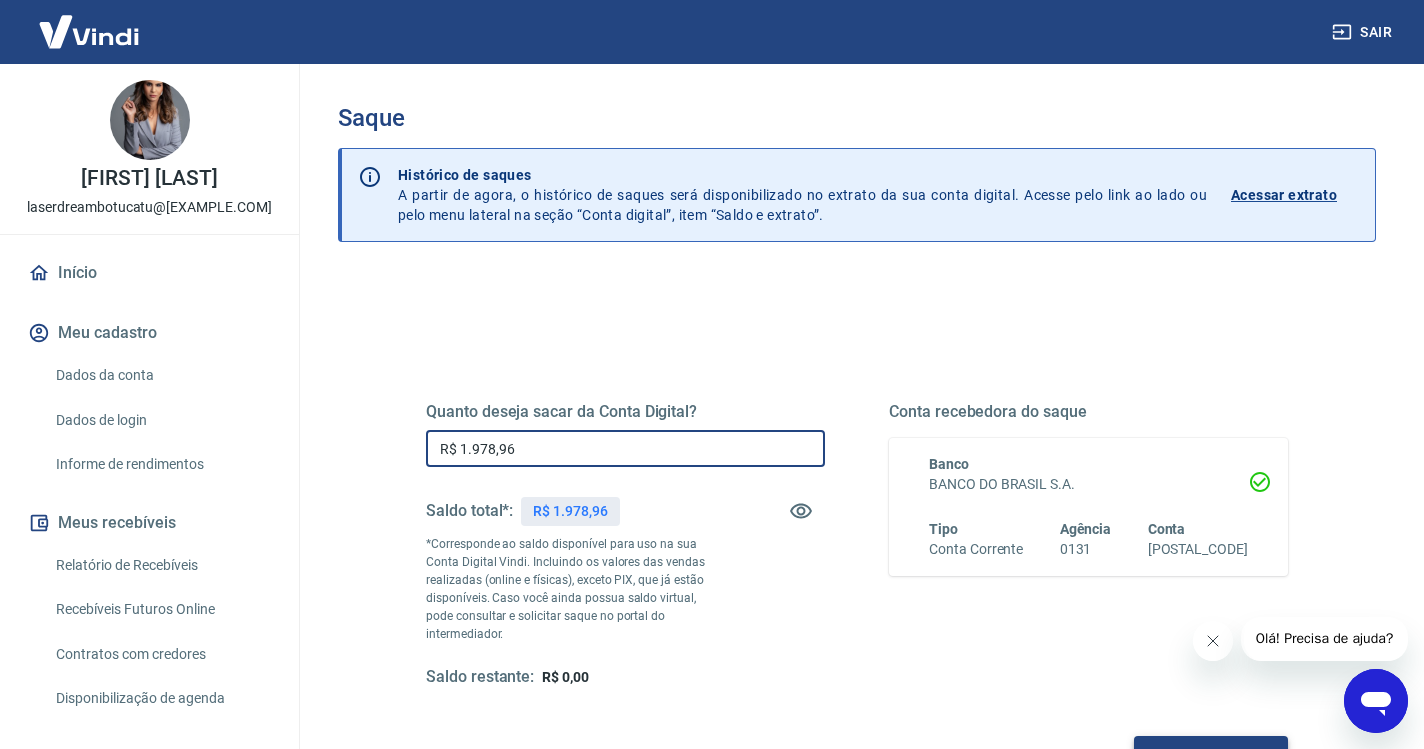 click on "Solicitar saque" at bounding box center [1211, 754] 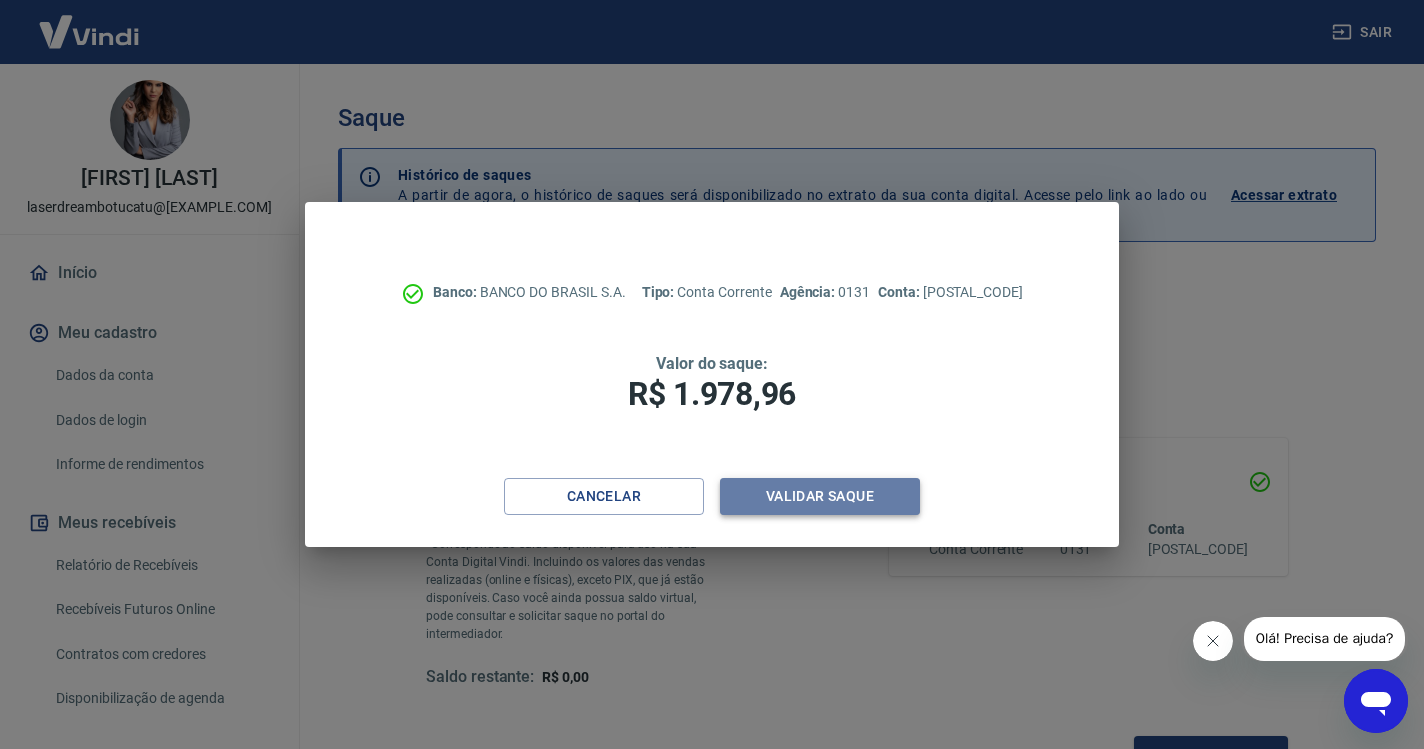click on "Validar saque" at bounding box center (820, 496) 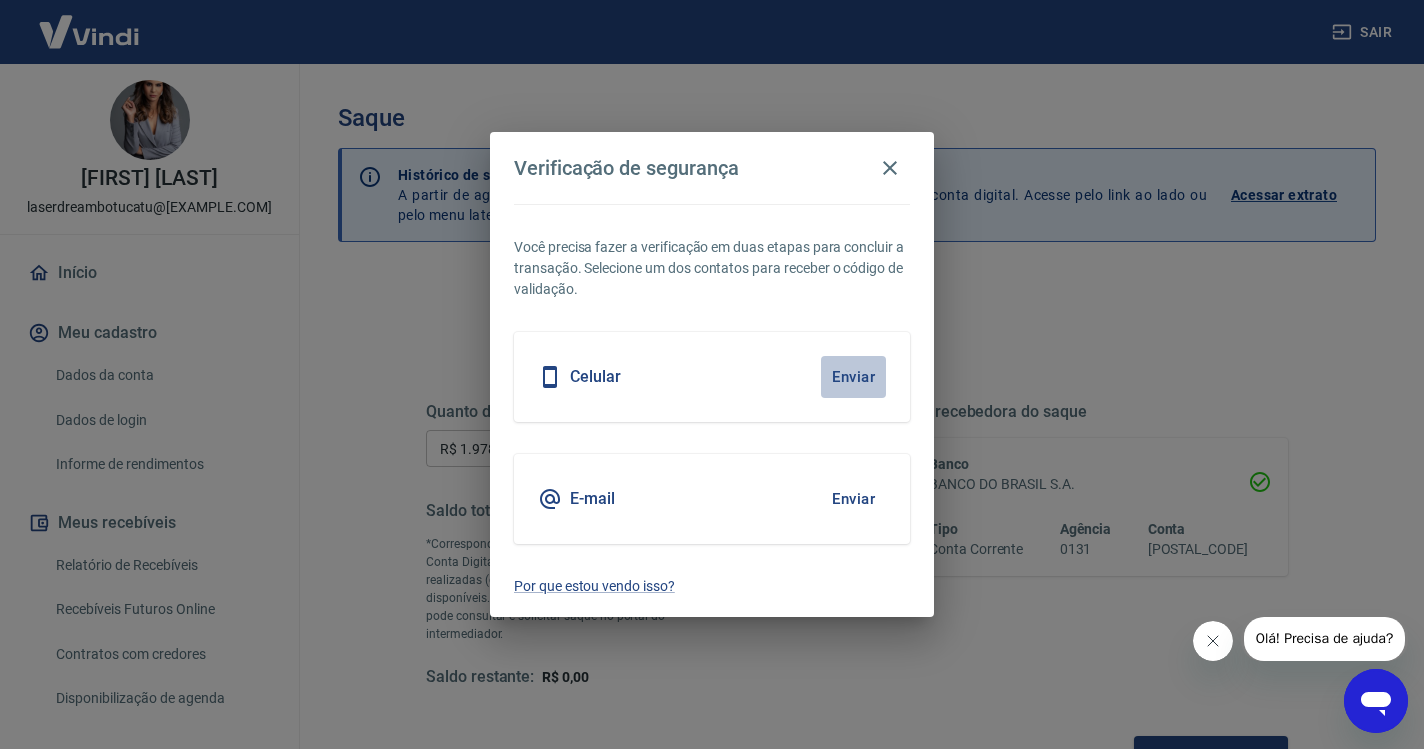 click on "Enviar" at bounding box center (853, 377) 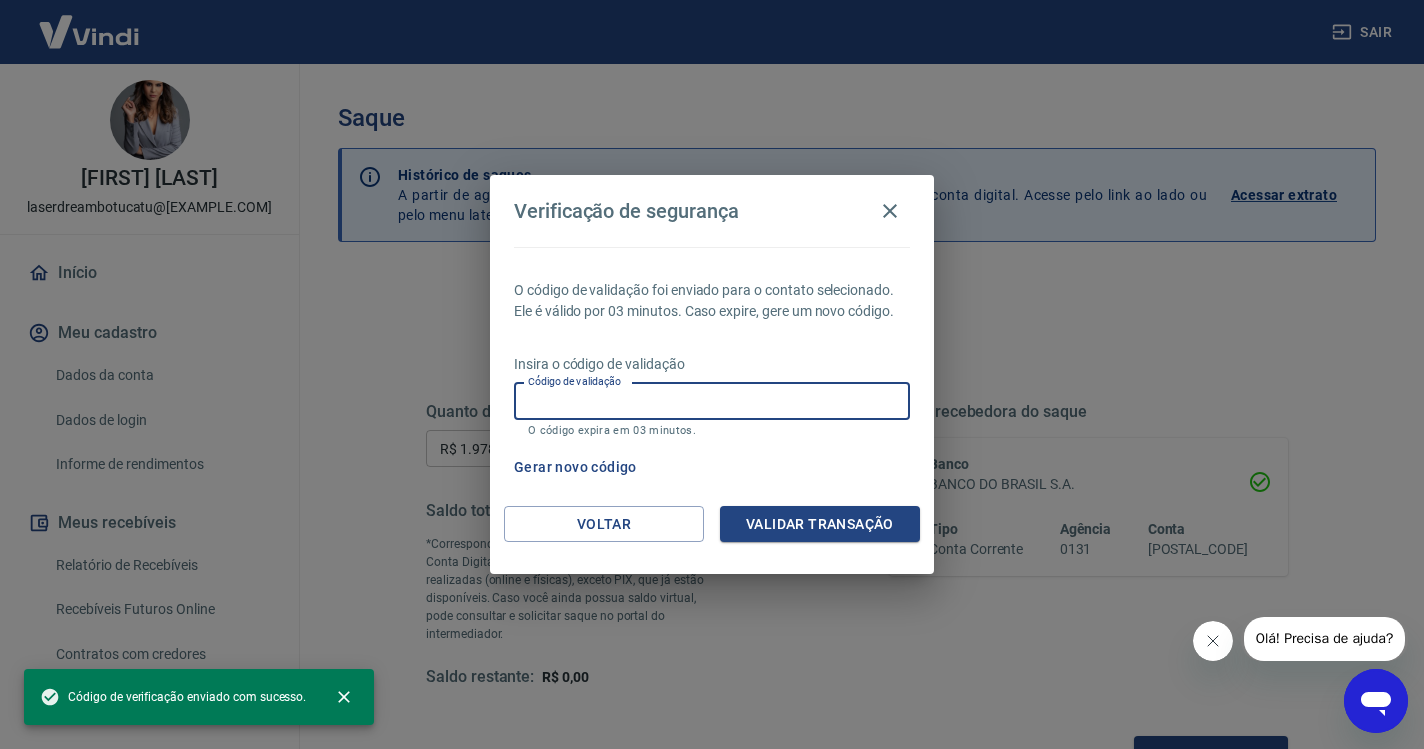 click on "Código de validação" at bounding box center (712, 401) 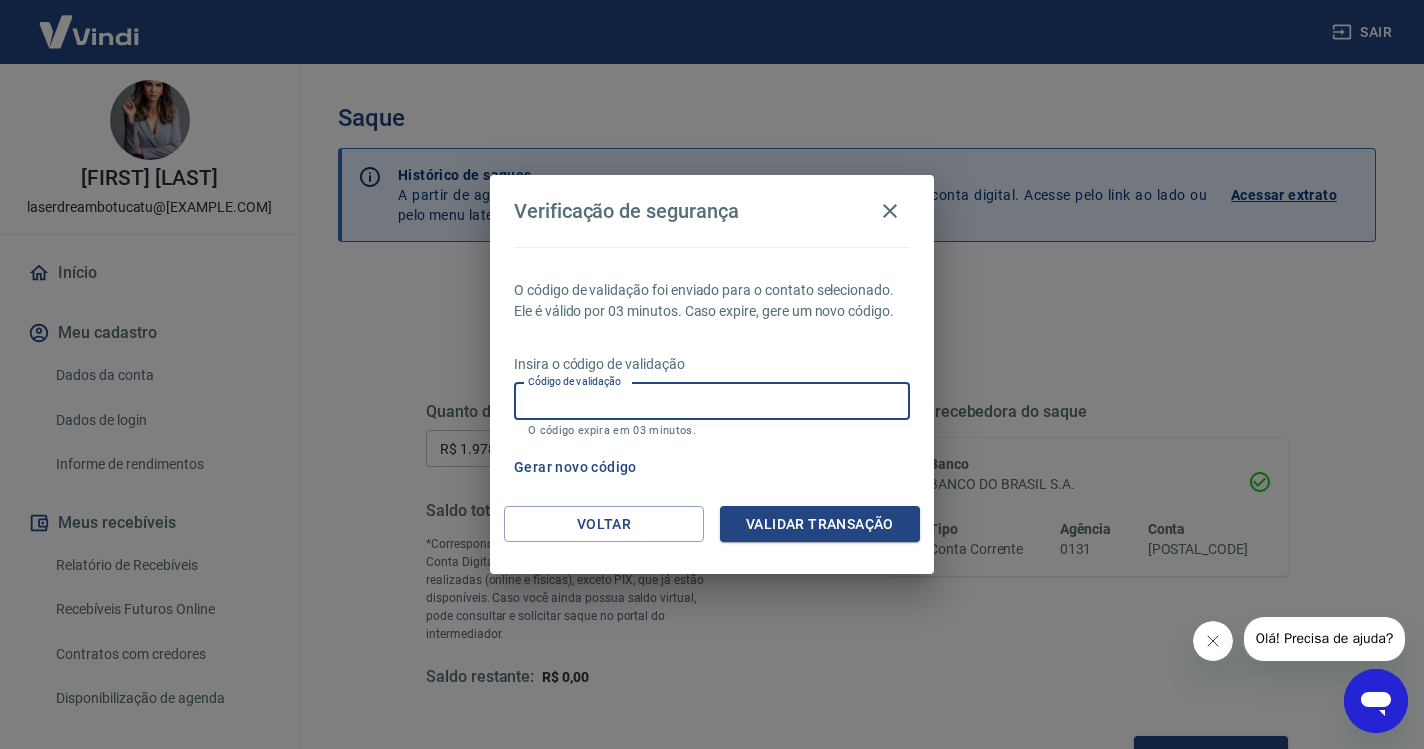 paste on "751543" 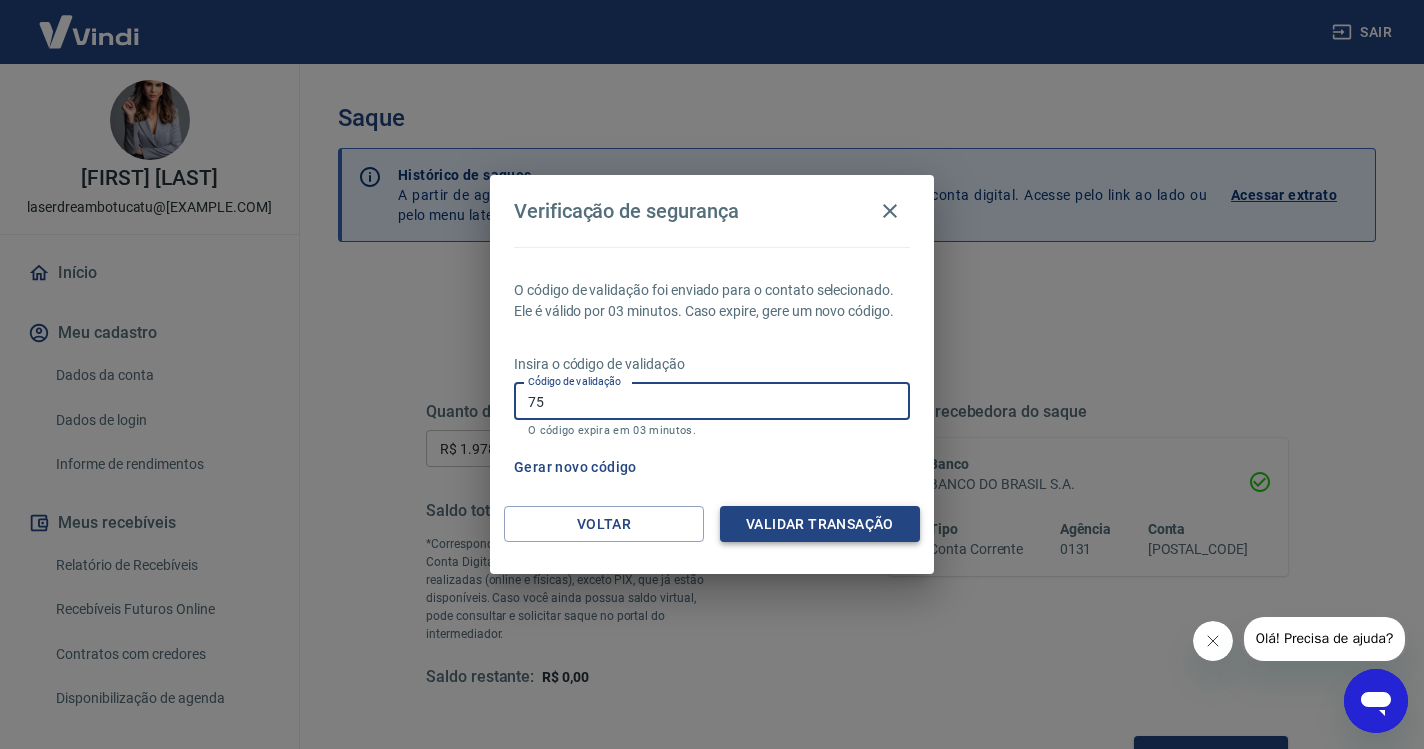 type on "7" 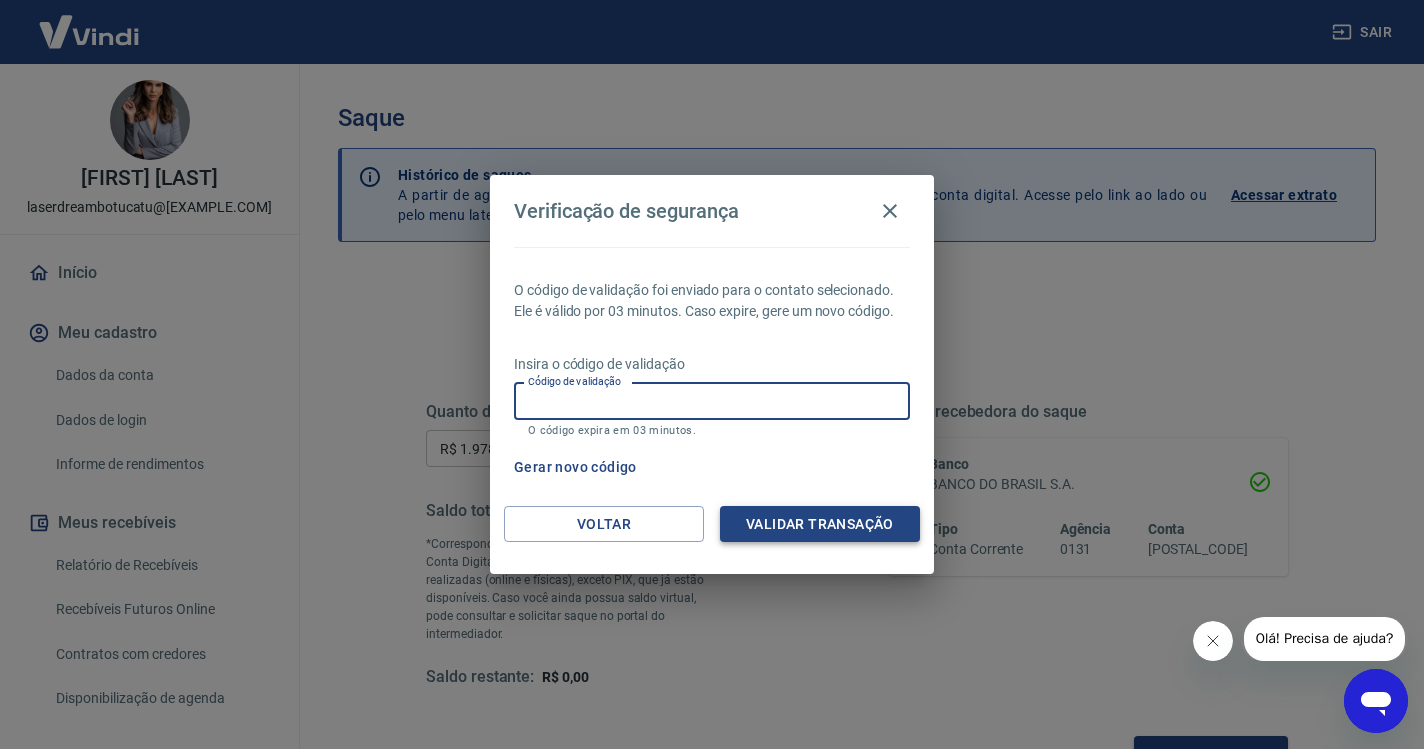 paste on "821290" 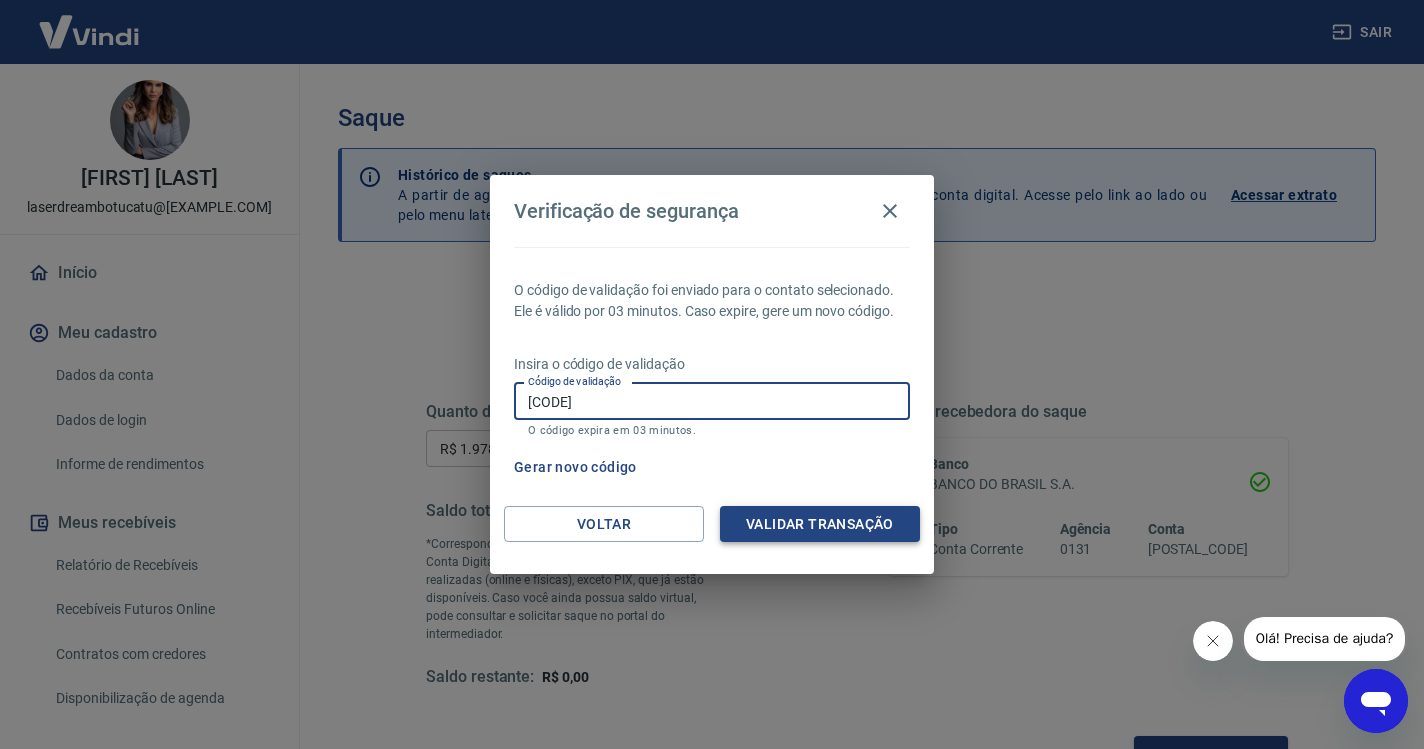 type on "821290" 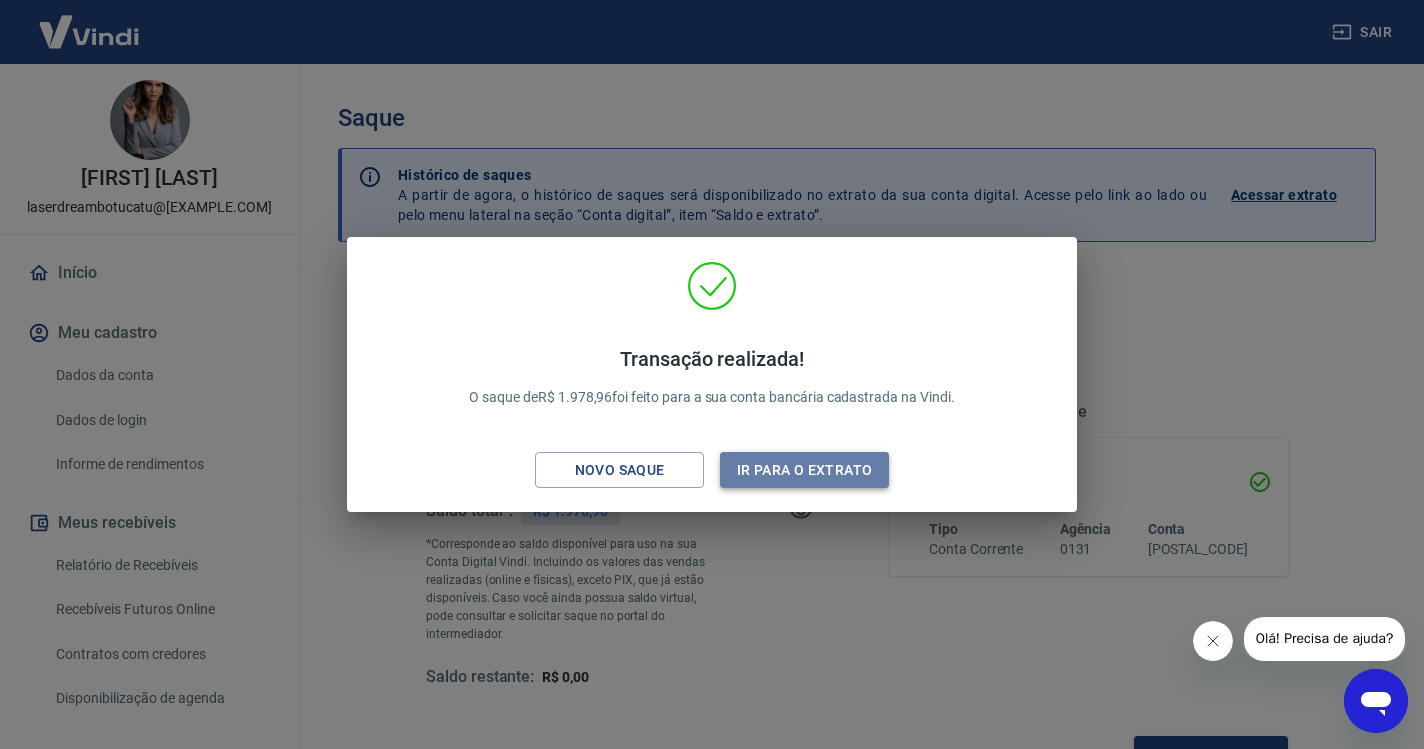 click on "Ir para o extrato" at bounding box center (804, 470) 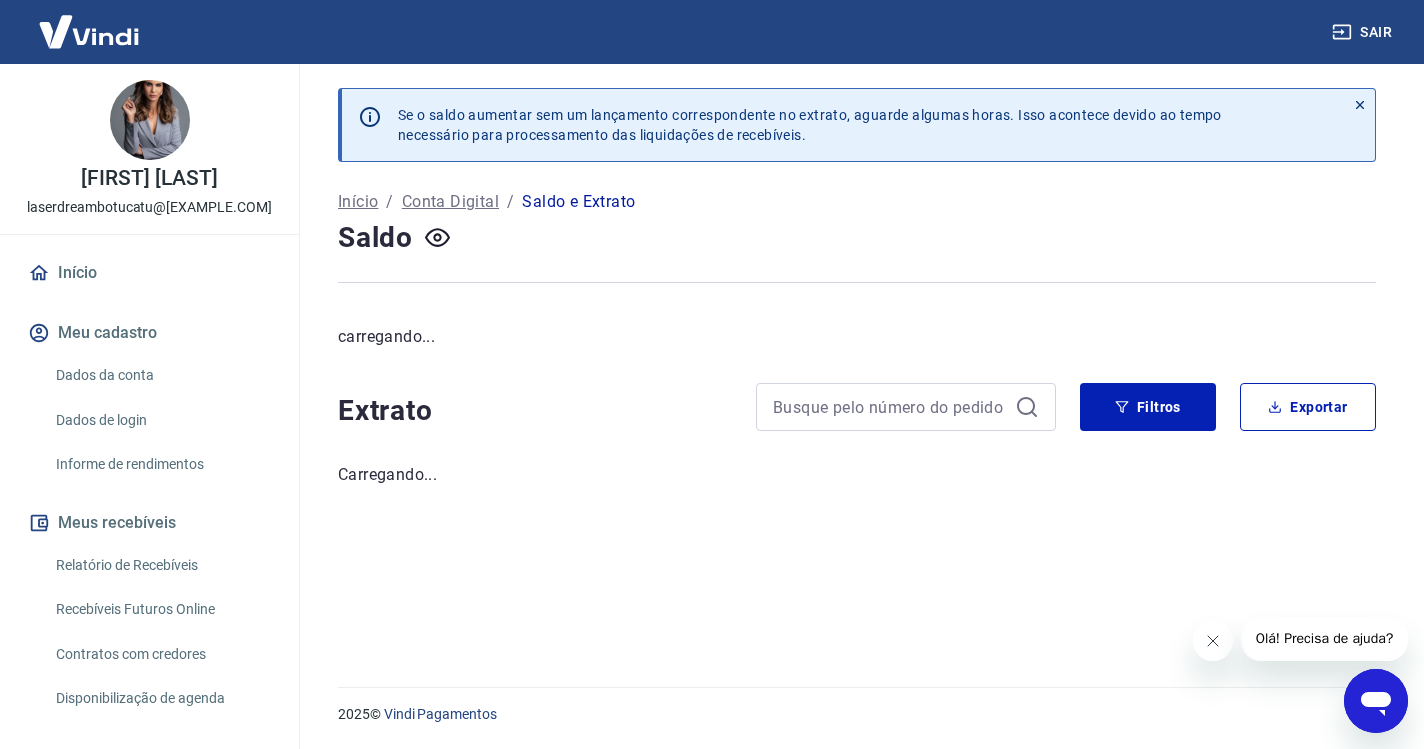 click on "Início" at bounding box center (149, 273) 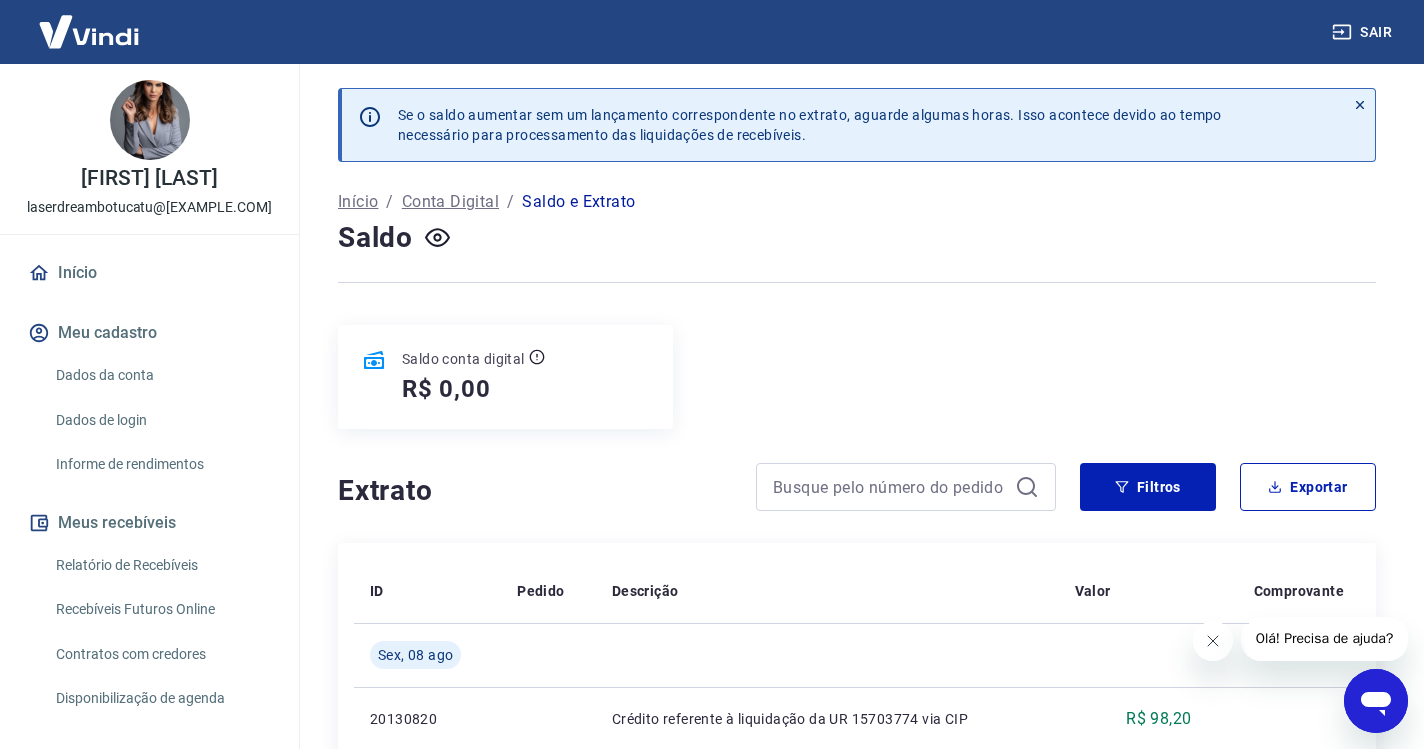 click on "Início" at bounding box center (149, 273) 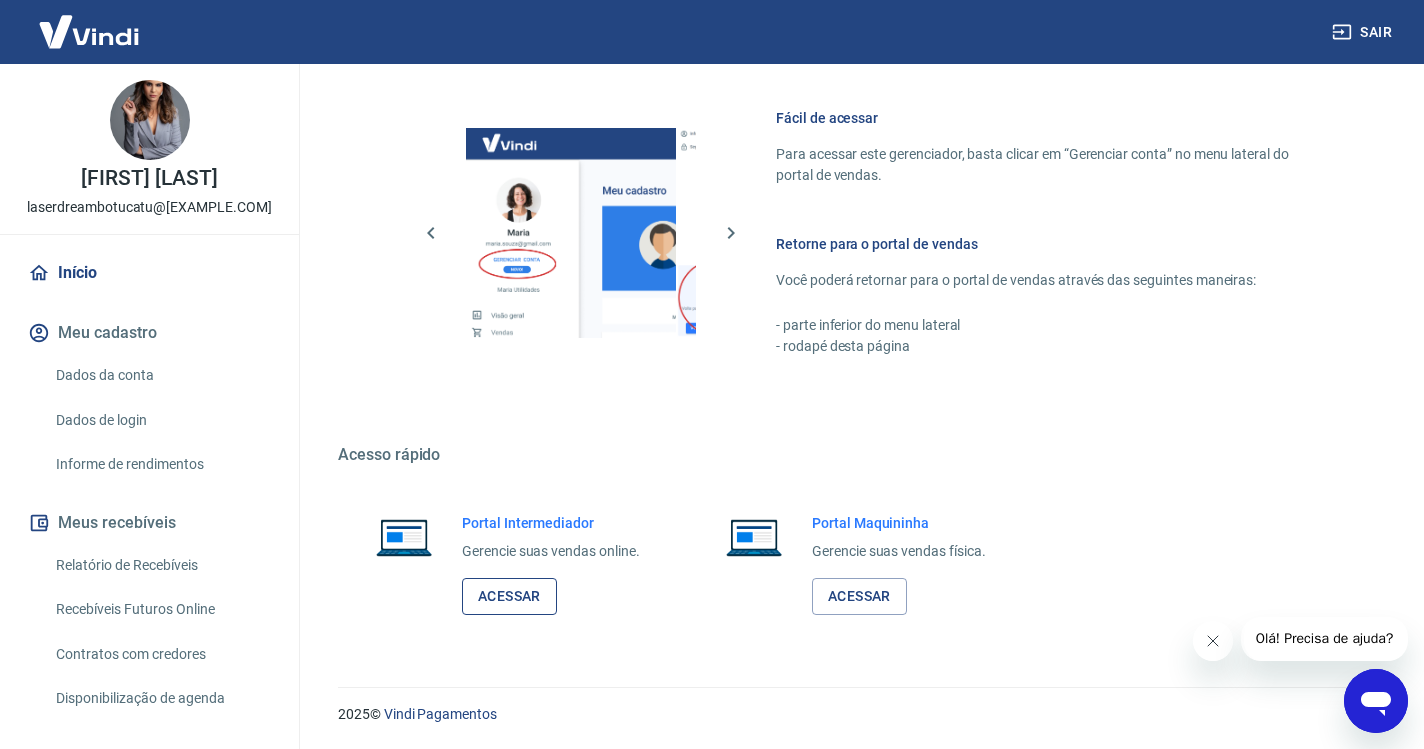 scroll, scrollTop: 849, scrollLeft: 0, axis: vertical 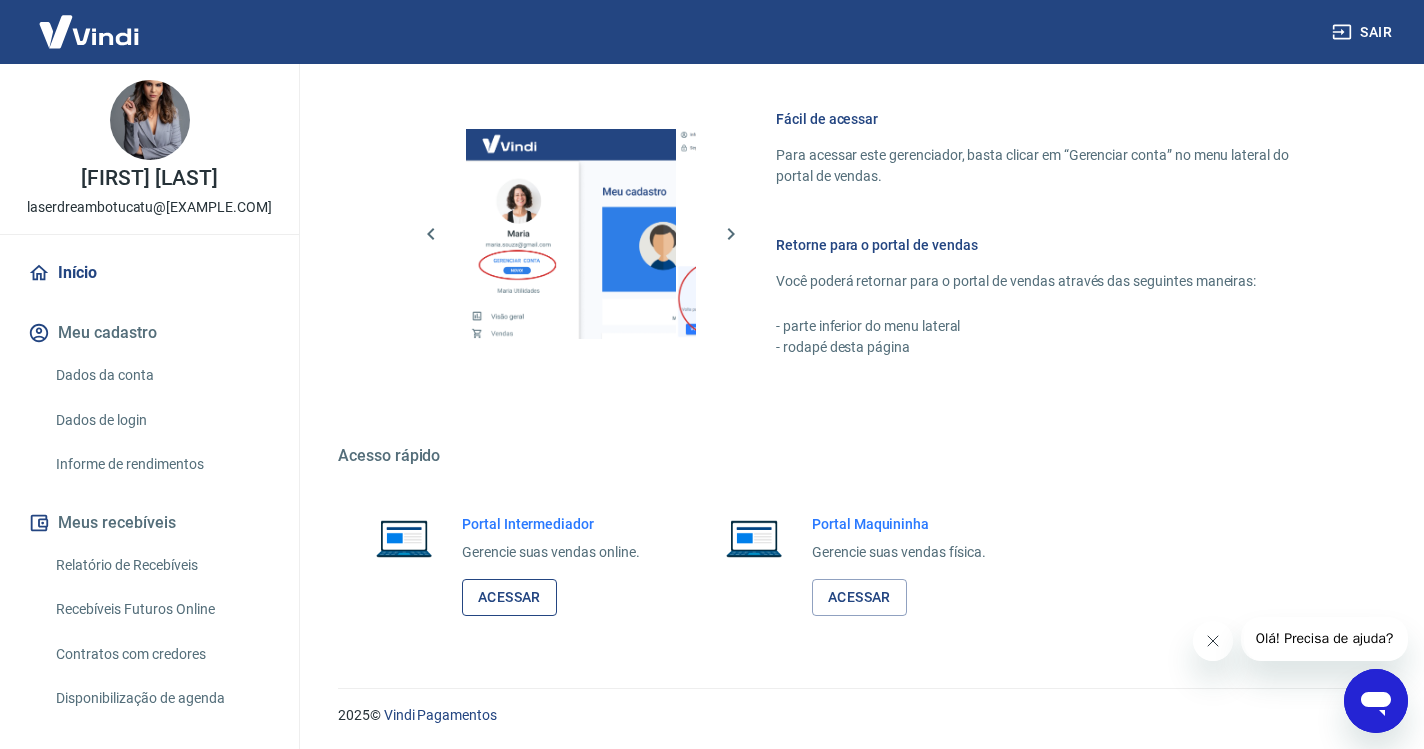 click on "Acessar" at bounding box center [509, 597] 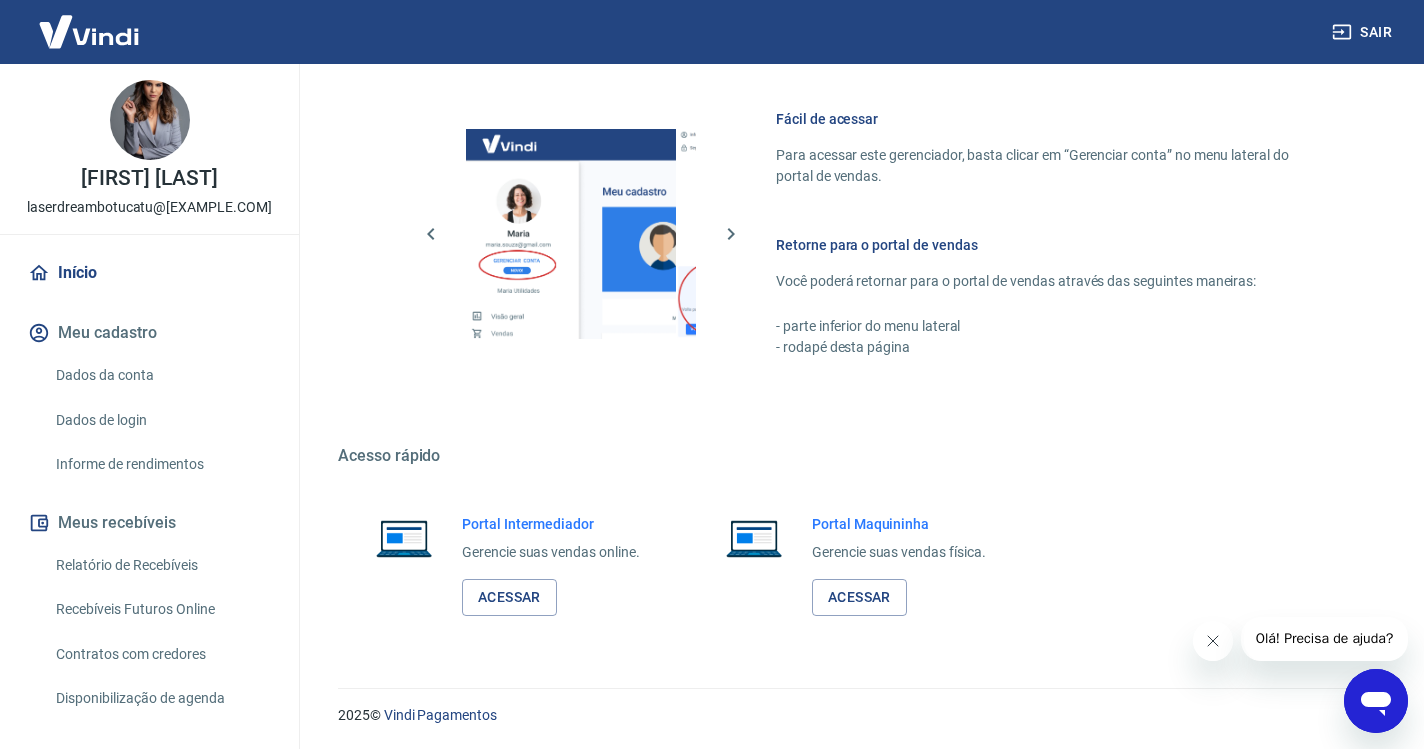click on "Sair" at bounding box center (1364, 32) 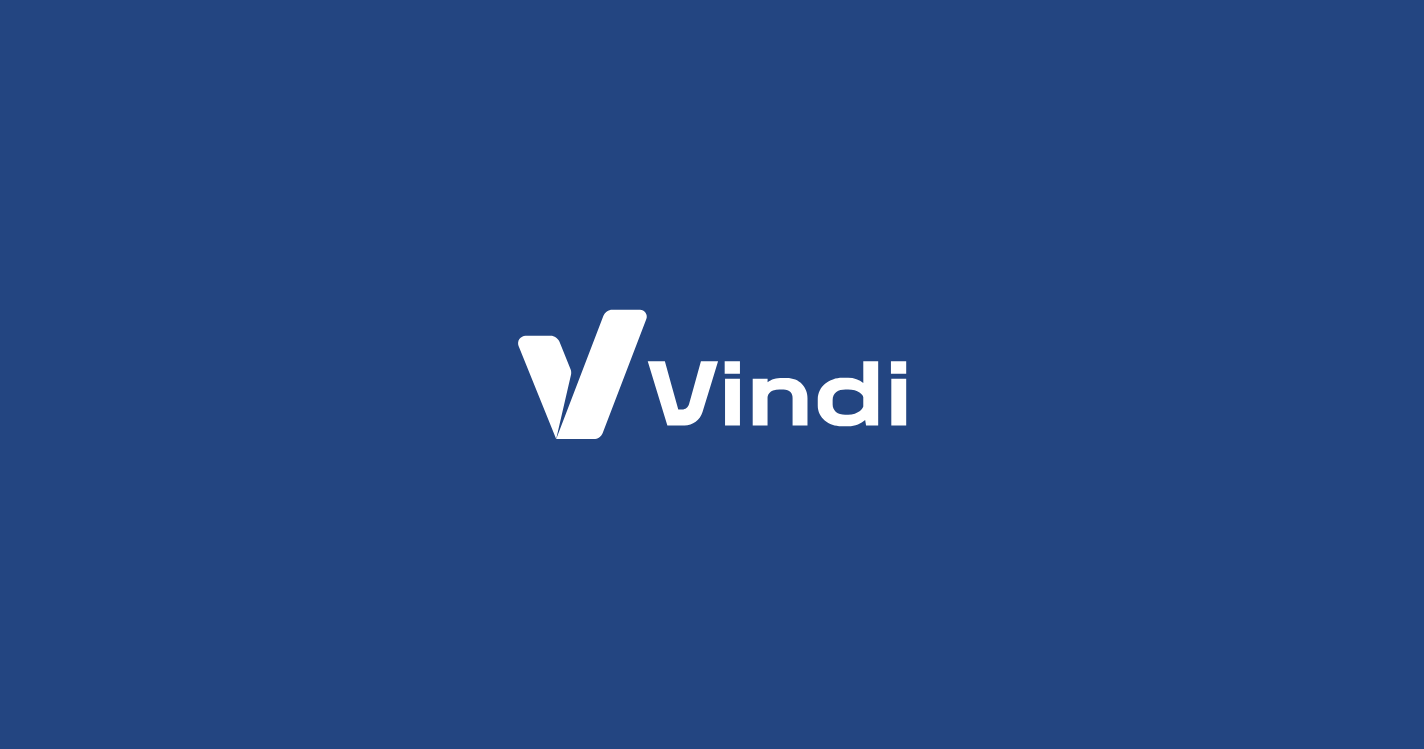 scroll, scrollTop: 0, scrollLeft: 0, axis: both 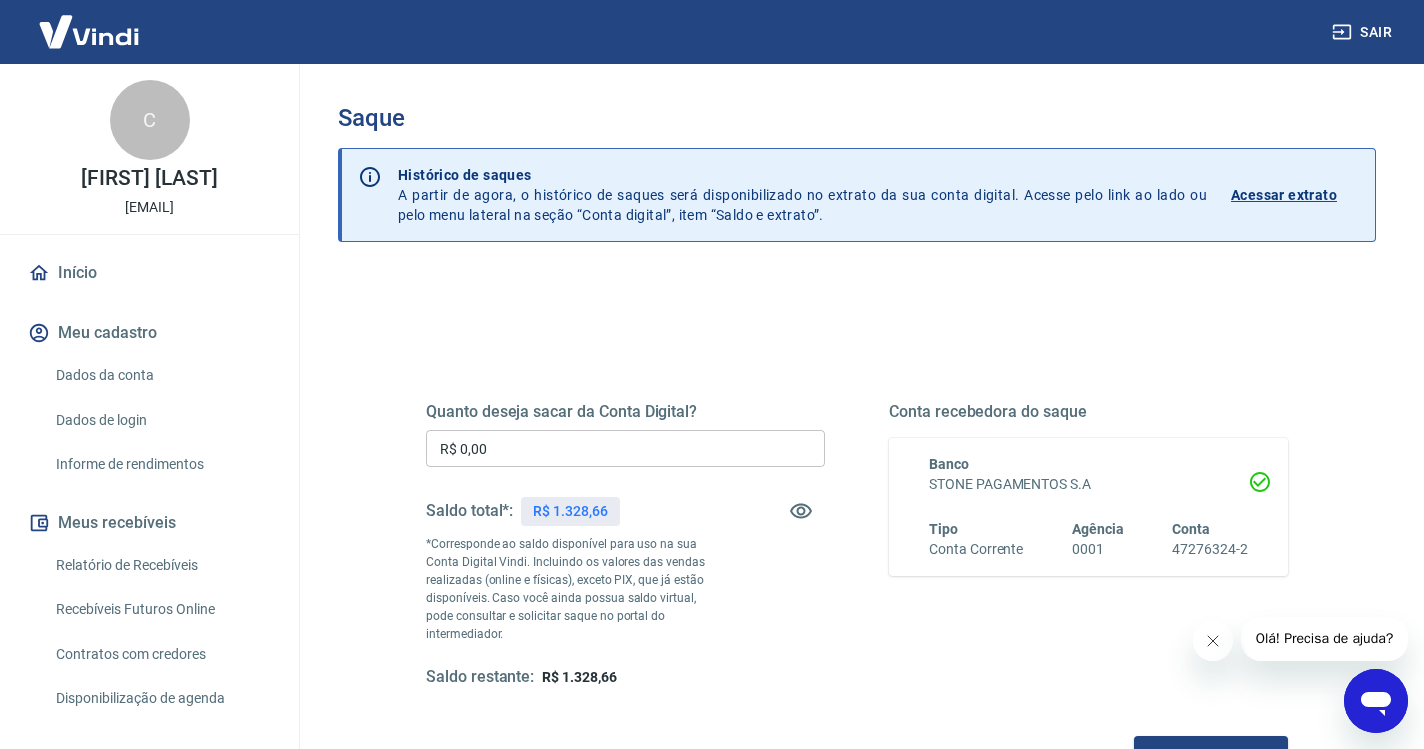 click on "R$ 0,00" at bounding box center [625, 448] 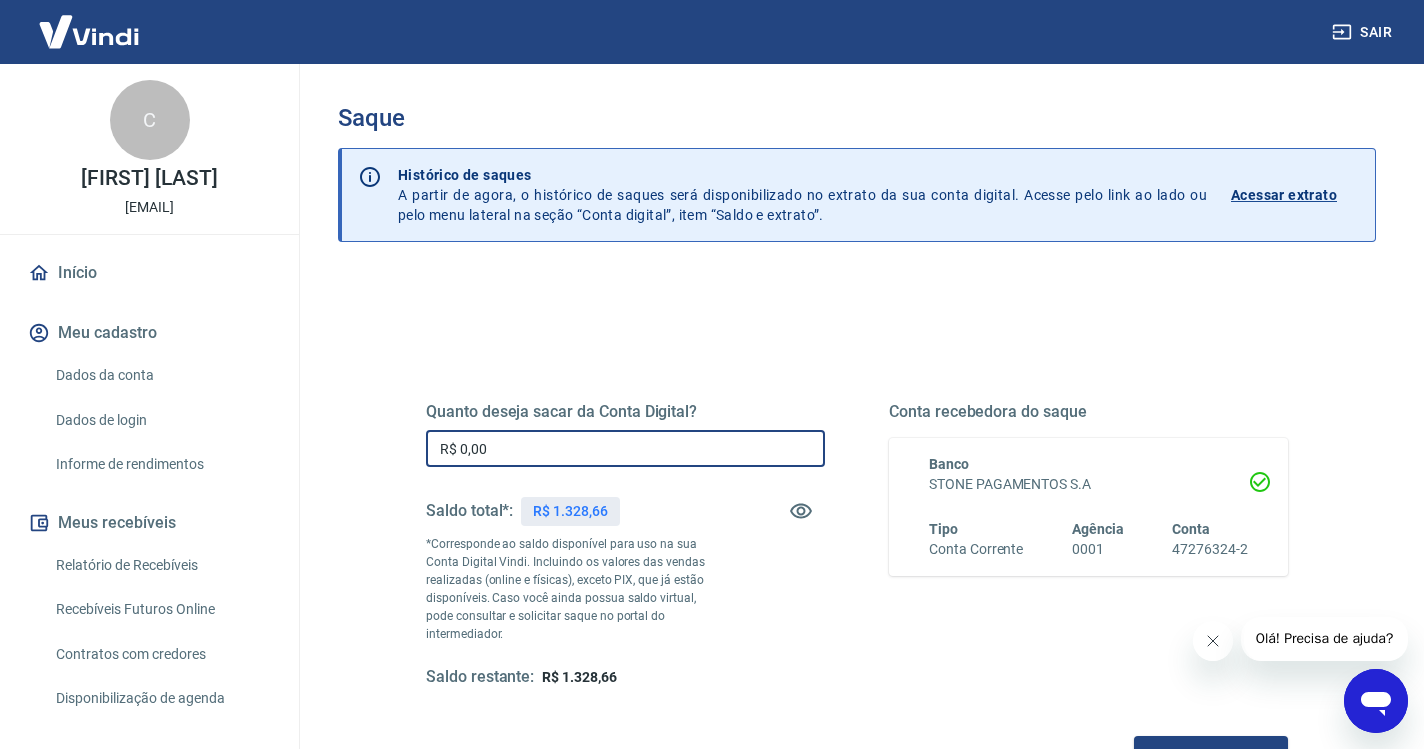 click on "R$ 0,00" at bounding box center (625, 448) 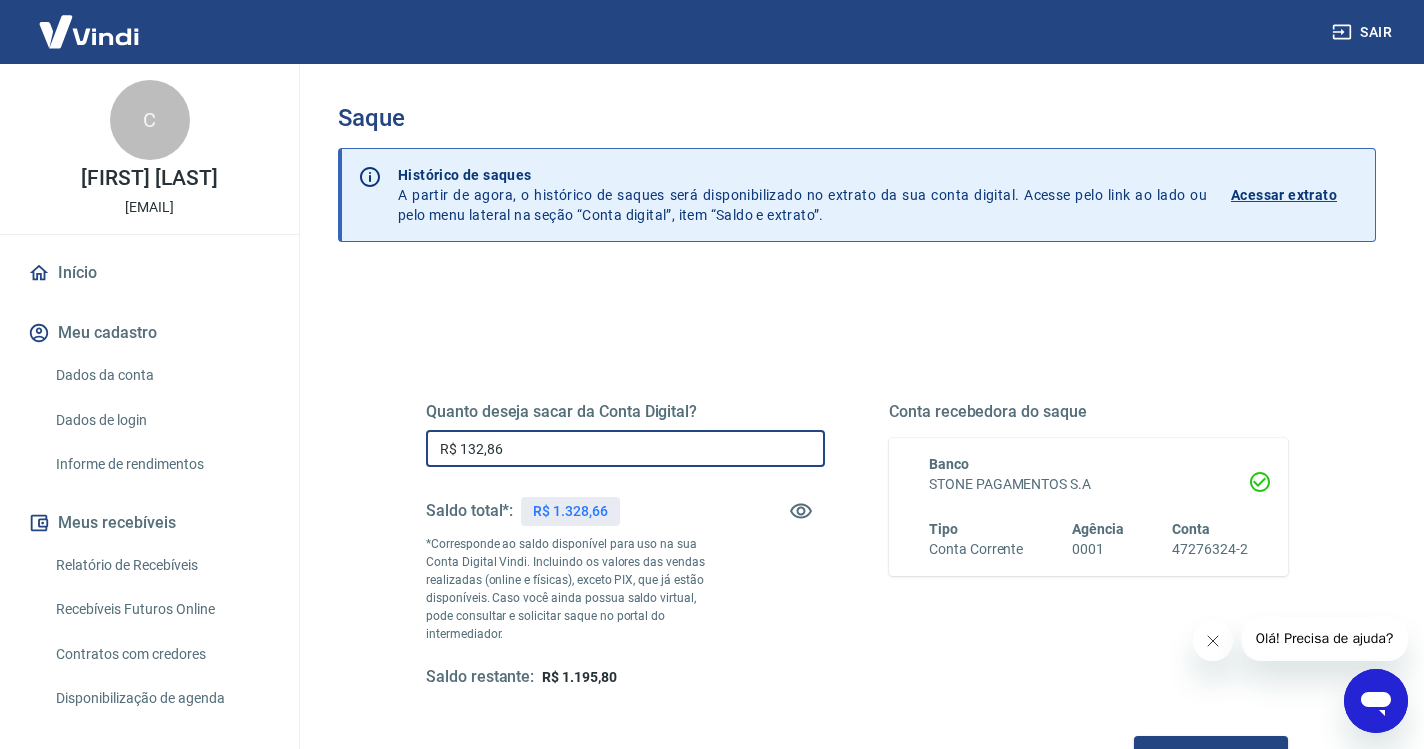 type on "R$ 1.328,66" 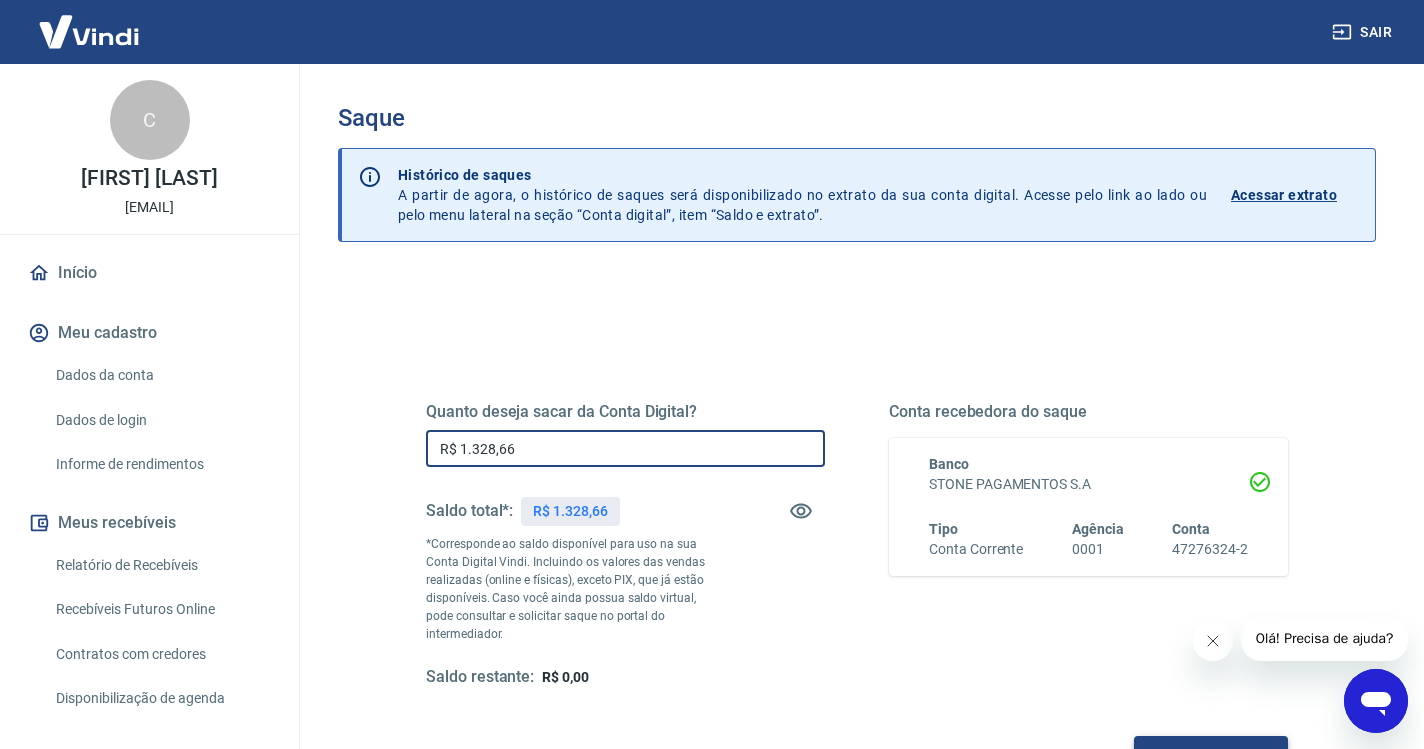 click on "Solicitar saque" at bounding box center [1211, 754] 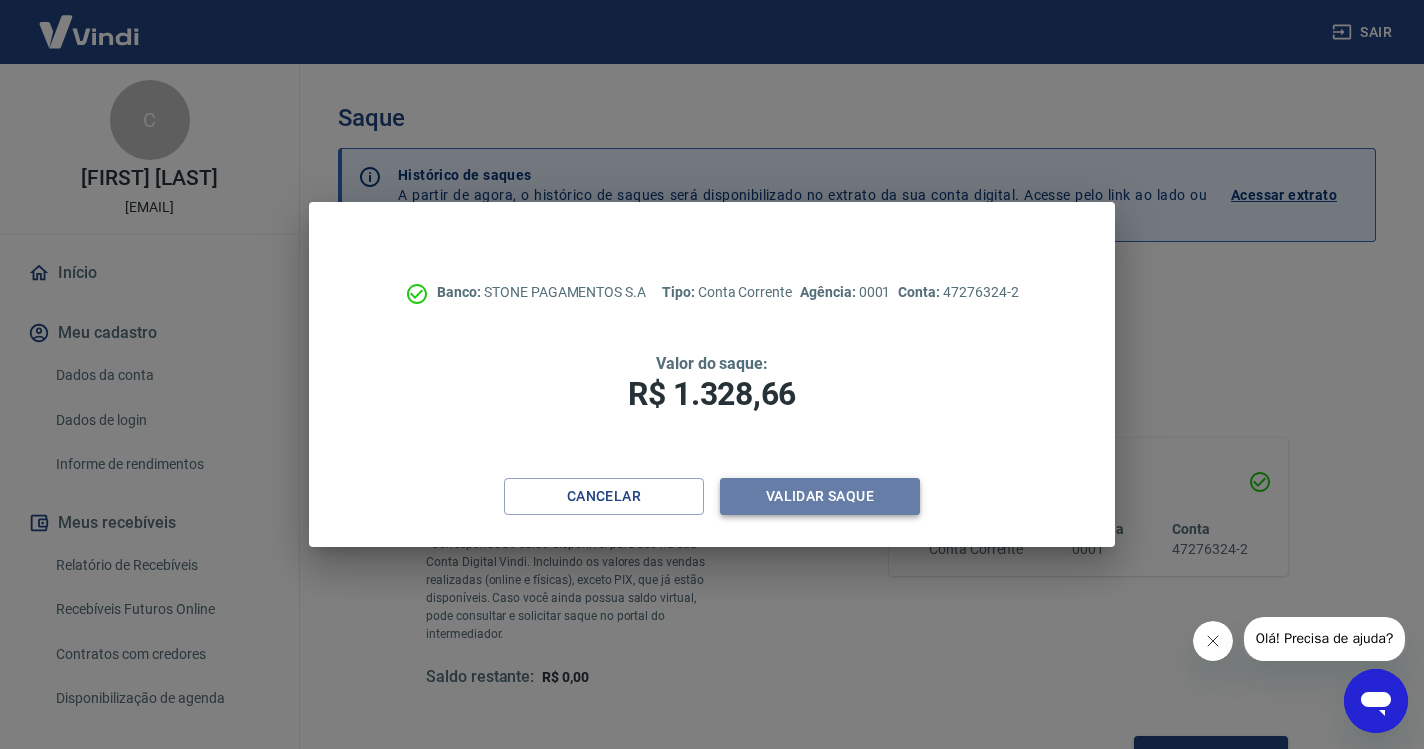 click on "Validar saque" at bounding box center [820, 496] 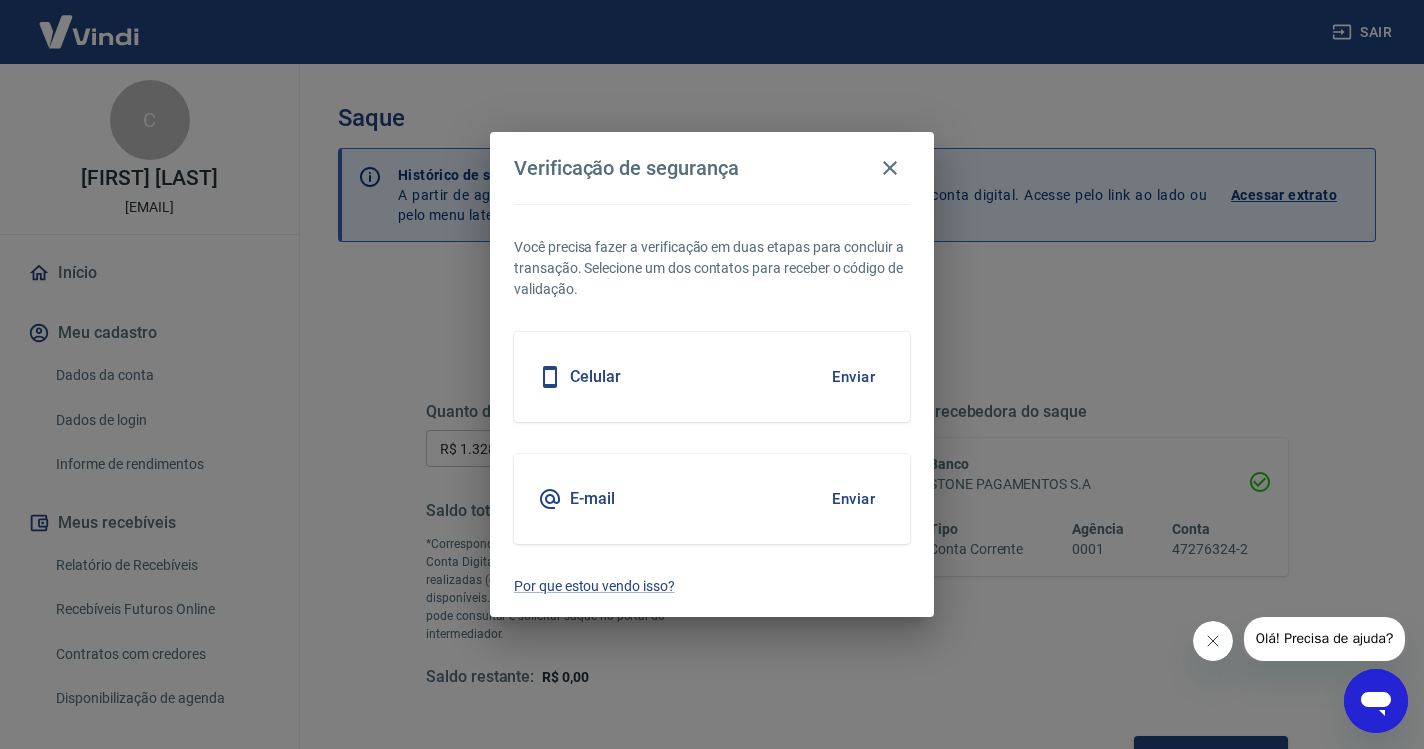 click on "Enviar" at bounding box center [853, 377] 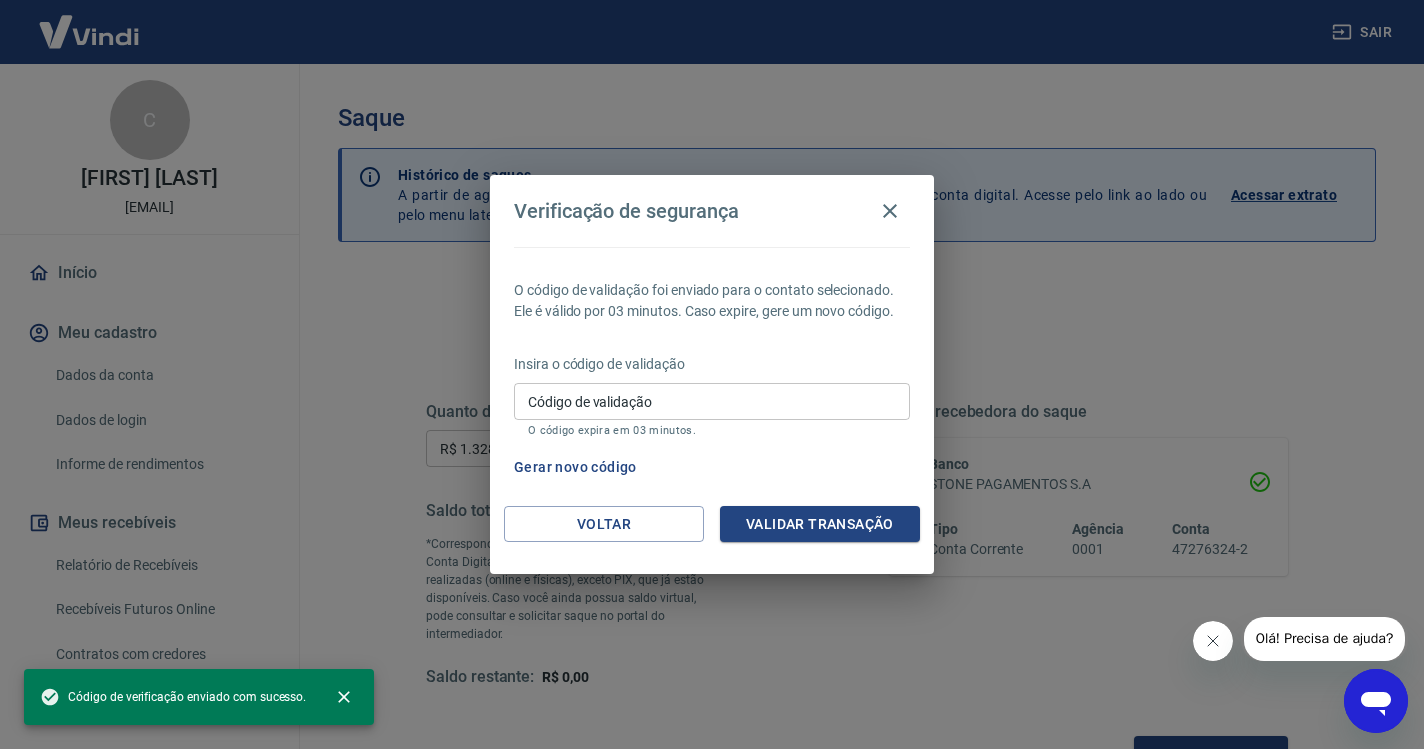 click on "Código de validação" at bounding box center (712, 401) 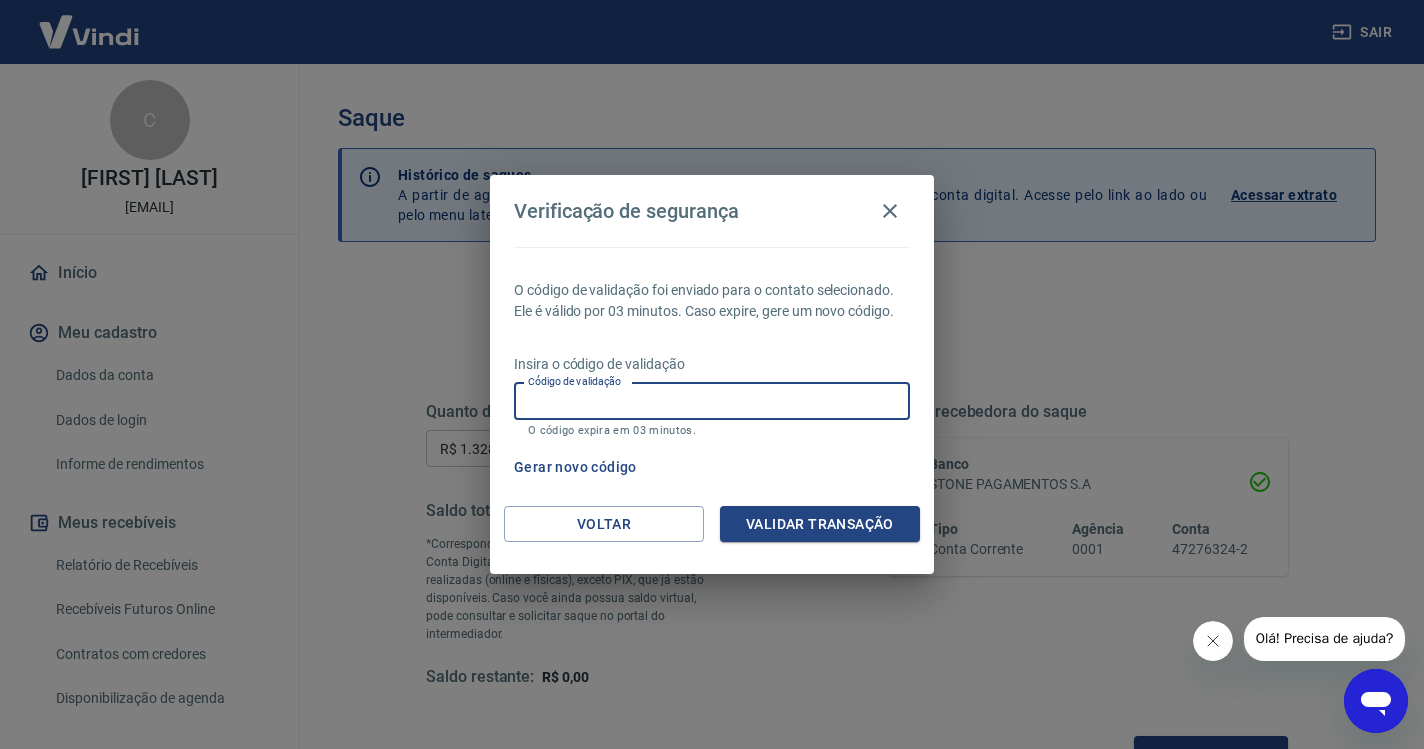 paste on "565265" 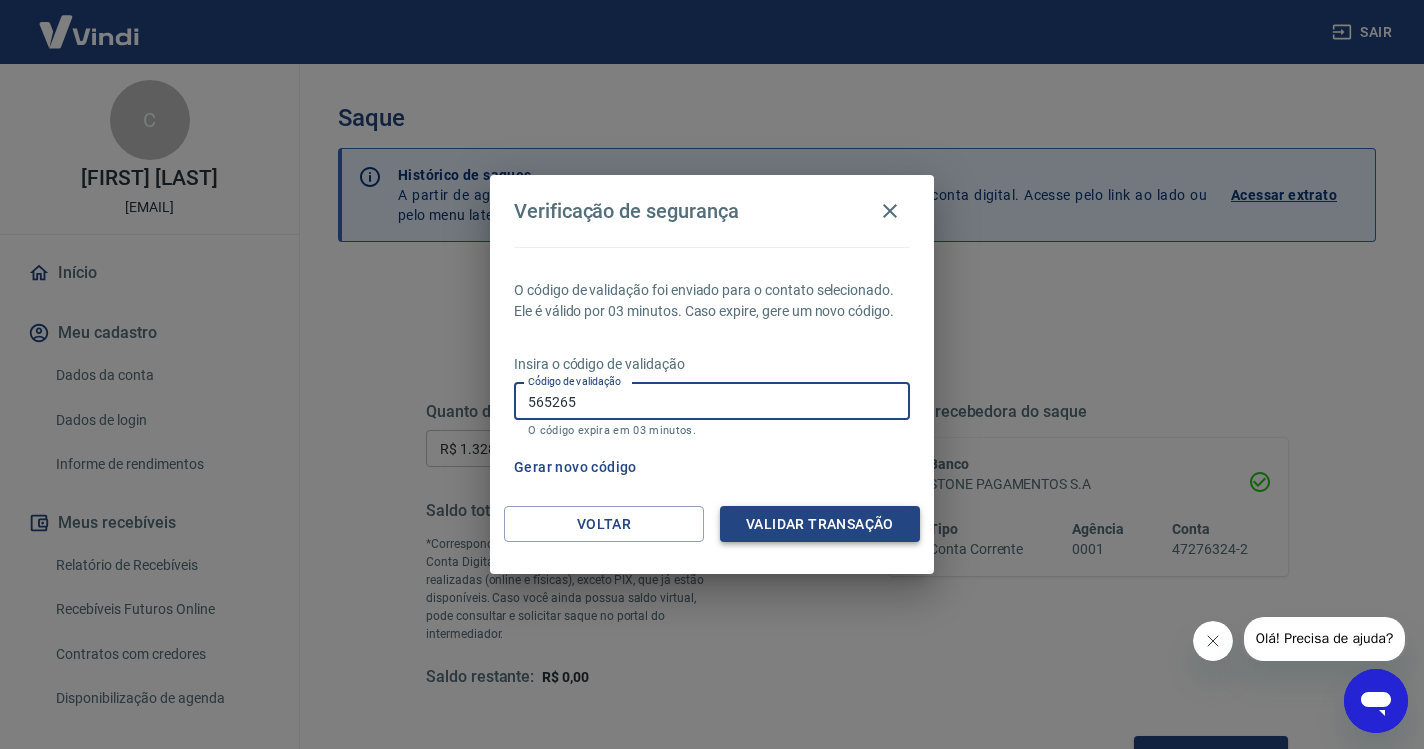 type on "565265" 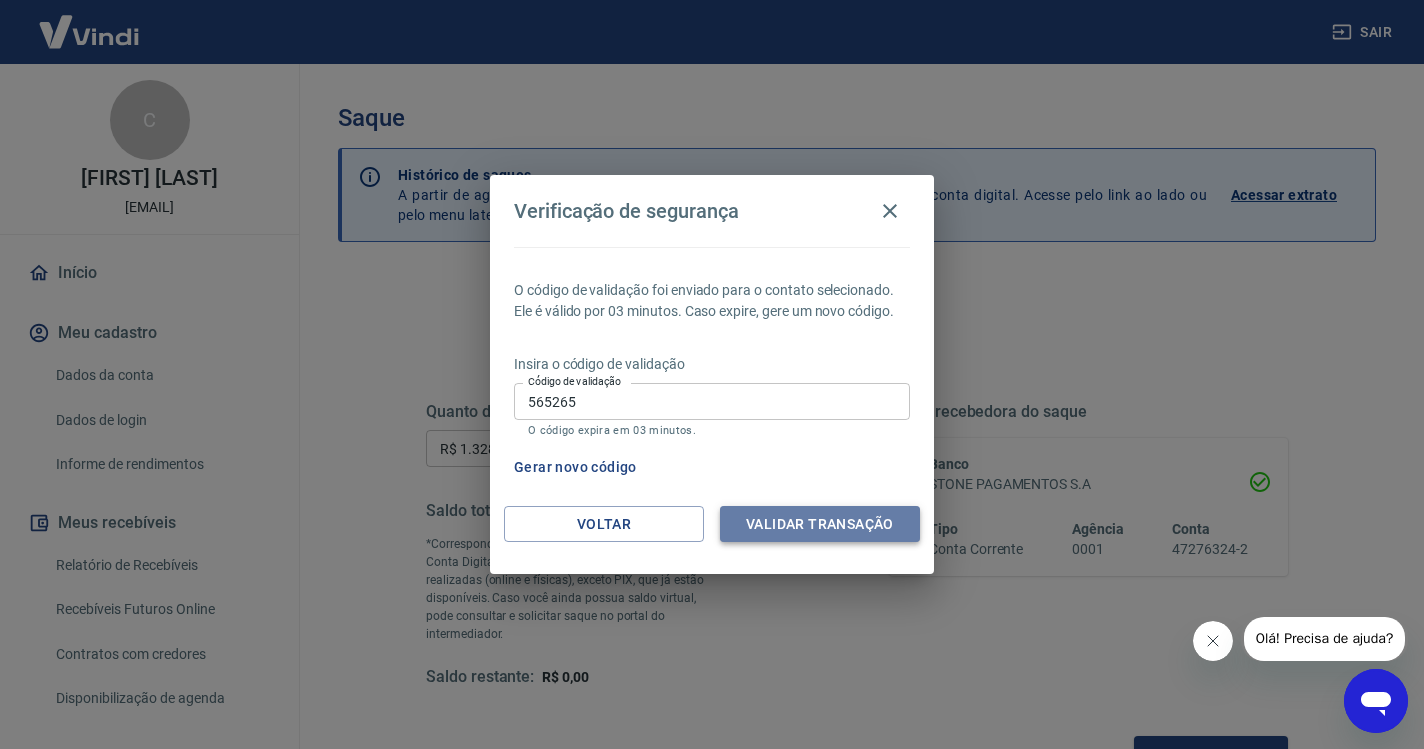 click on "Validar transação" at bounding box center [820, 524] 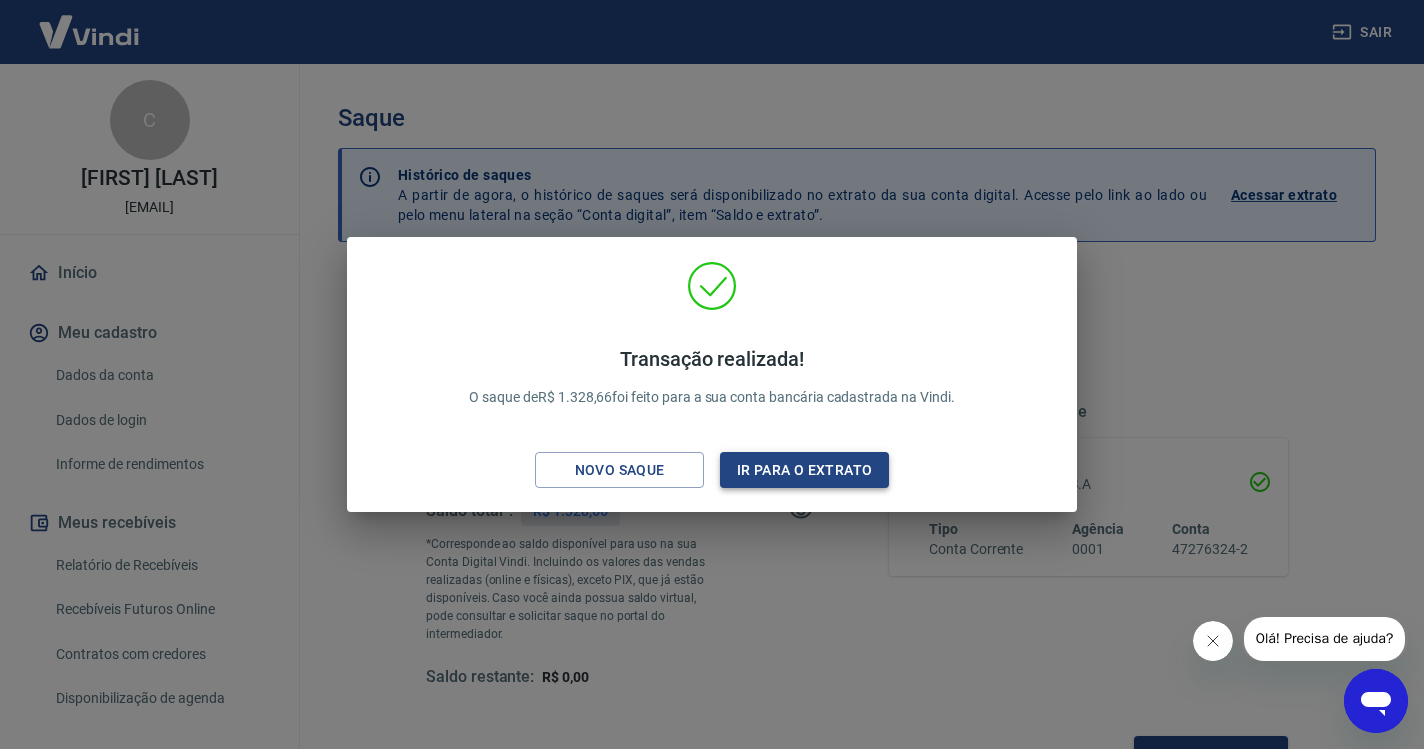 click on "Ir para o extrato" at bounding box center (804, 470) 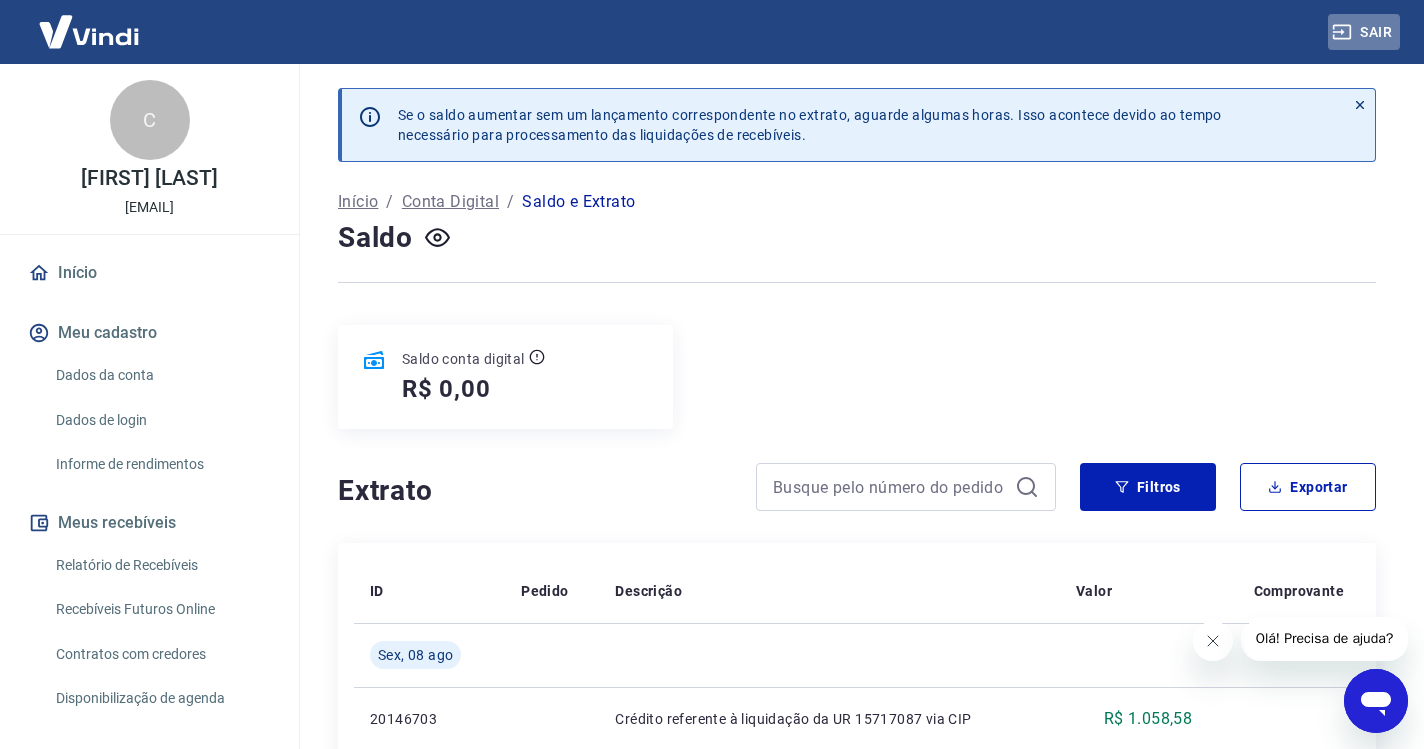 click on "Sair" at bounding box center (1364, 32) 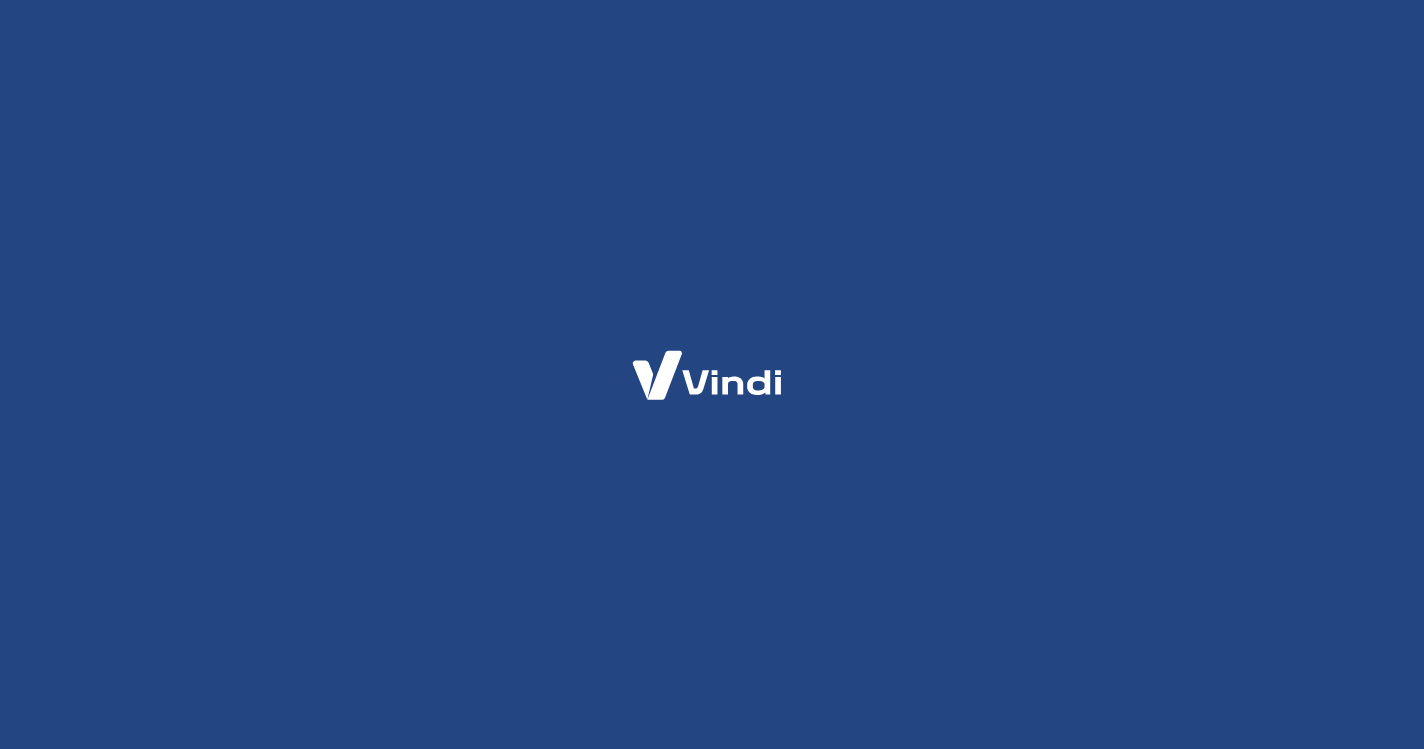 scroll, scrollTop: 0, scrollLeft: 0, axis: both 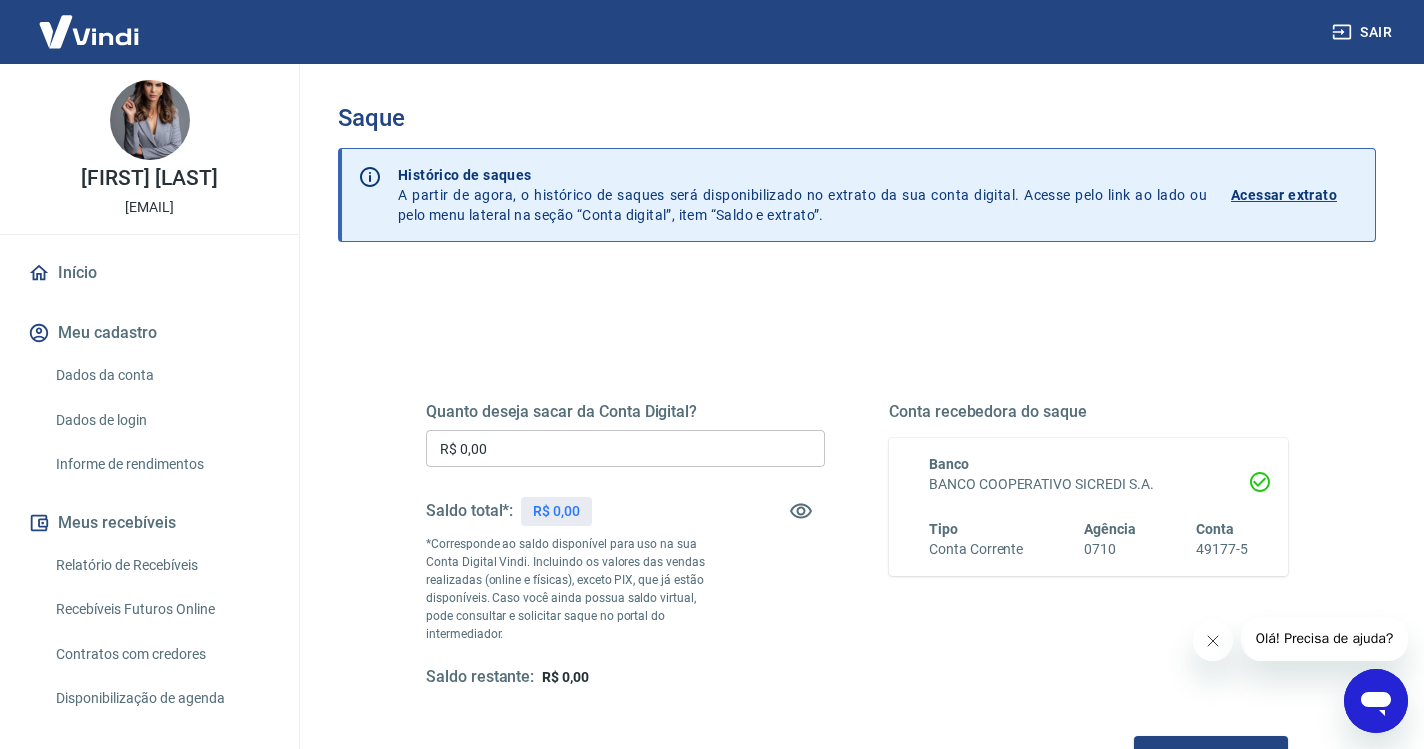 click on "Início" at bounding box center [149, 273] 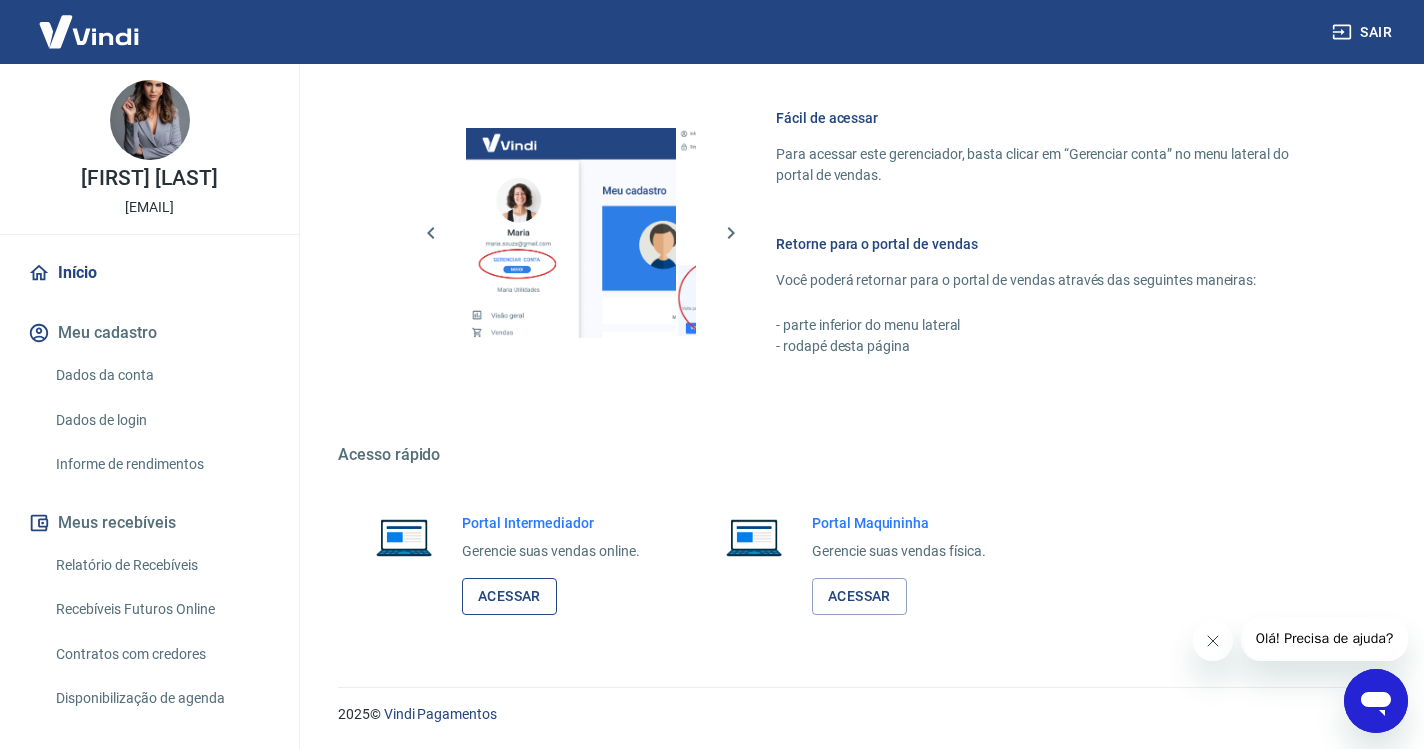 scroll, scrollTop: 849, scrollLeft: 0, axis: vertical 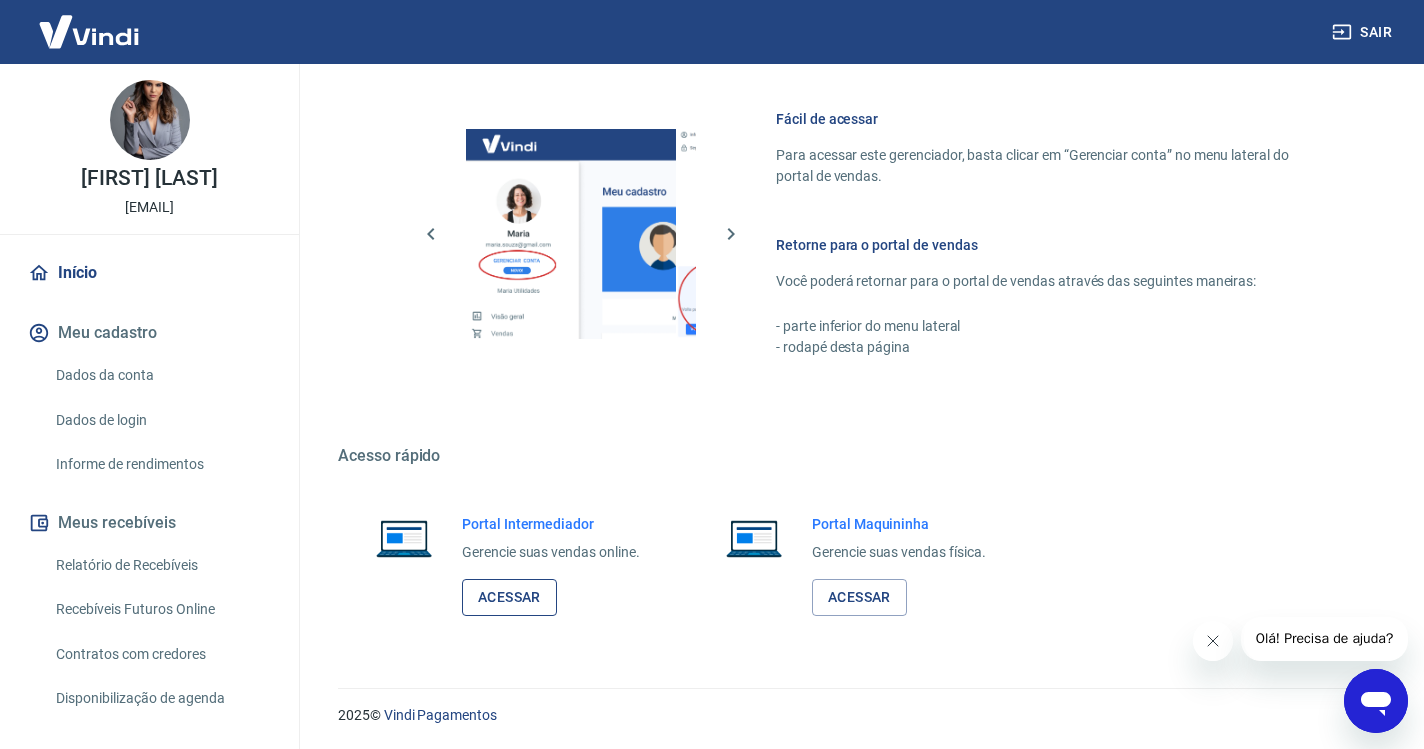 click on "Acessar" at bounding box center [509, 597] 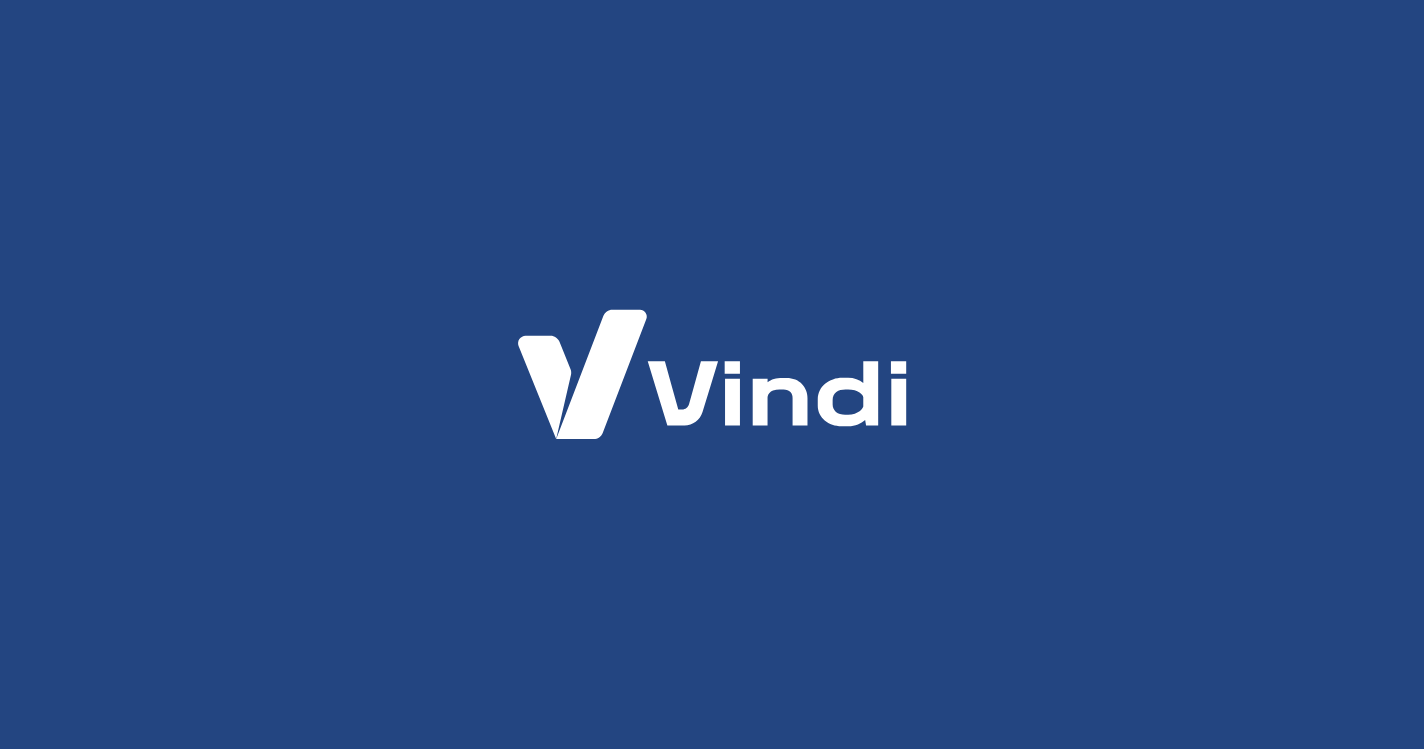 scroll, scrollTop: 0, scrollLeft: 0, axis: both 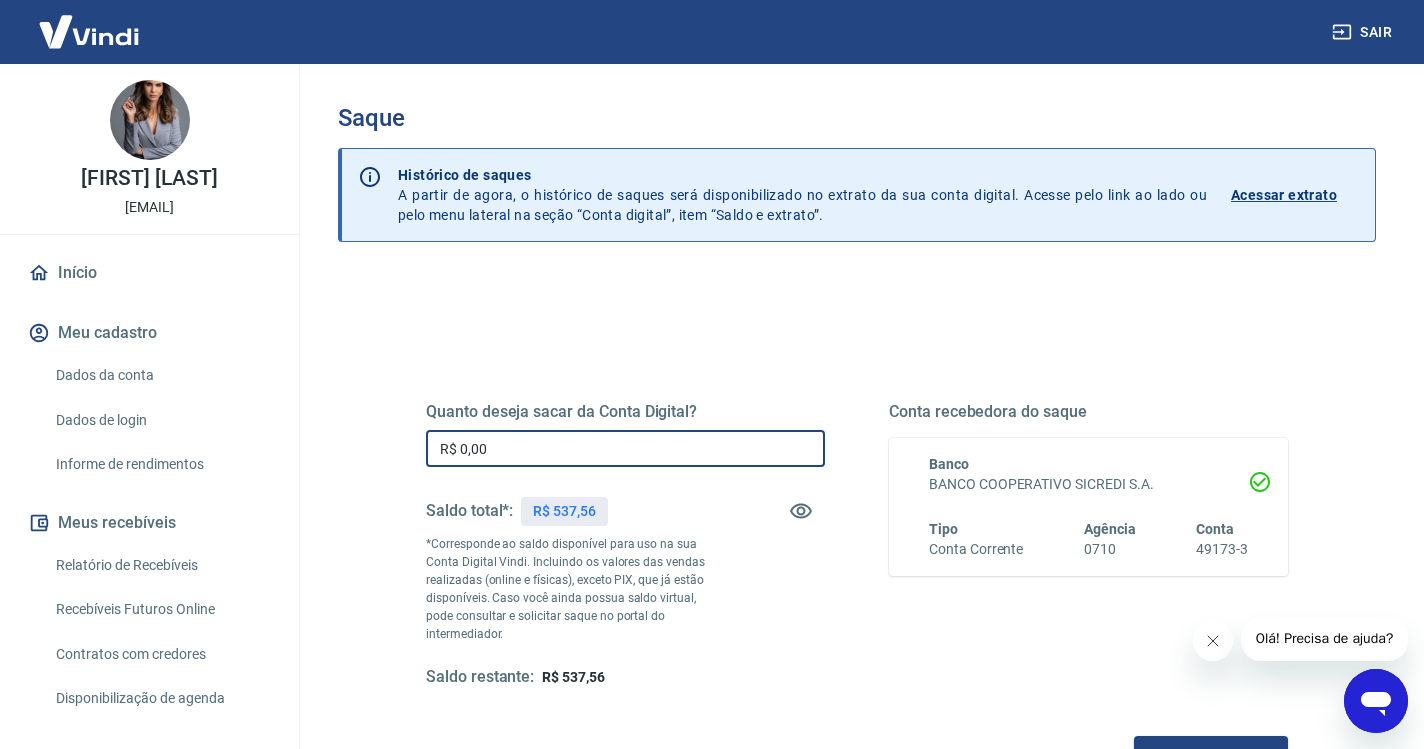 click on "R$ 0,00" at bounding box center [625, 448] 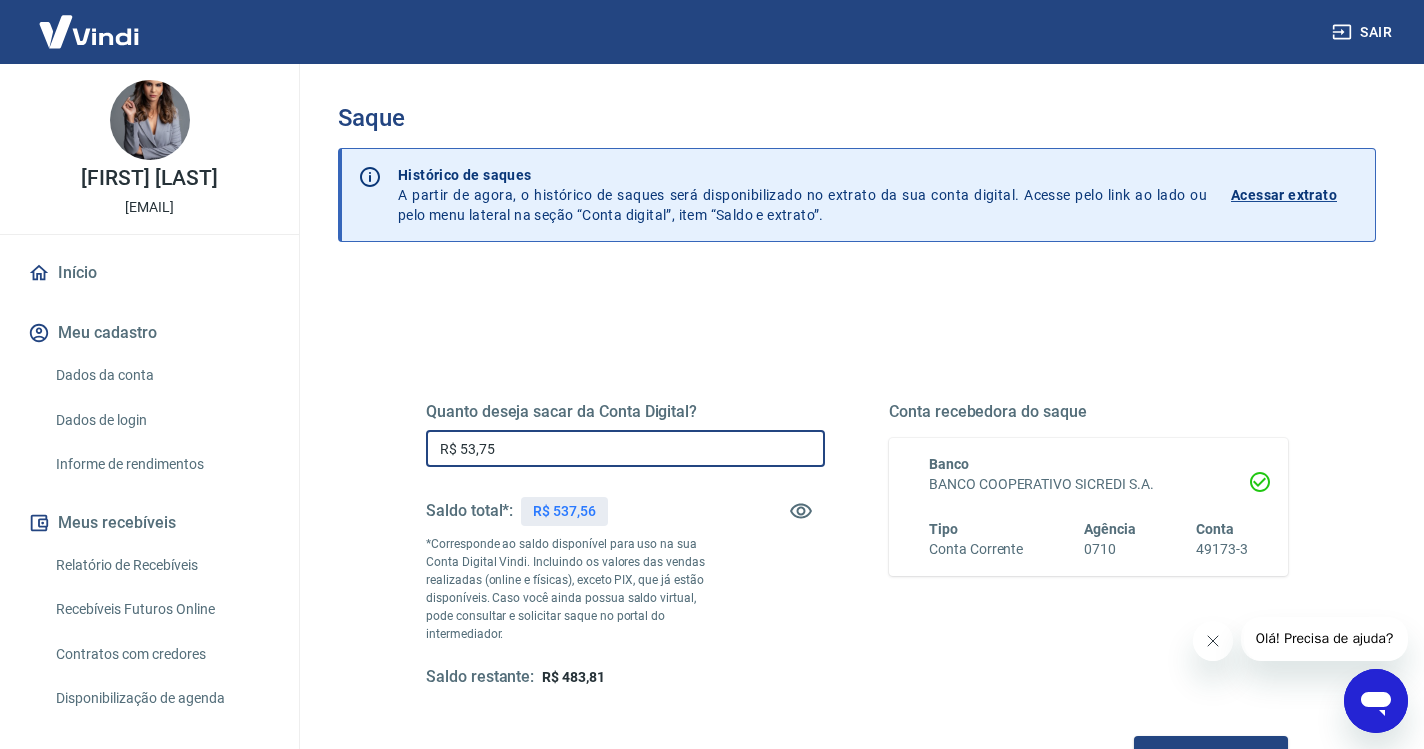 type on "R$ 537,56" 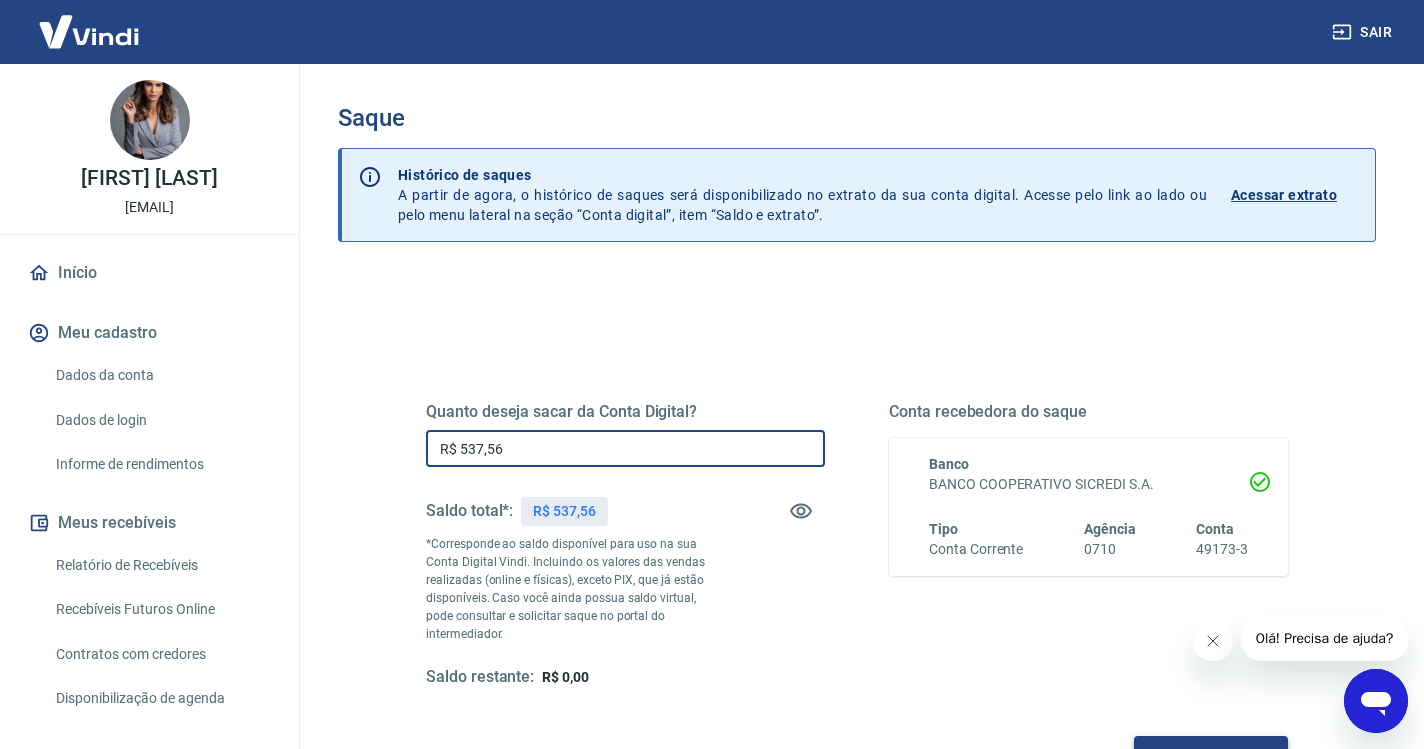 click on "Solicitar saque" at bounding box center [1211, 754] 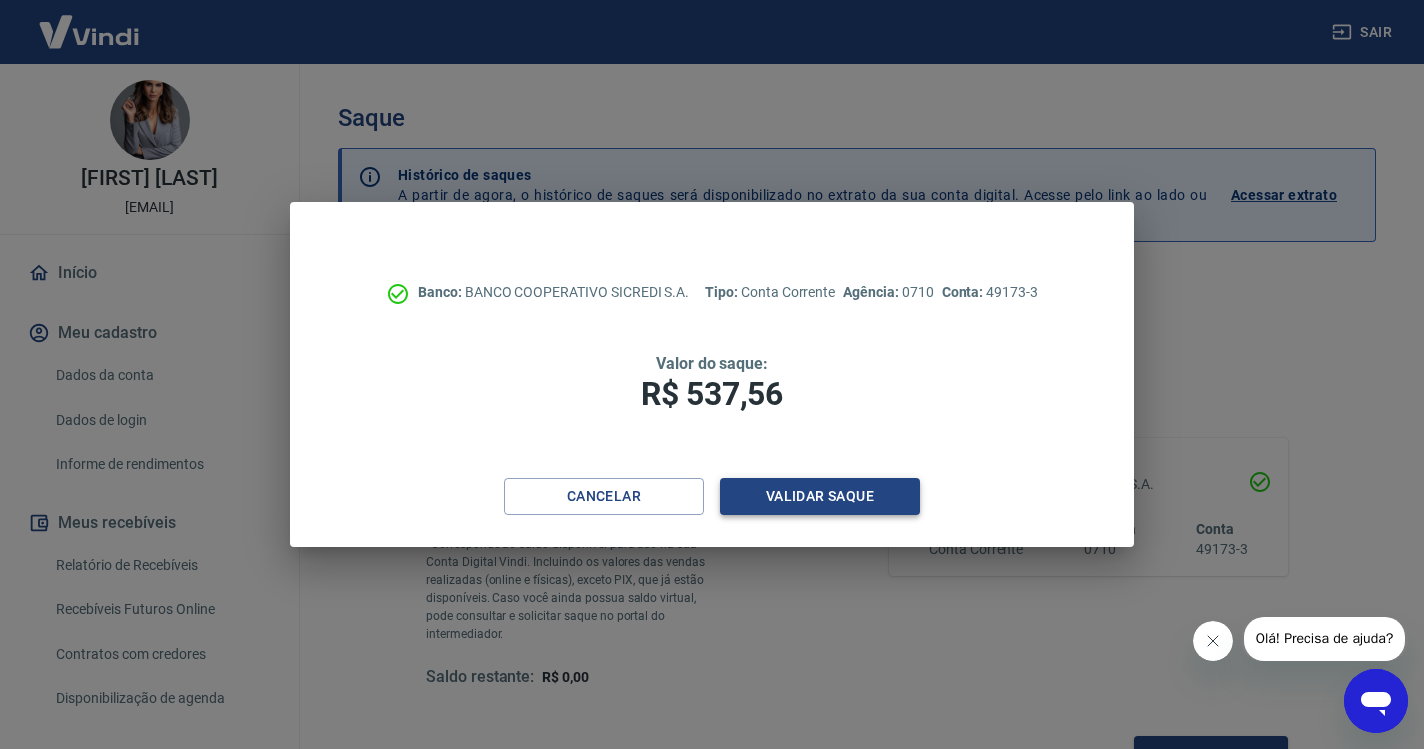 click on "Validar saque" at bounding box center (820, 496) 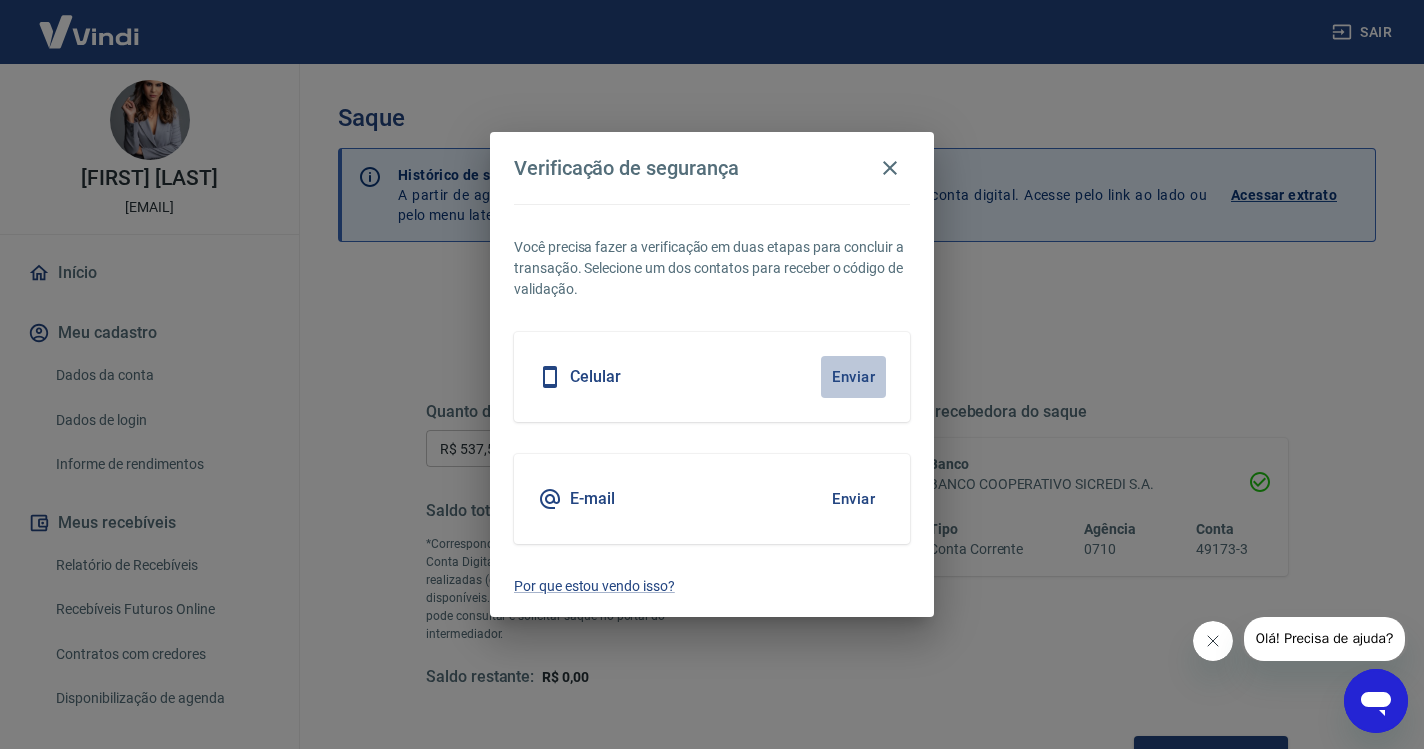 click on "Enviar" at bounding box center (853, 377) 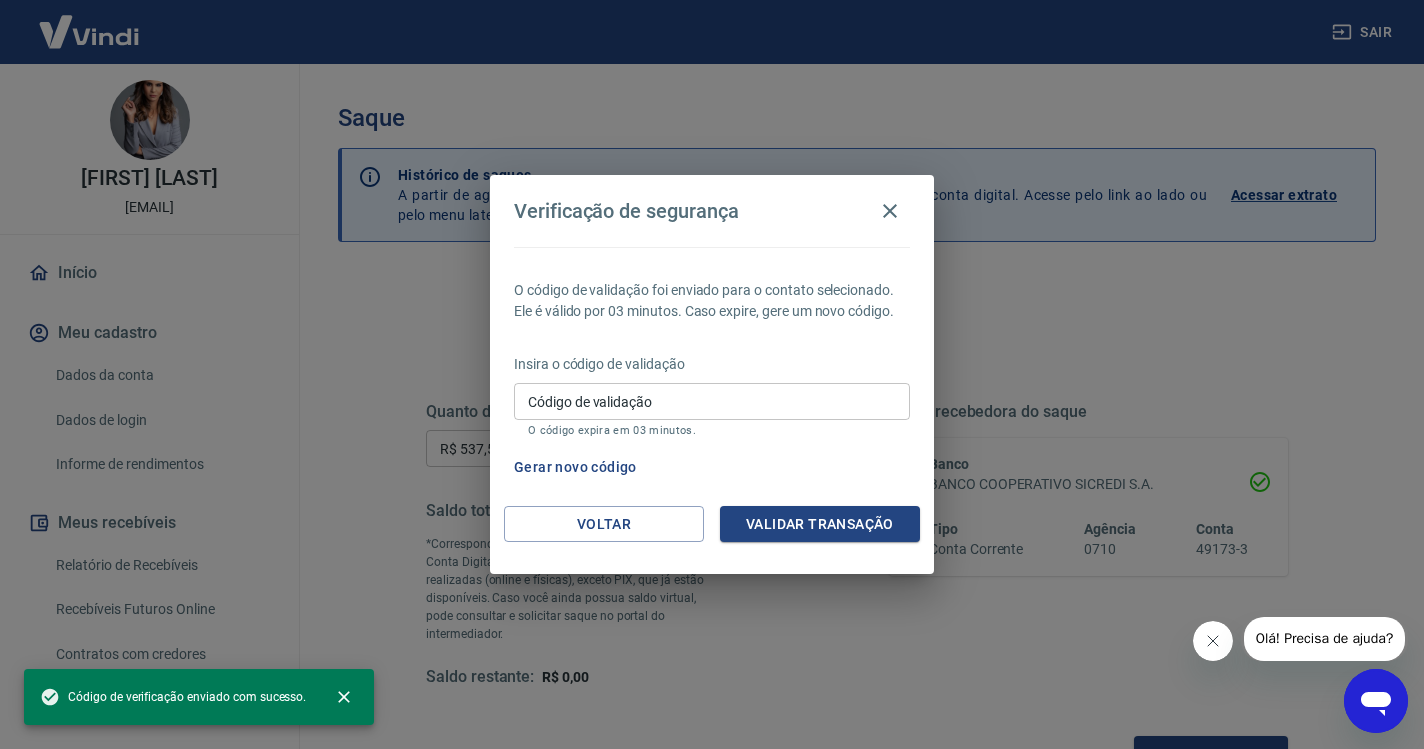 click on "Código de validação" at bounding box center (712, 401) 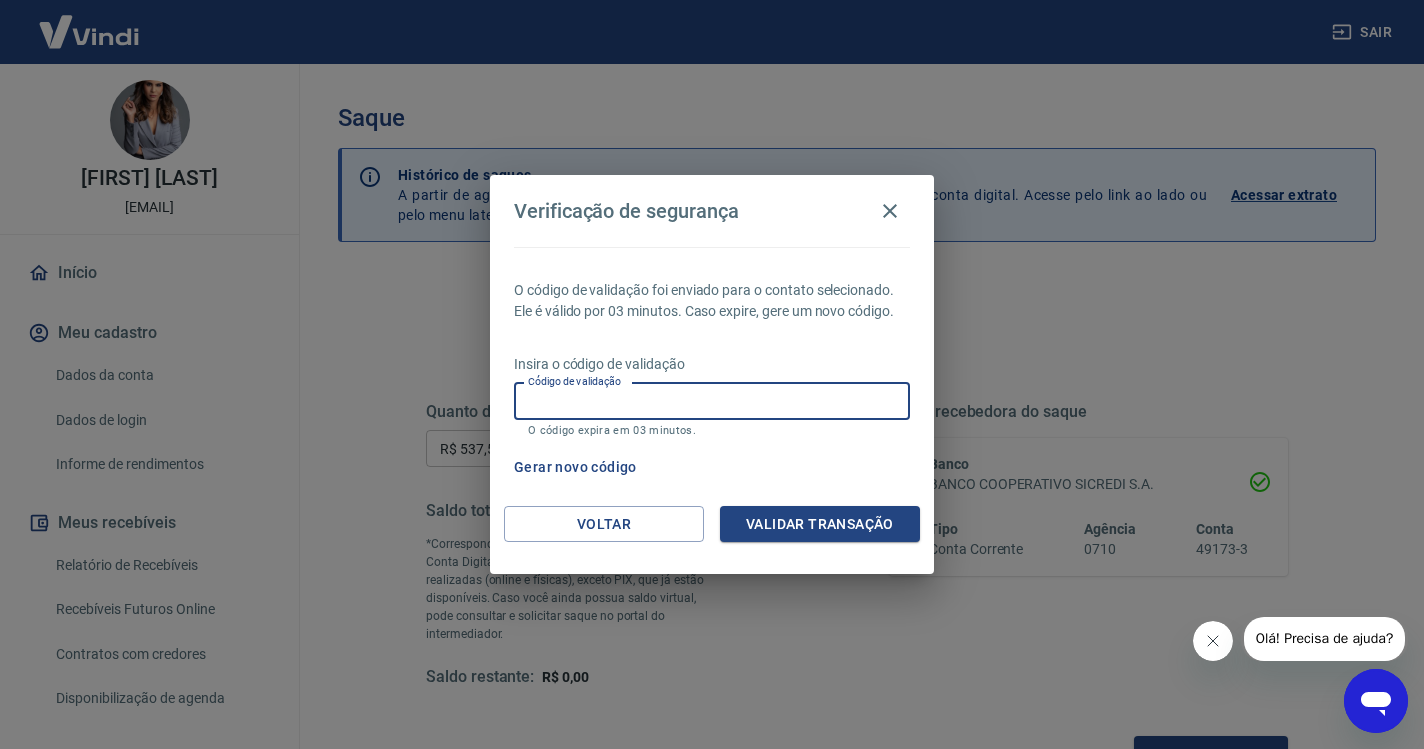 paste on "[CODE]" 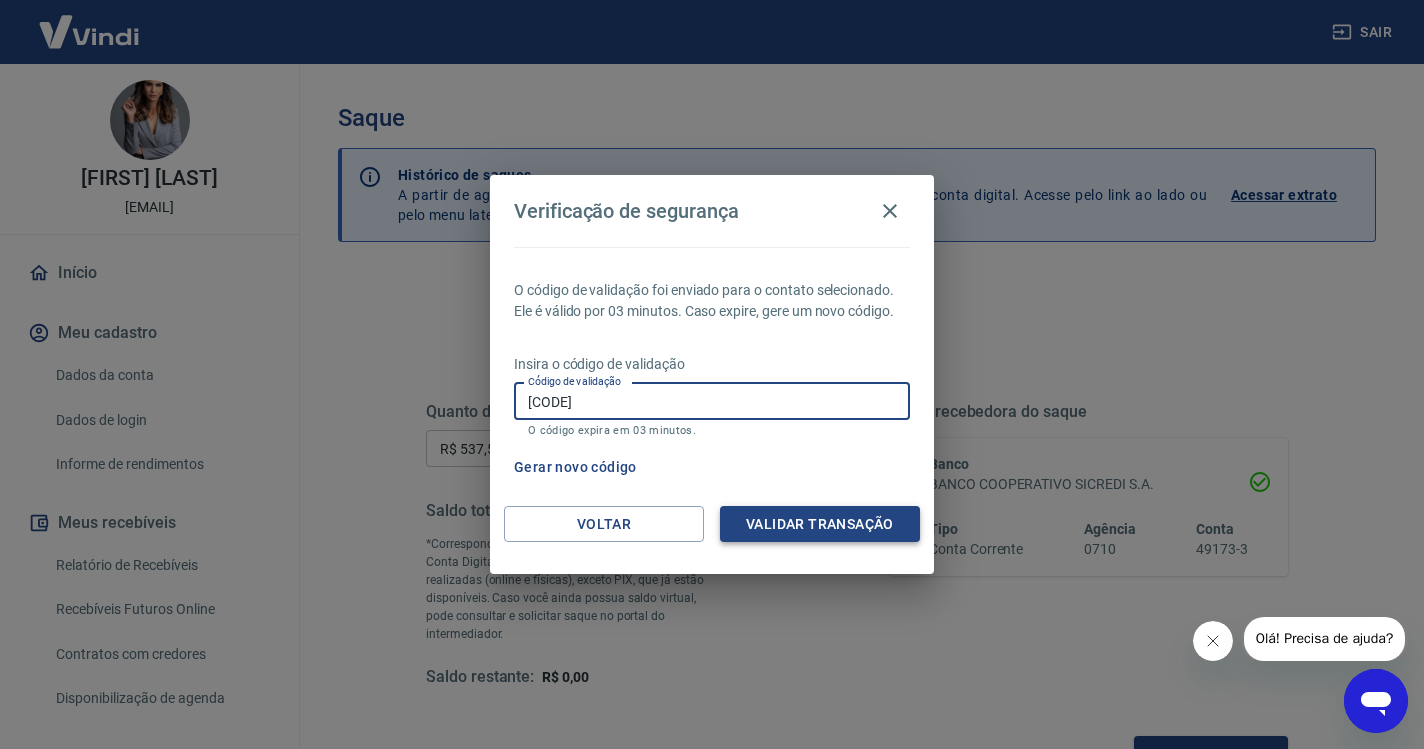 type on "[CODE]" 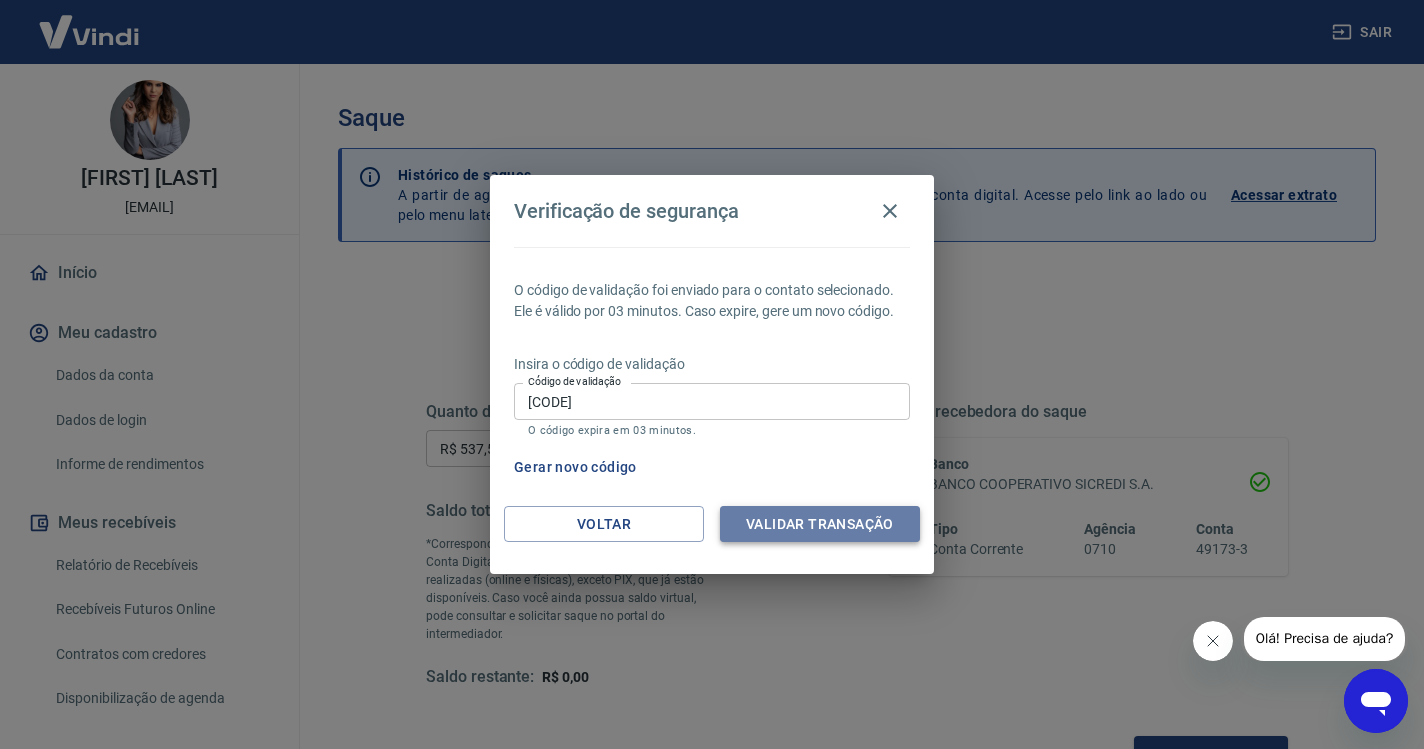 click on "Validar transação" at bounding box center (820, 524) 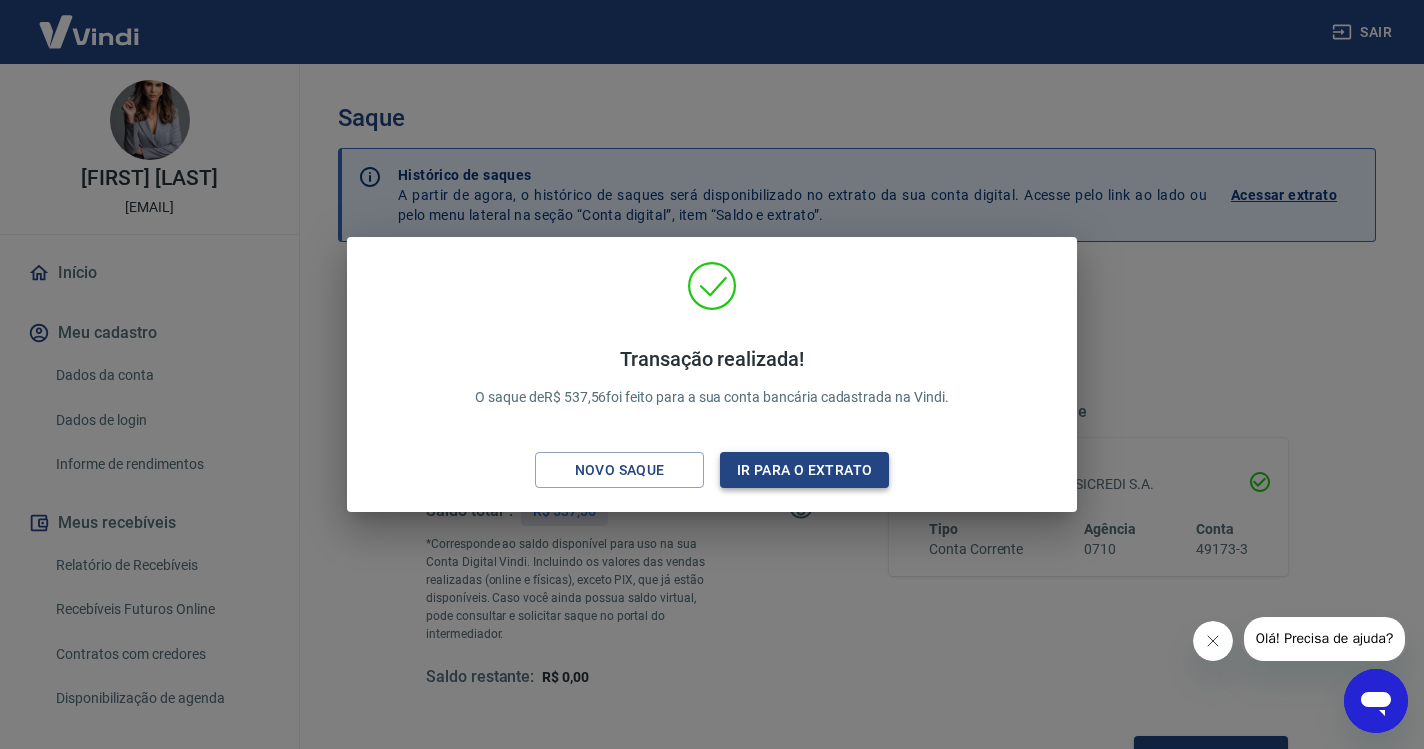 click on "Ir para o extrato" at bounding box center [804, 470] 